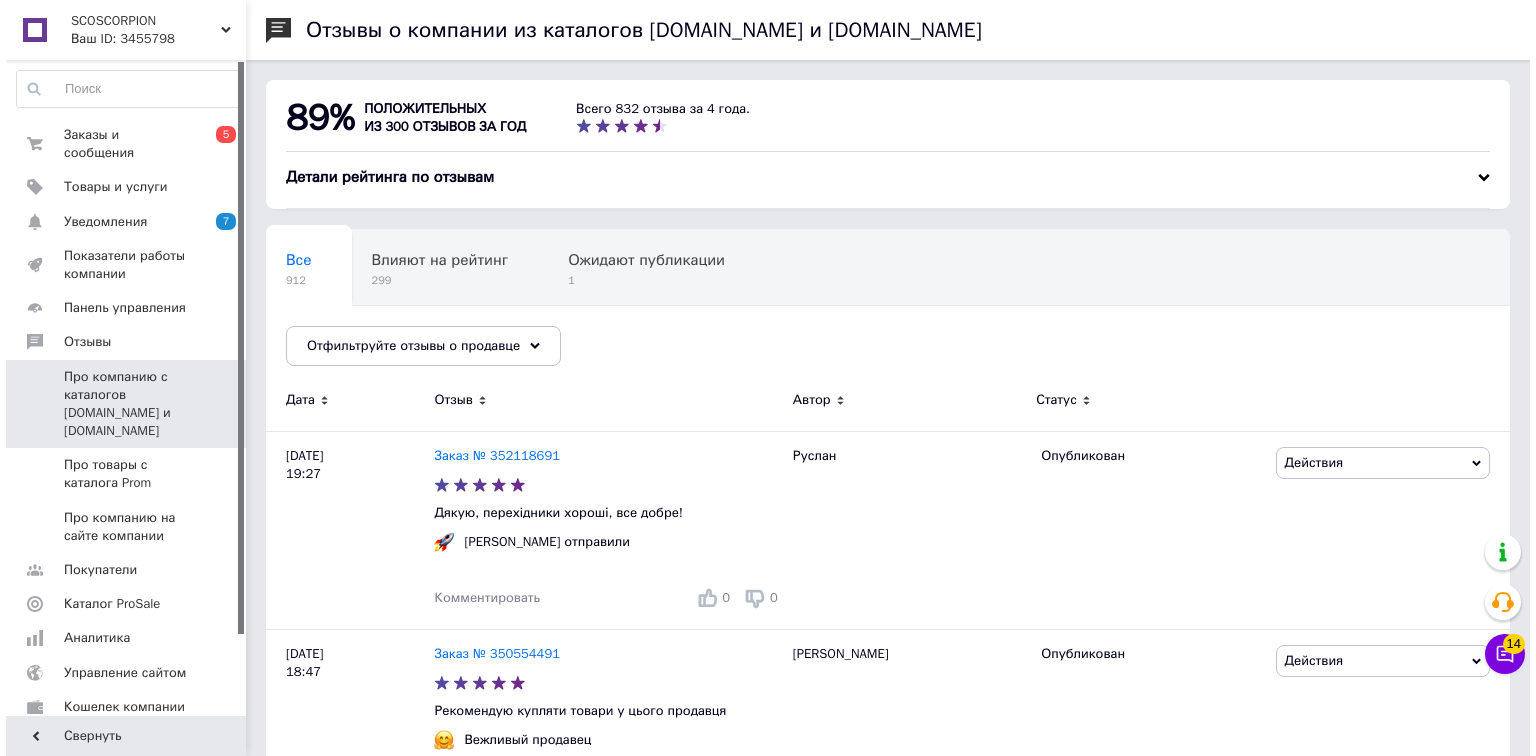scroll, scrollTop: 0, scrollLeft: 0, axis: both 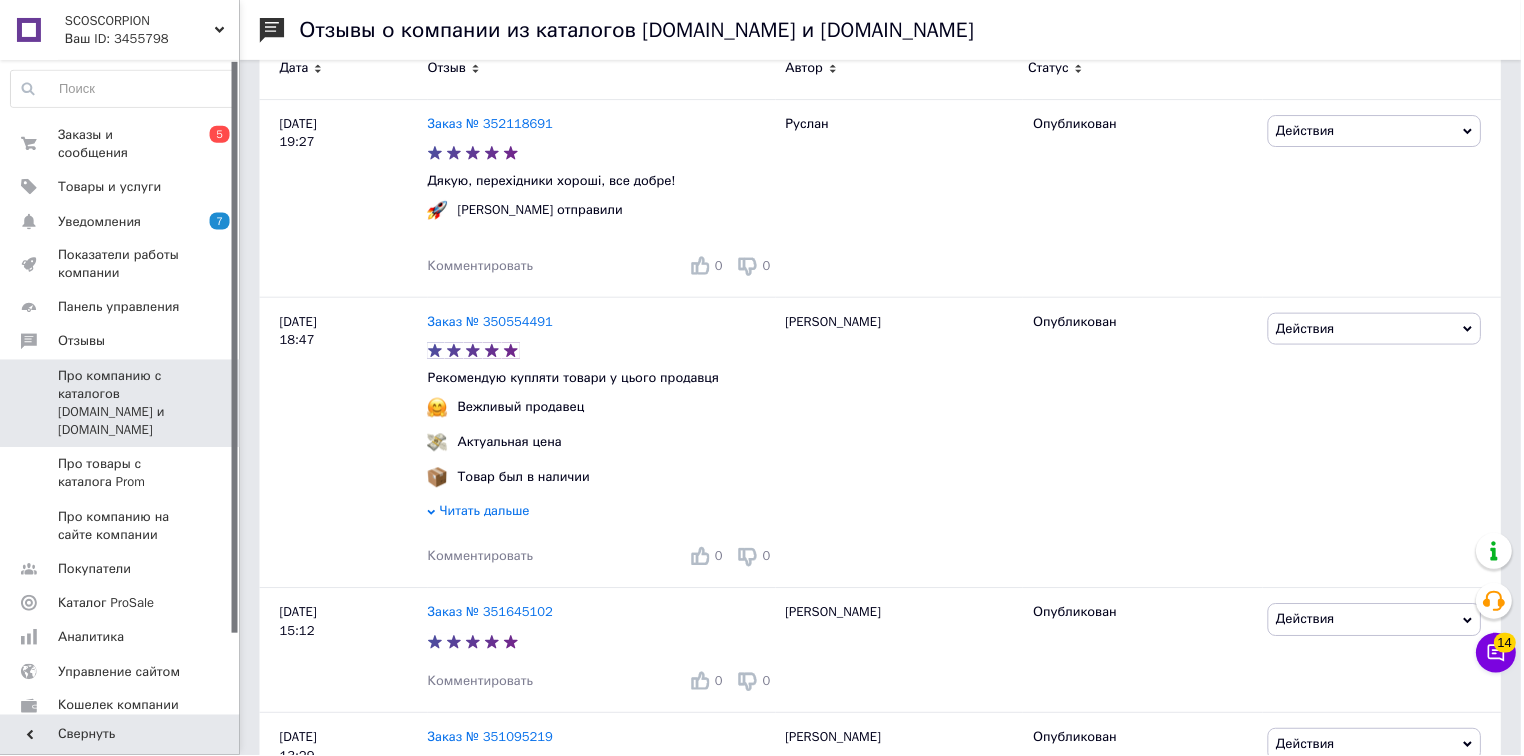 click on "Заказы и сообщения" at bounding box center (121, 144) 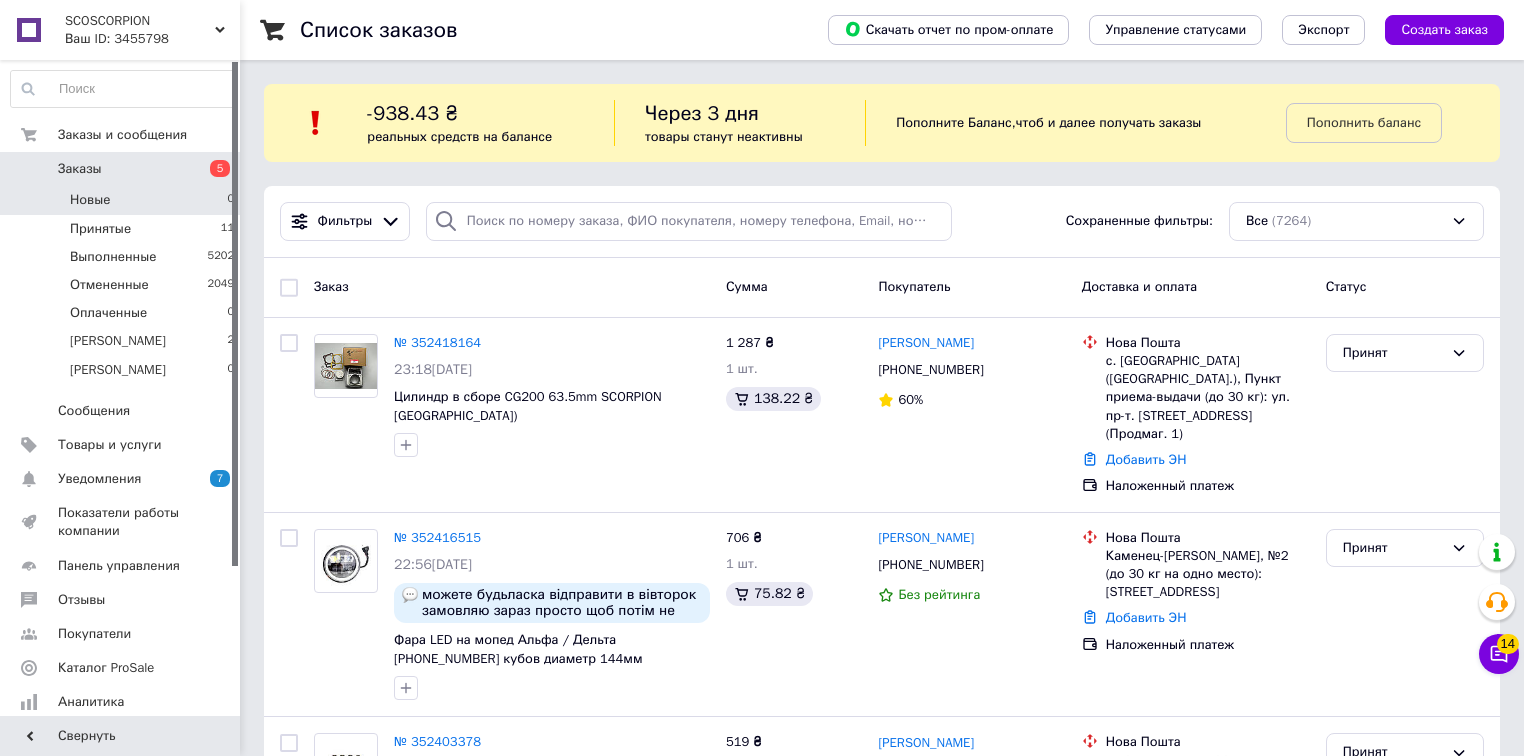 click on "Новые 0" at bounding box center [123, 200] 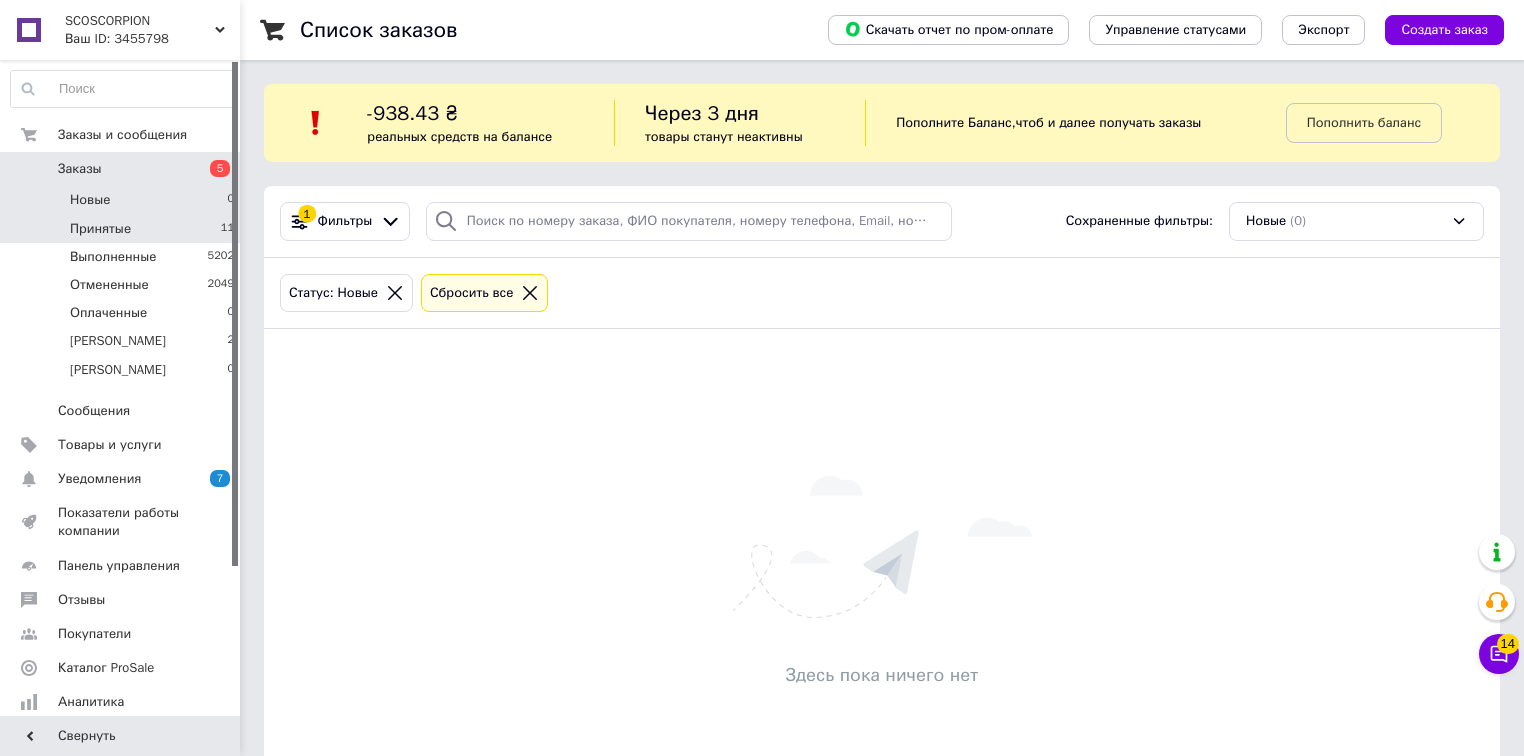 click on "Принятые 11" at bounding box center [123, 229] 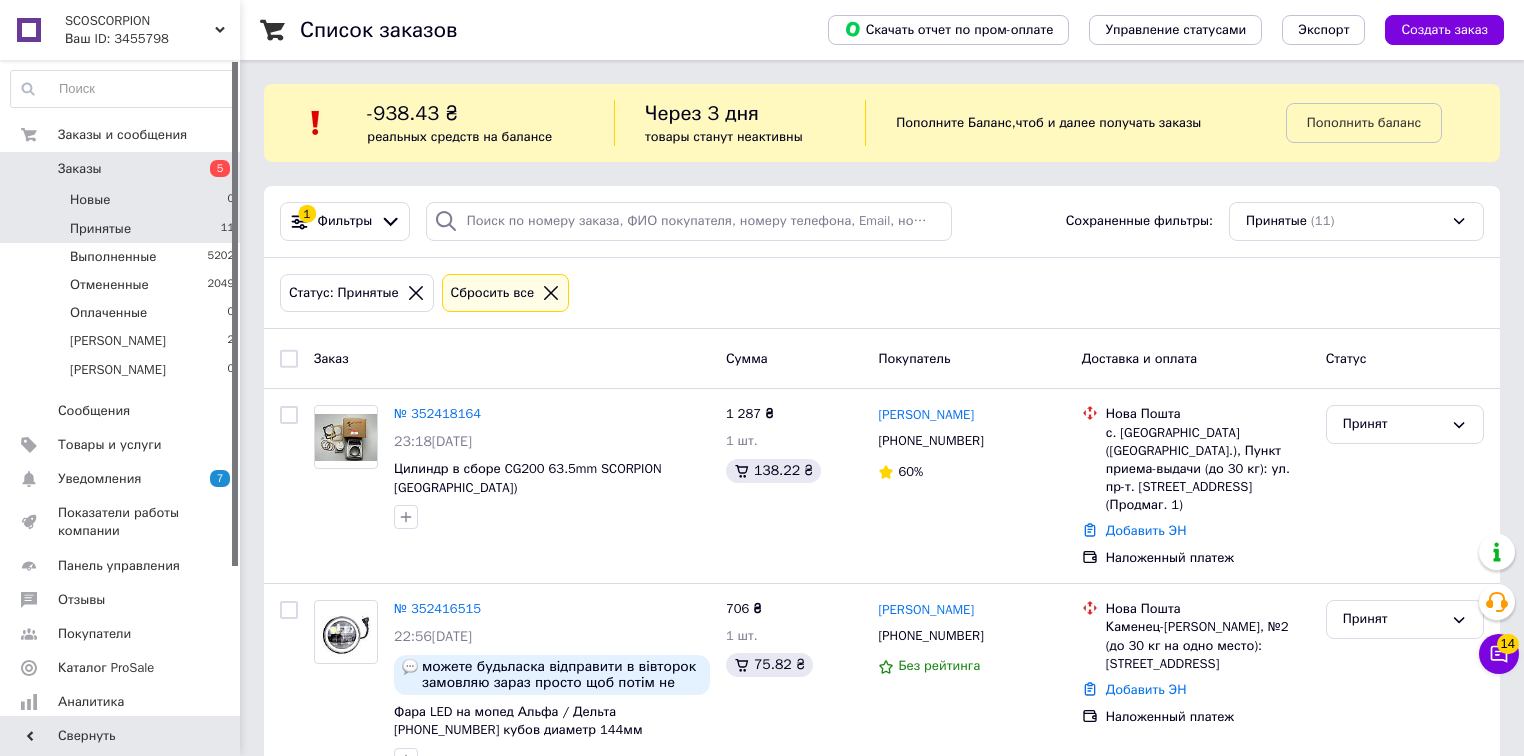 click on "Новые 0" at bounding box center [123, 200] 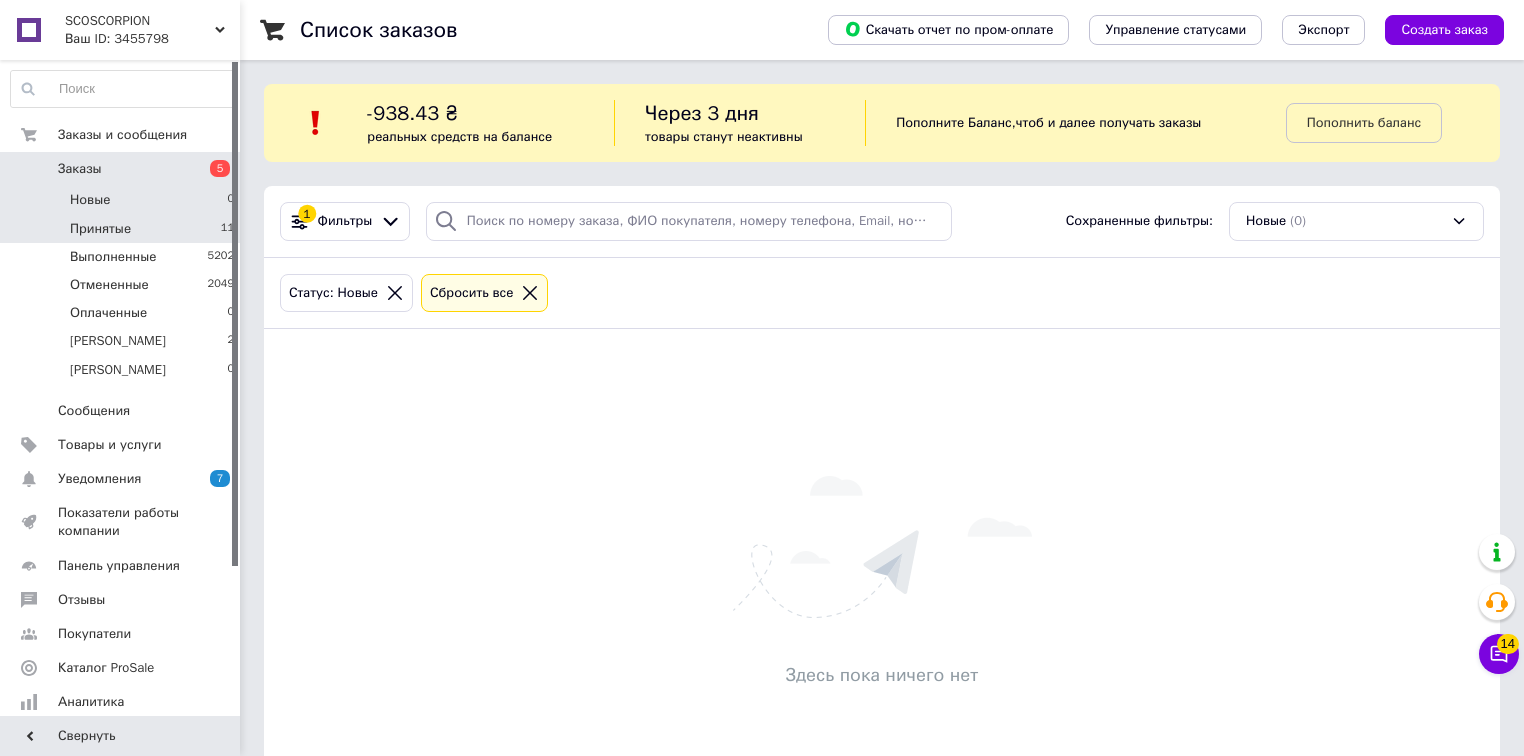 click on "Принятые 11" at bounding box center [123, 229] 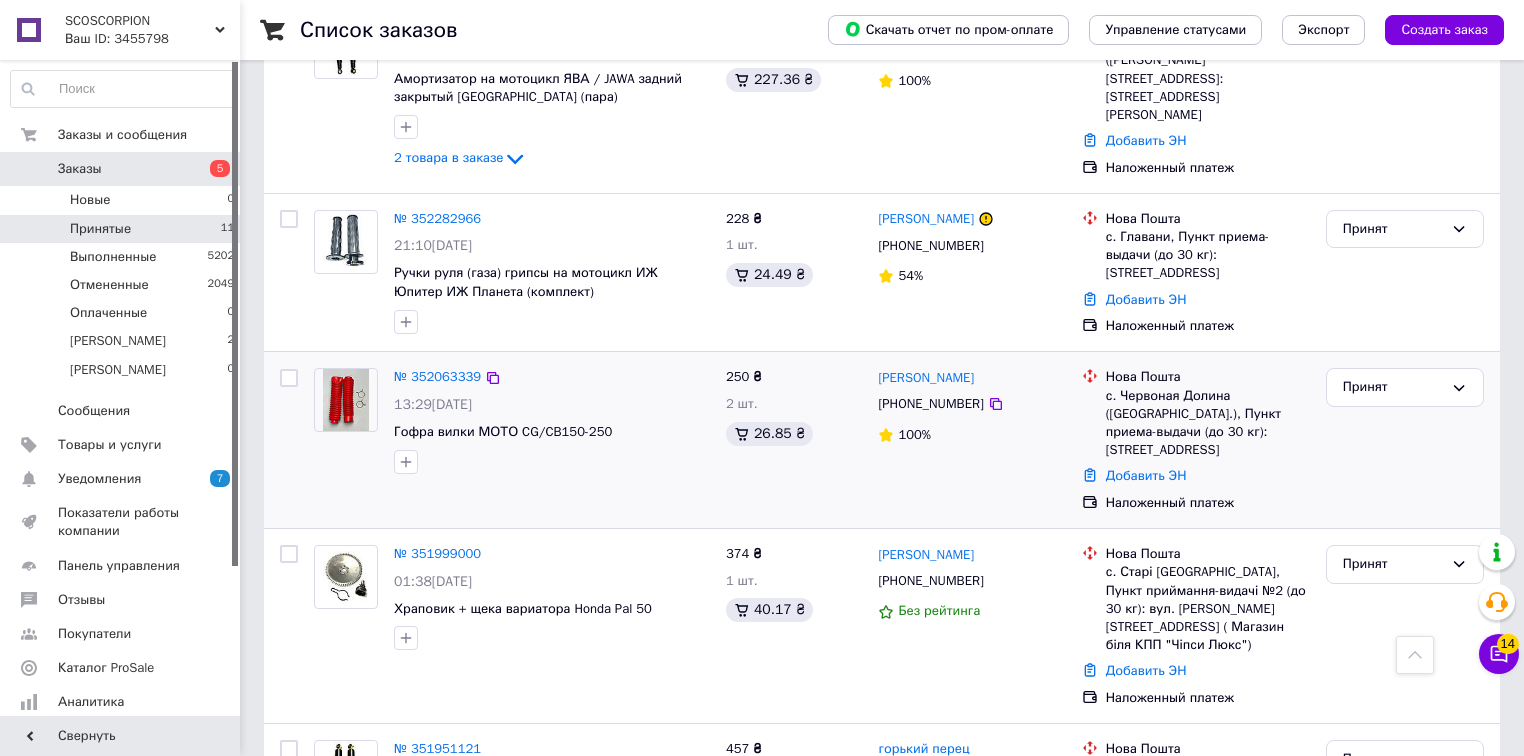 scroll, scrollTop: 1488, scrollLeft: 0, axis: vertical 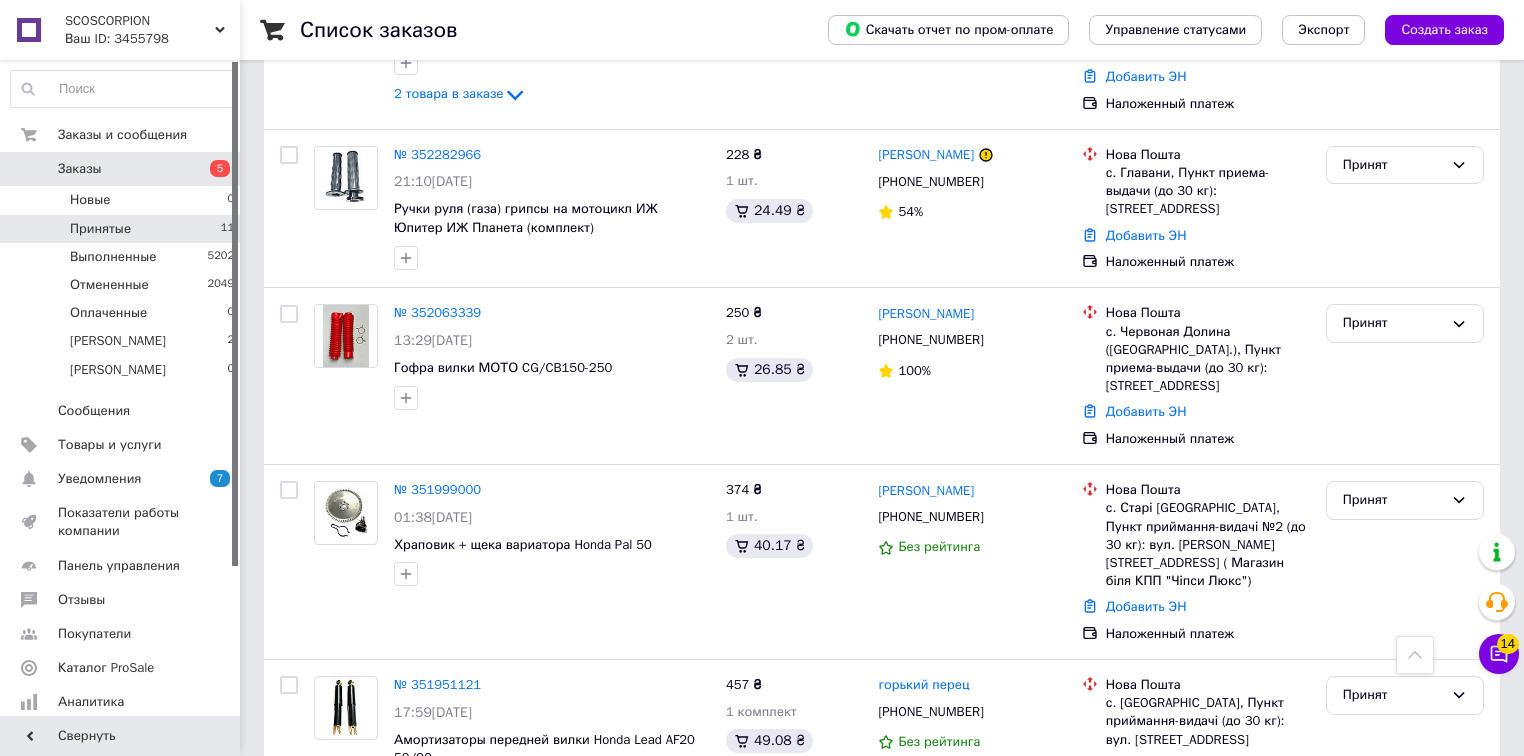 click on "Чат с покупателем 14" at bounding box center (1499, 654) 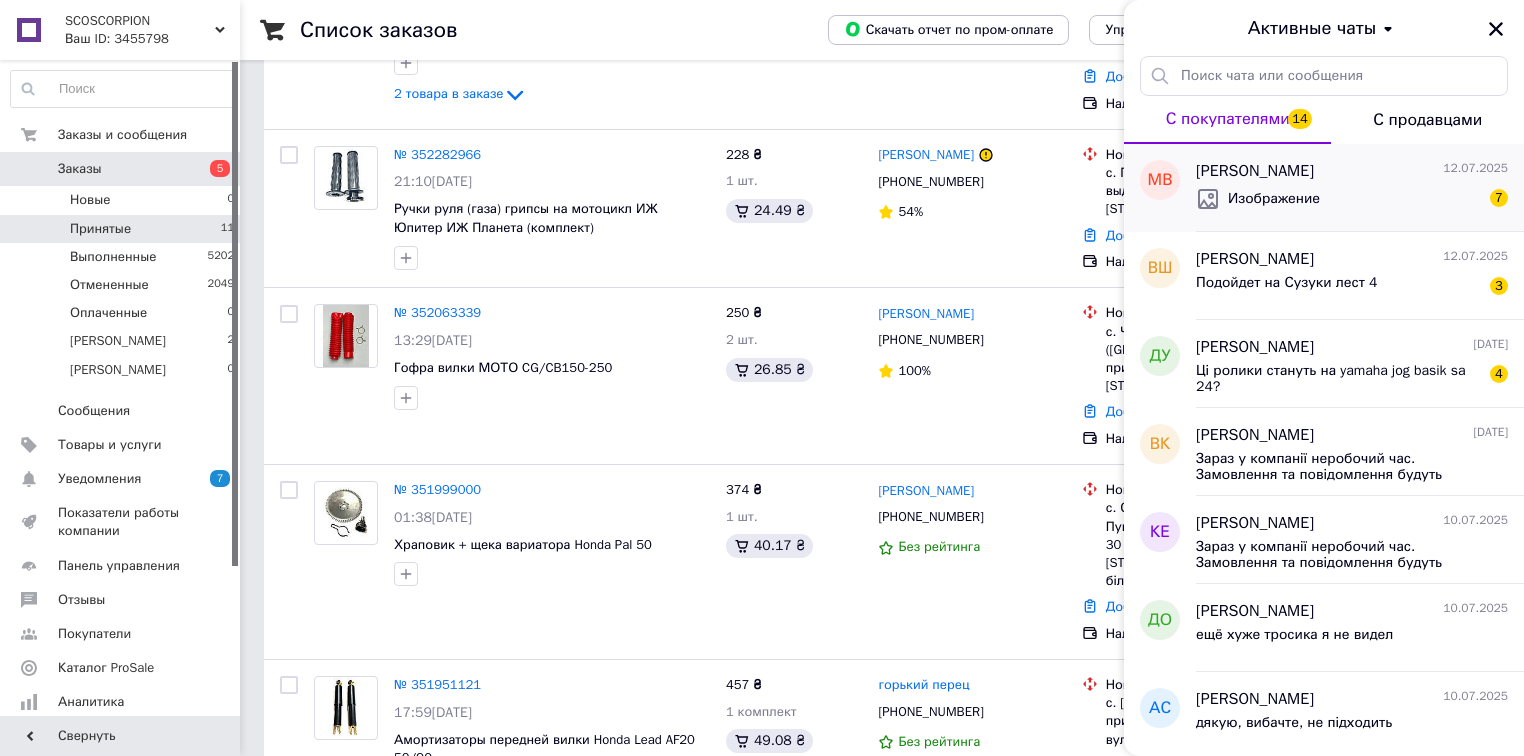 click on "Изображение" at bounding box center [1274, 199] 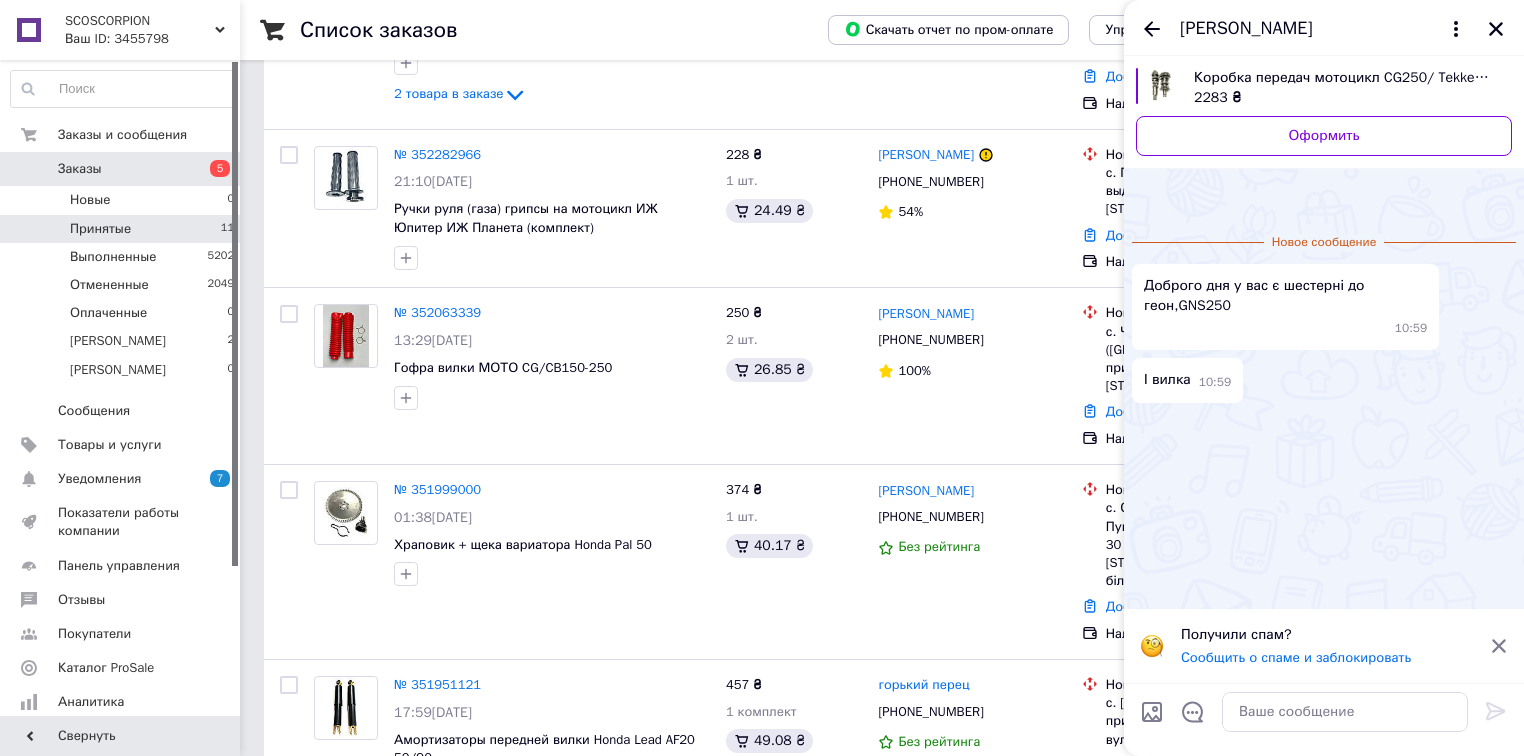 scroll, scrollTop: 944, scrollLeft: 0, axis: vertical 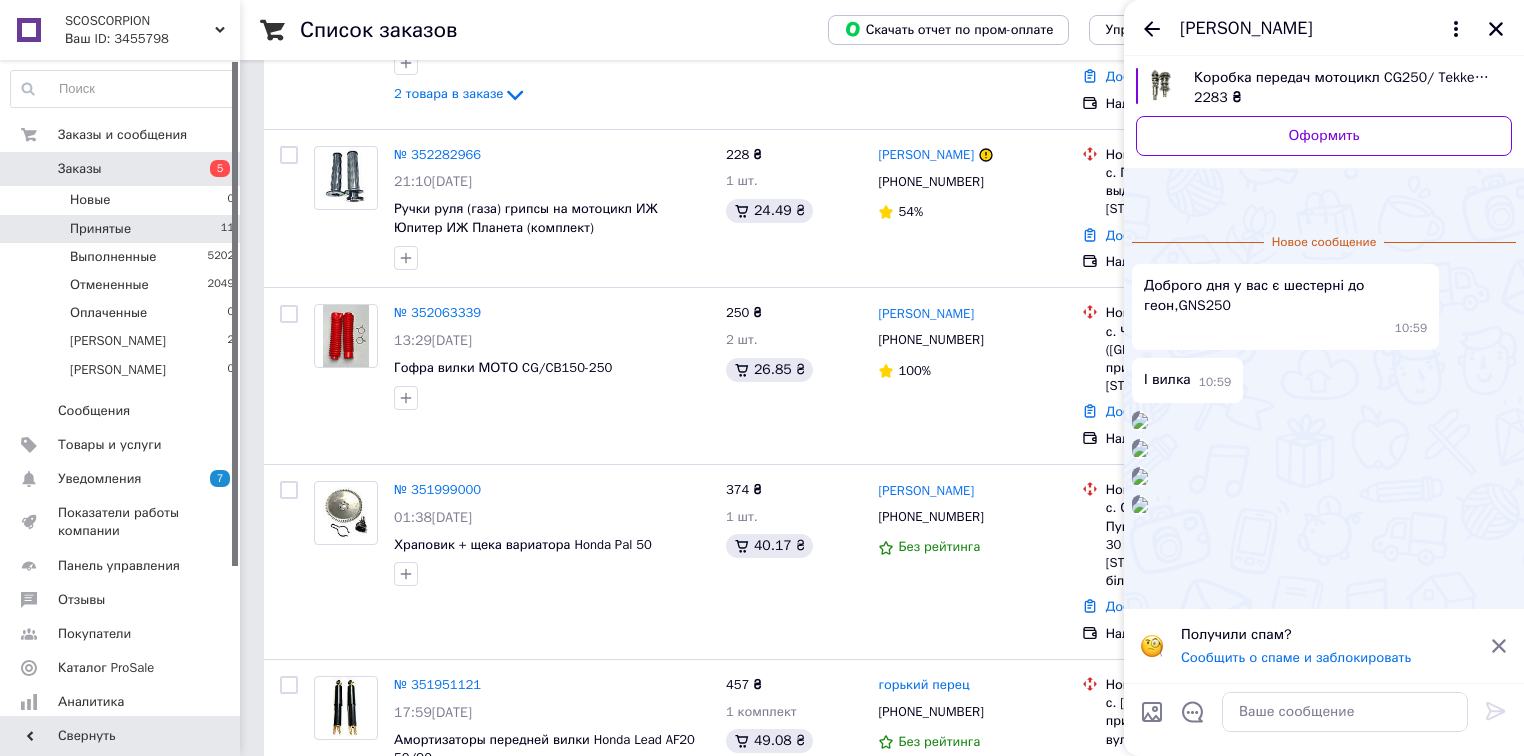 click at bounding box center [1345, 712] 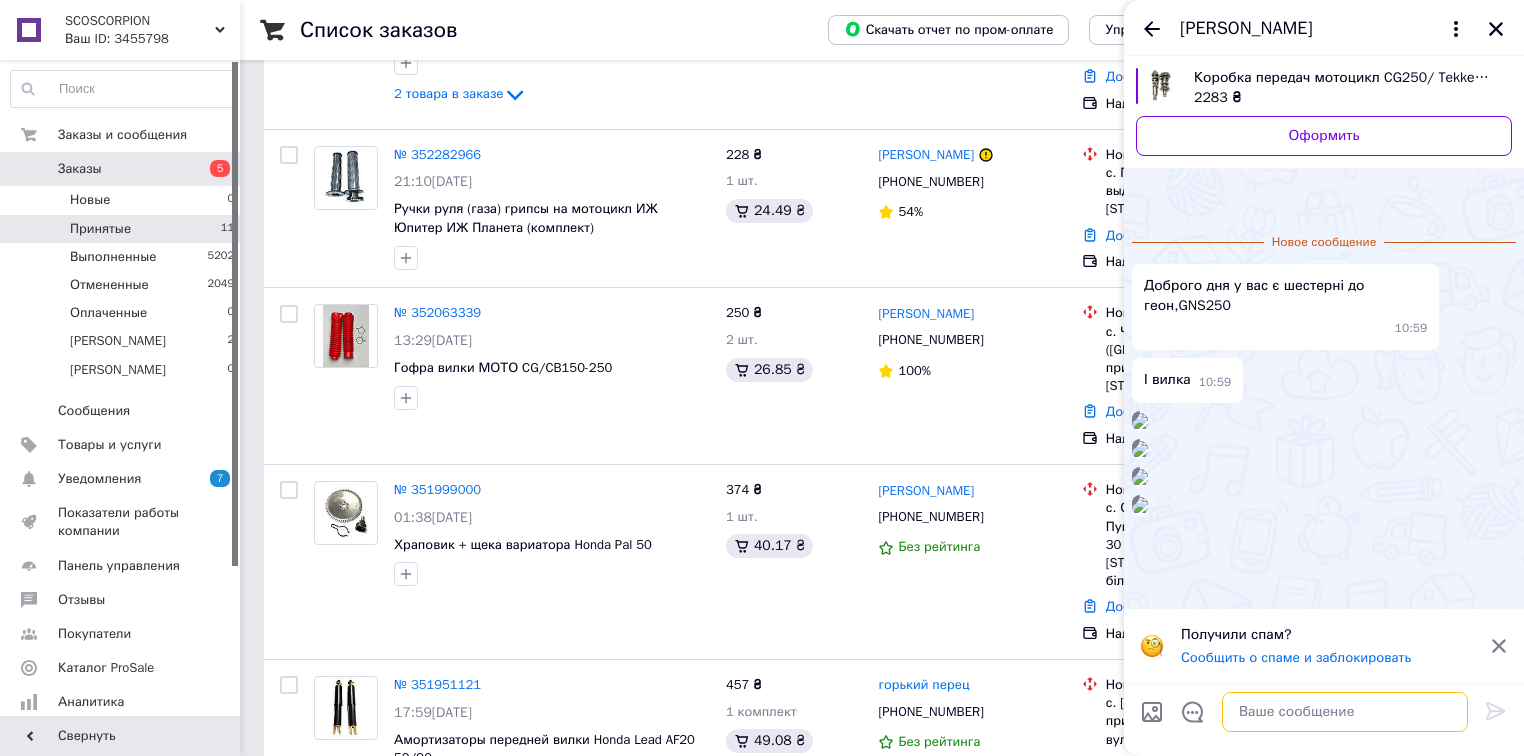 click at bounding box center [1345, 712] 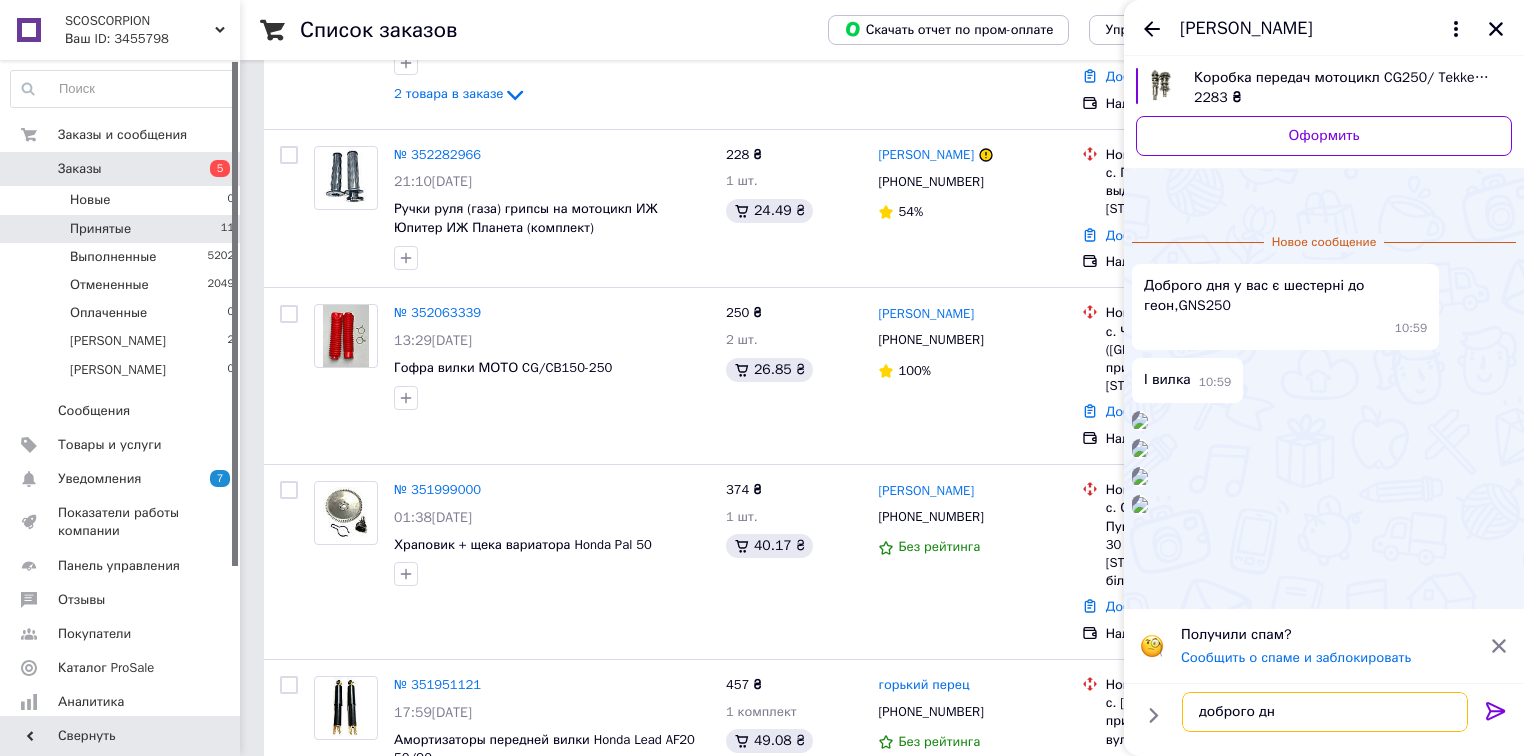 type on "доброго дня" 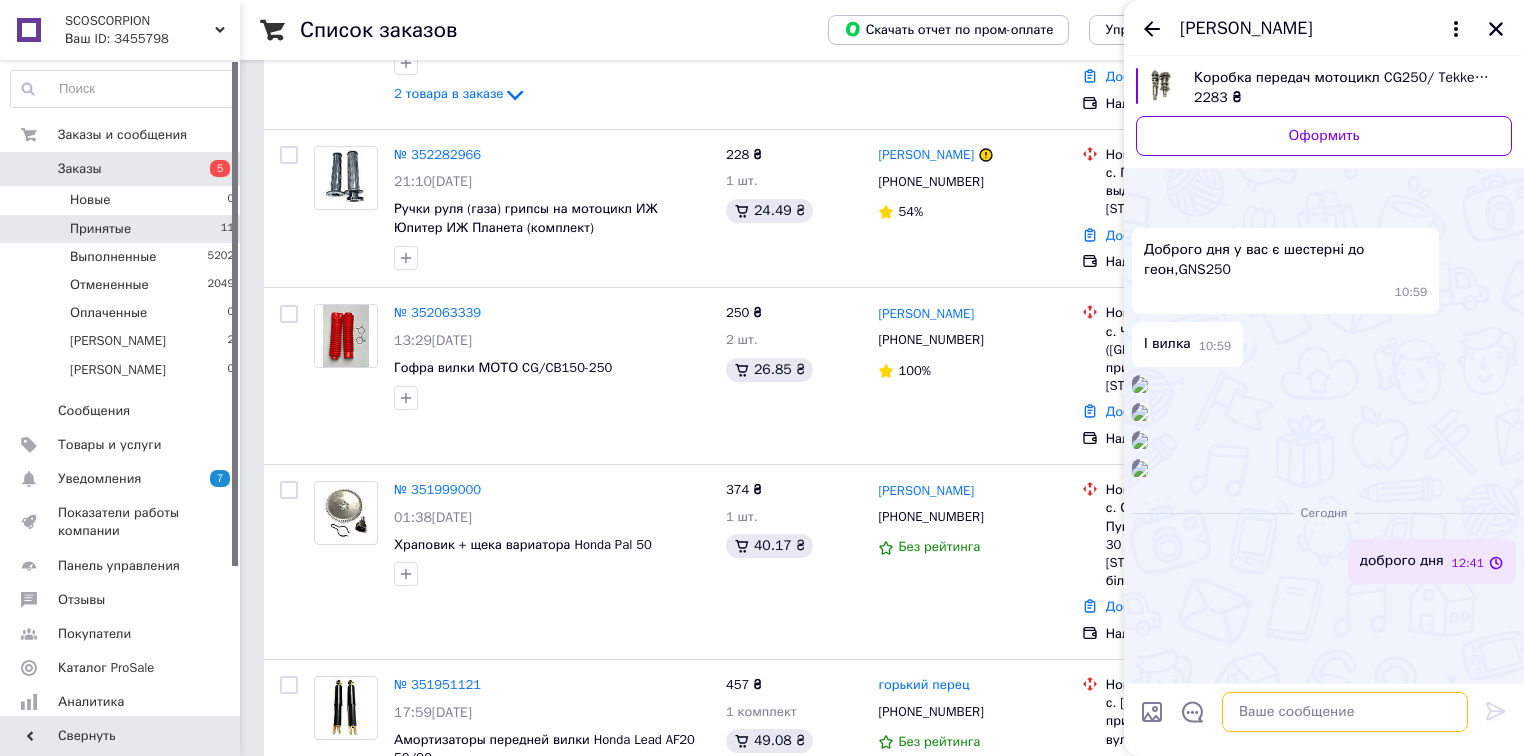 scroll, scrollTop: 908, scrollLeft: 0, axis: vertical 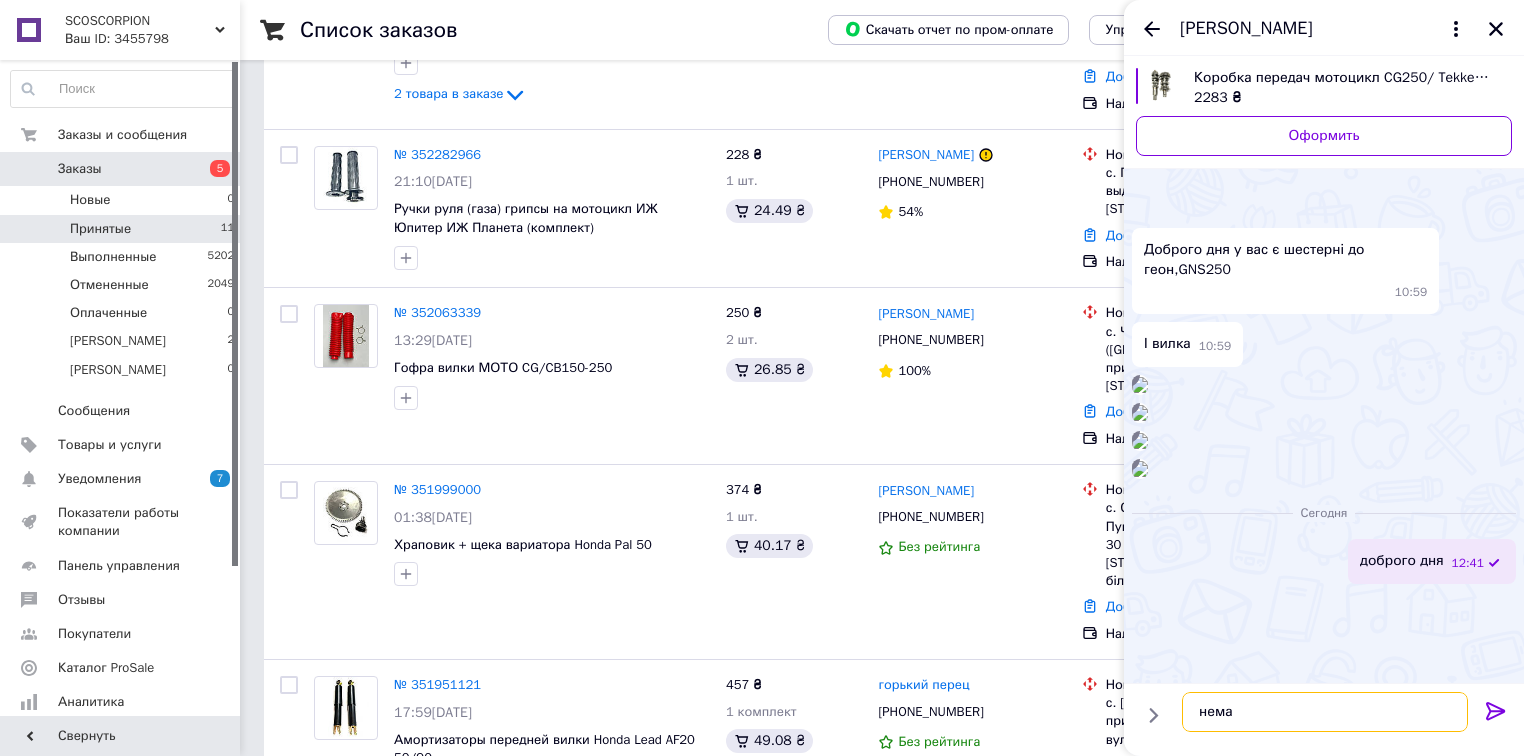 type on "немає" 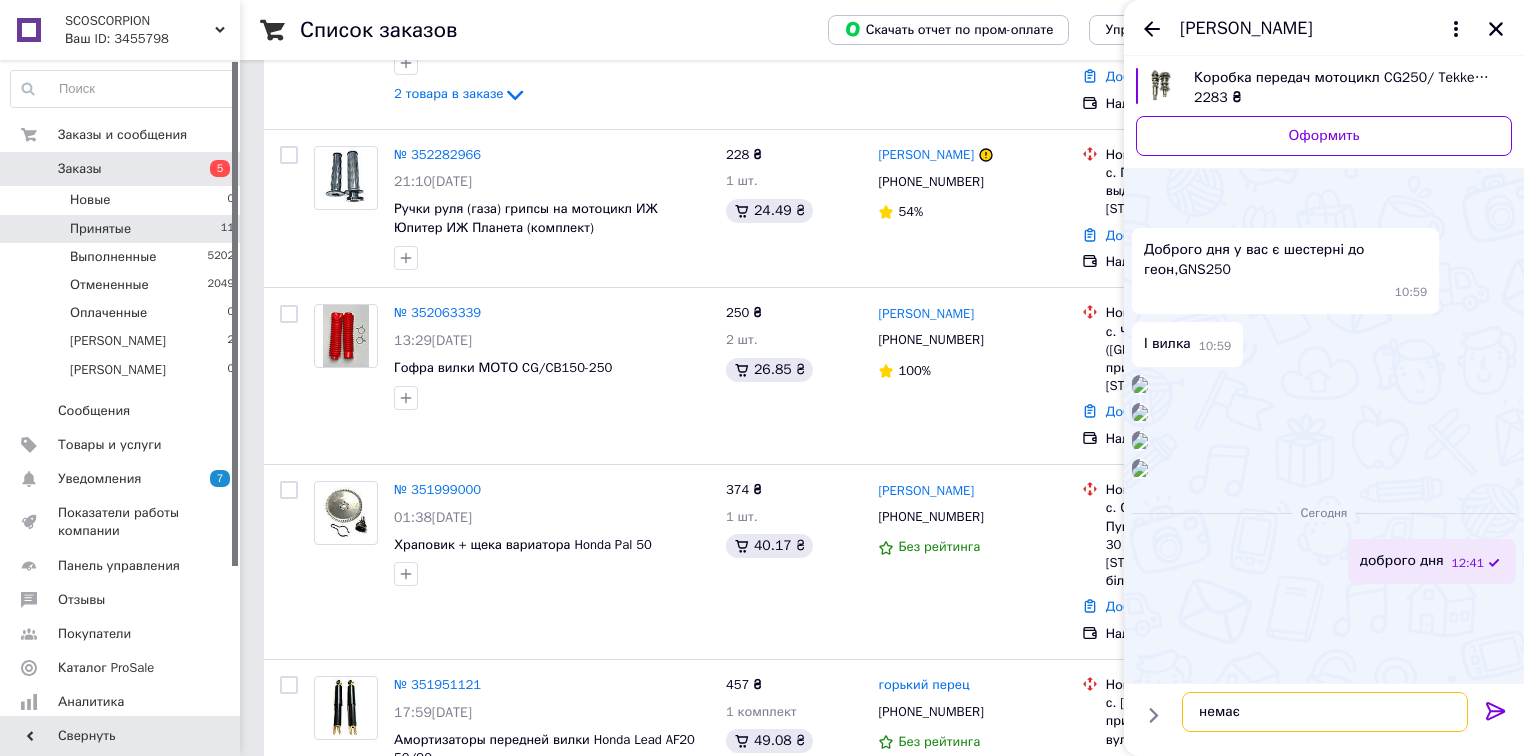 type 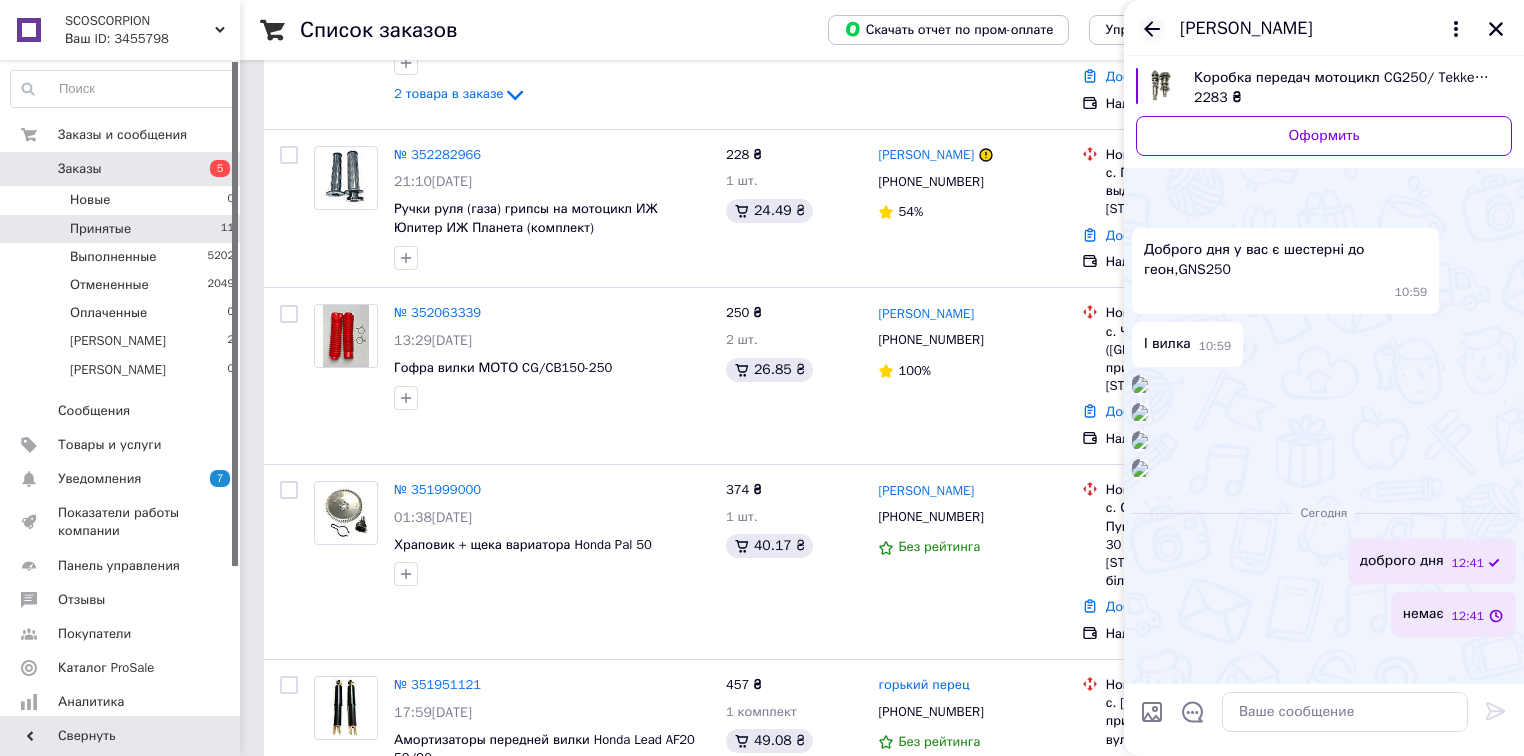click 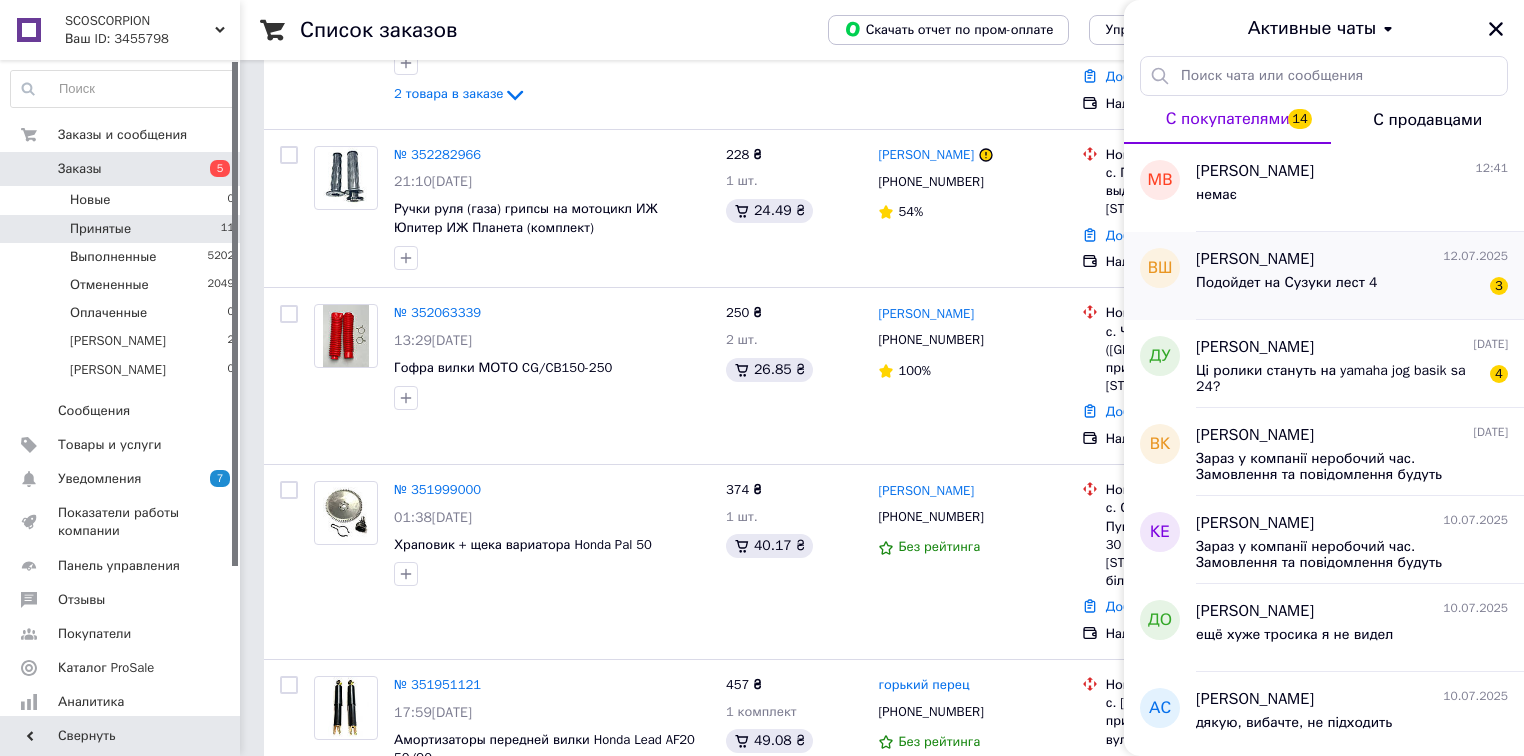 click on "[PERSON_NAME]" at bounding box center [1255, 259] 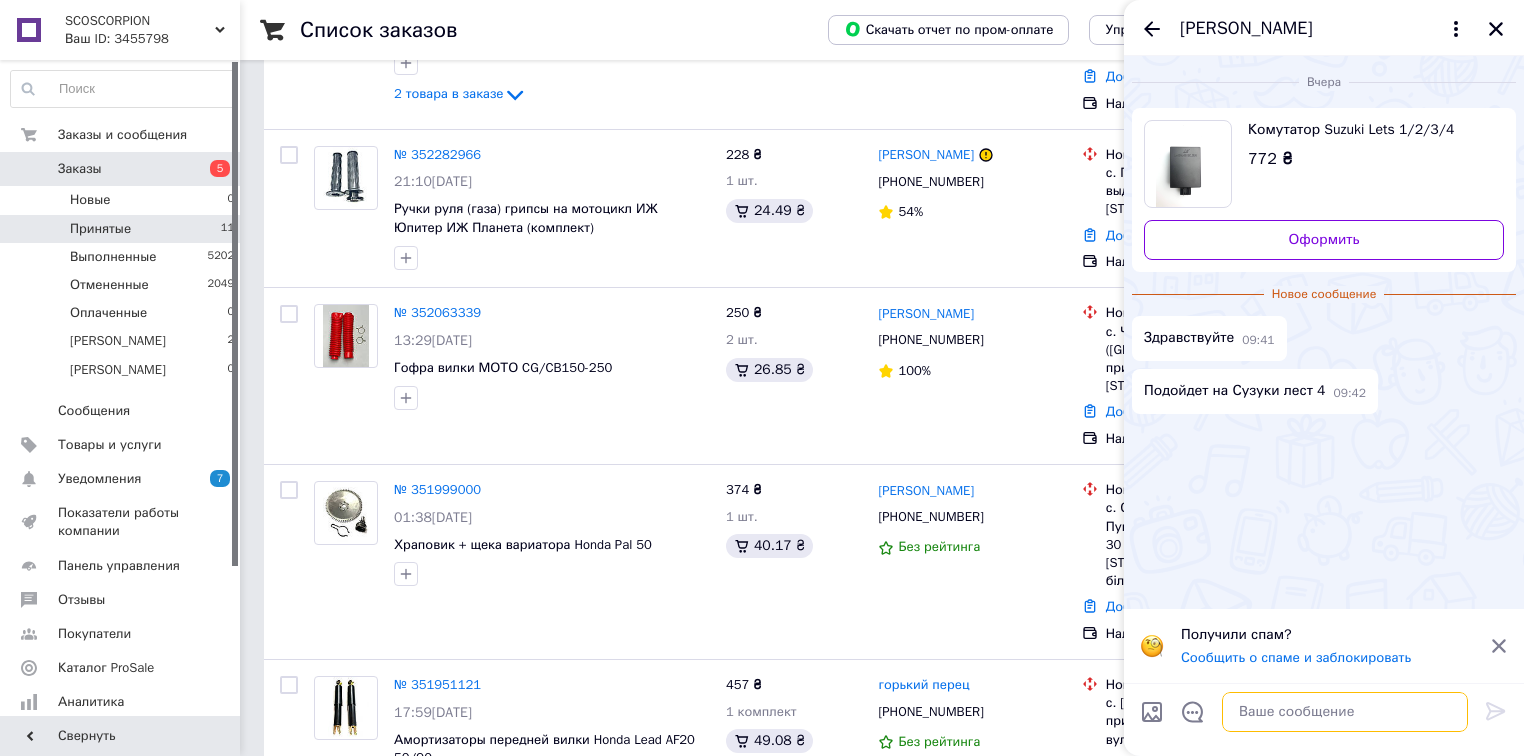 click at bounding box center (1345, 712) 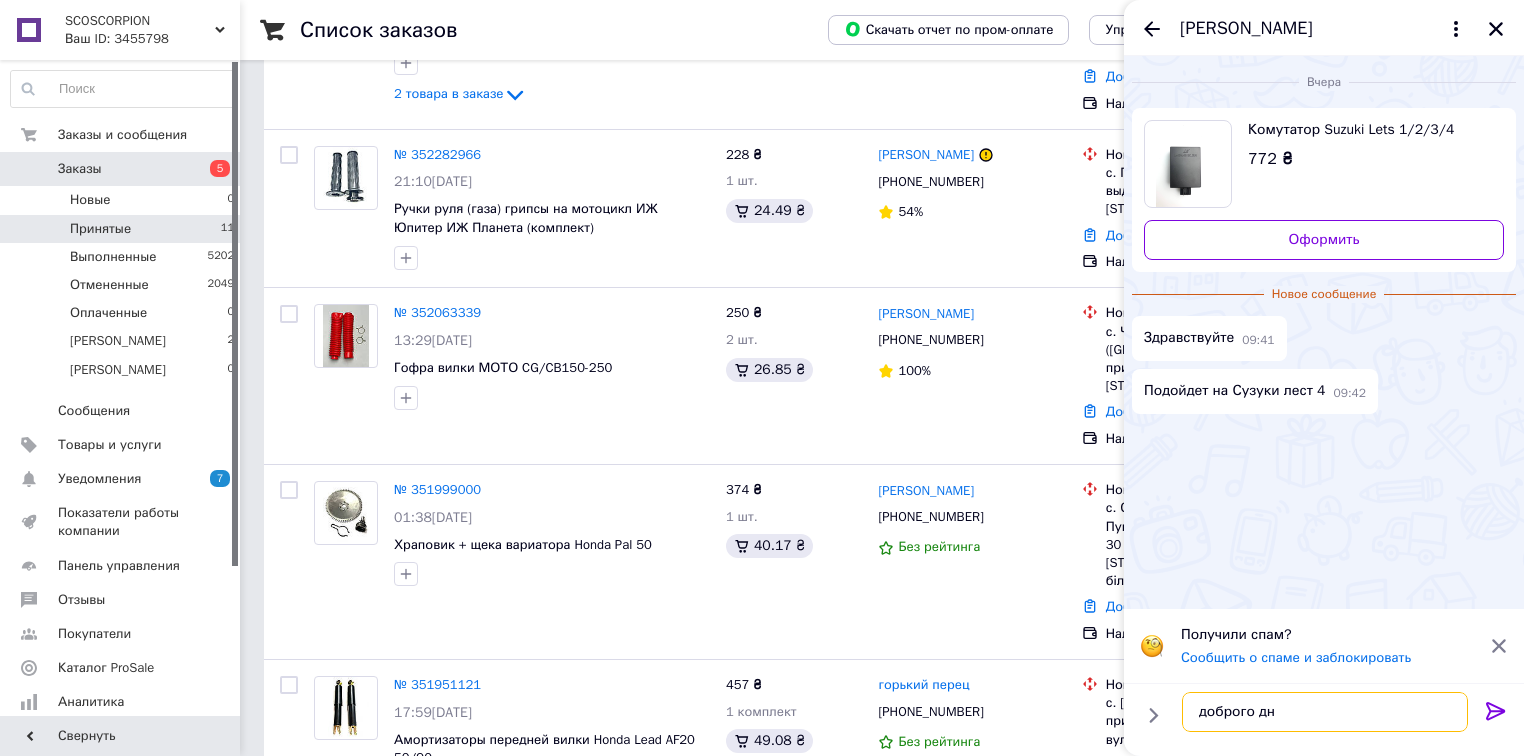type on "доброго дня" 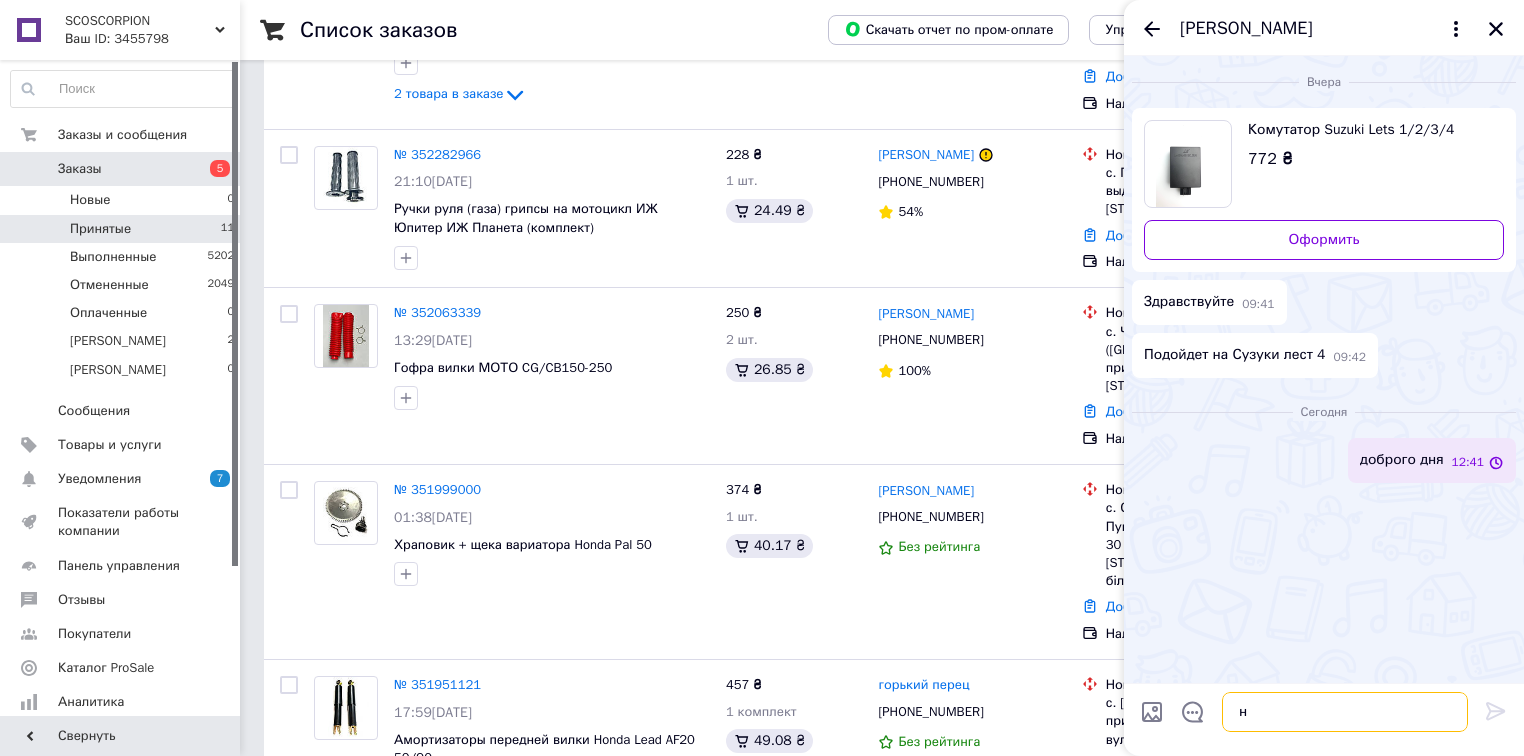 type on "ні" 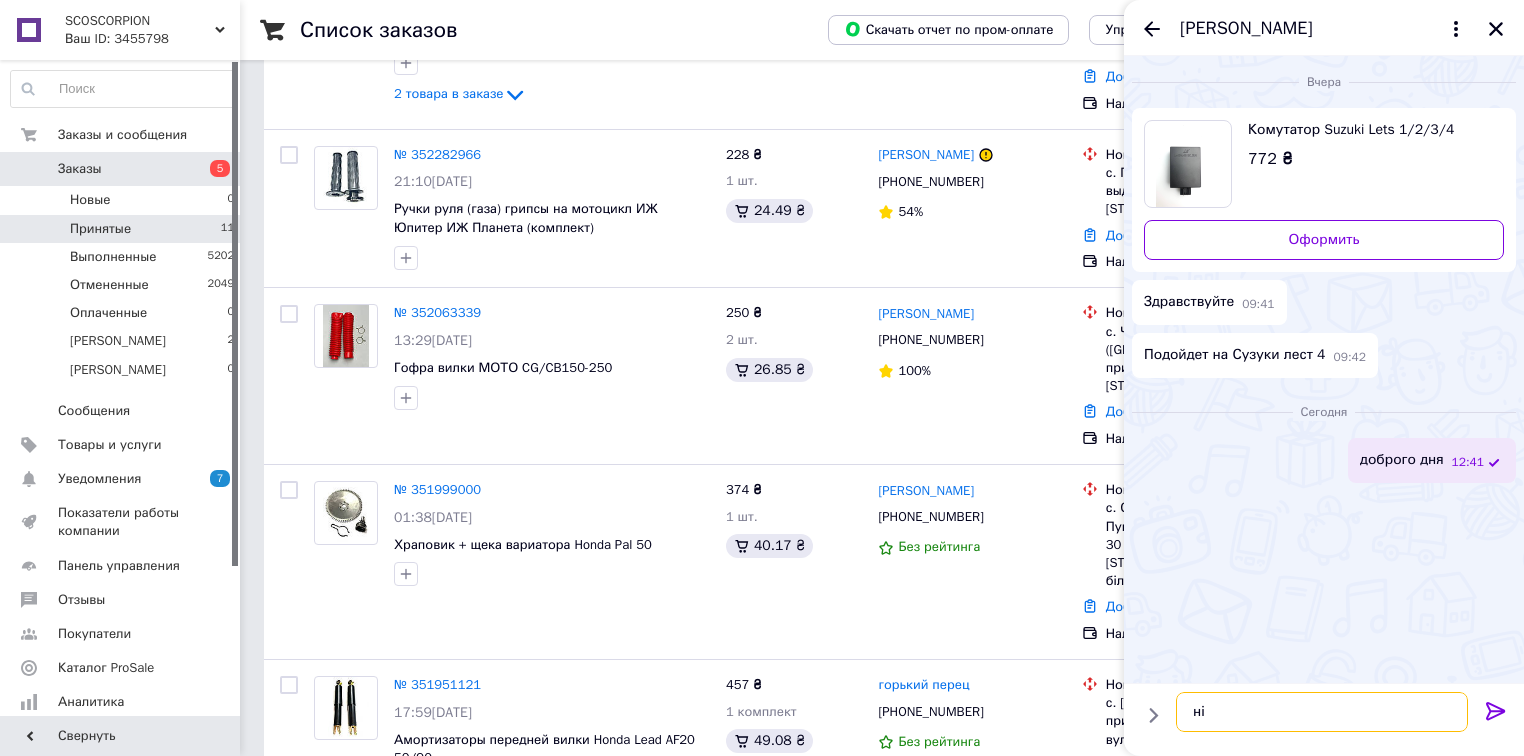 type 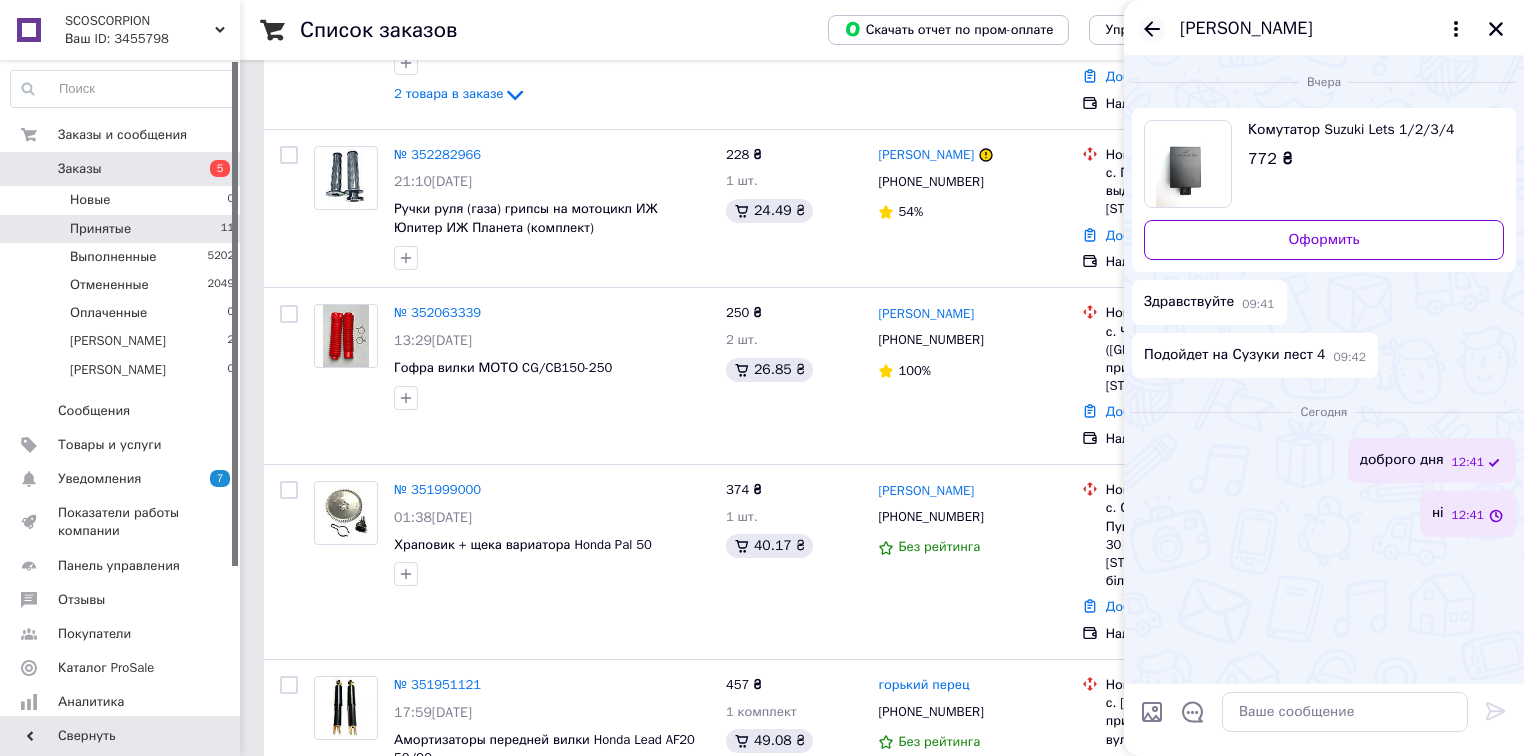 click 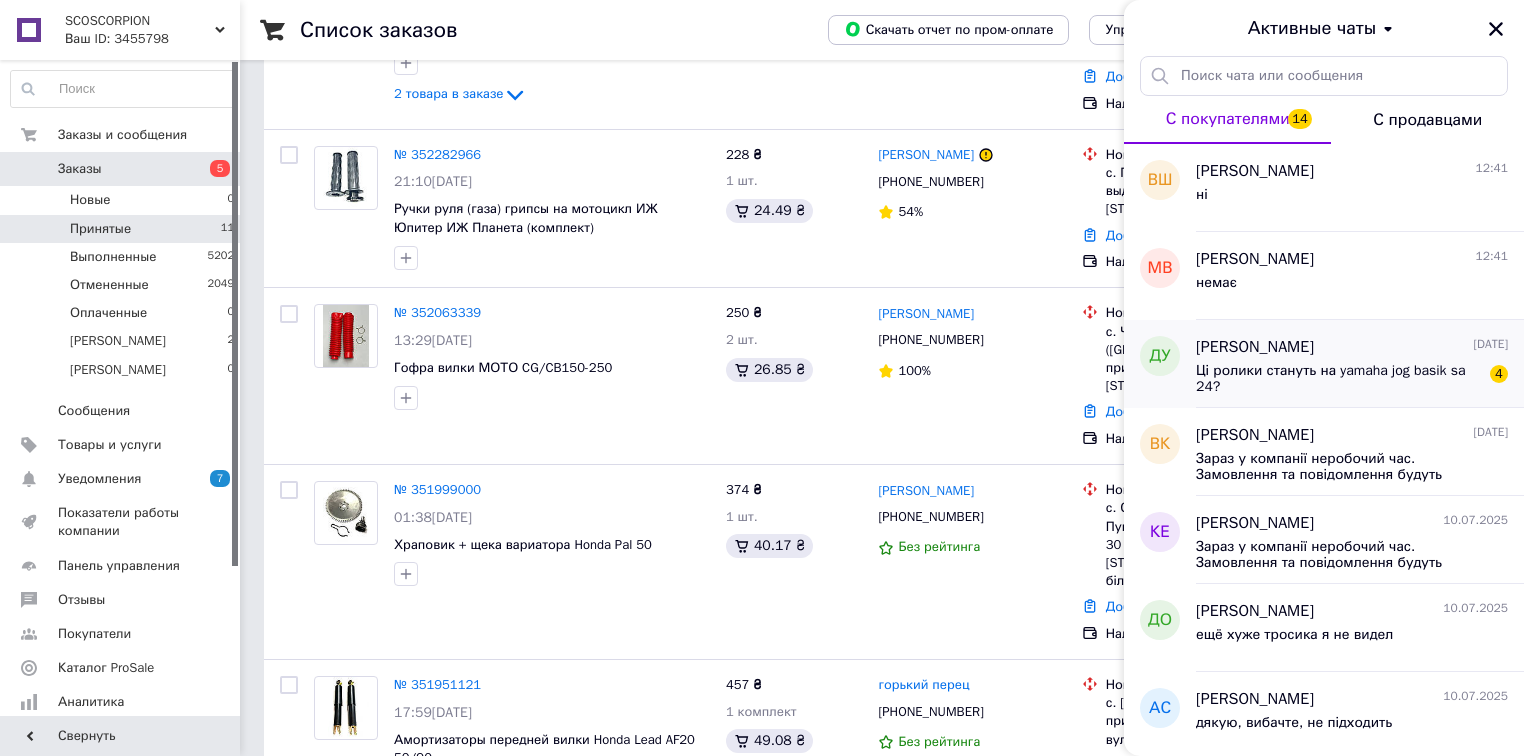 click on "[PERSON_NAME]" at bounding box center [1255, 347] 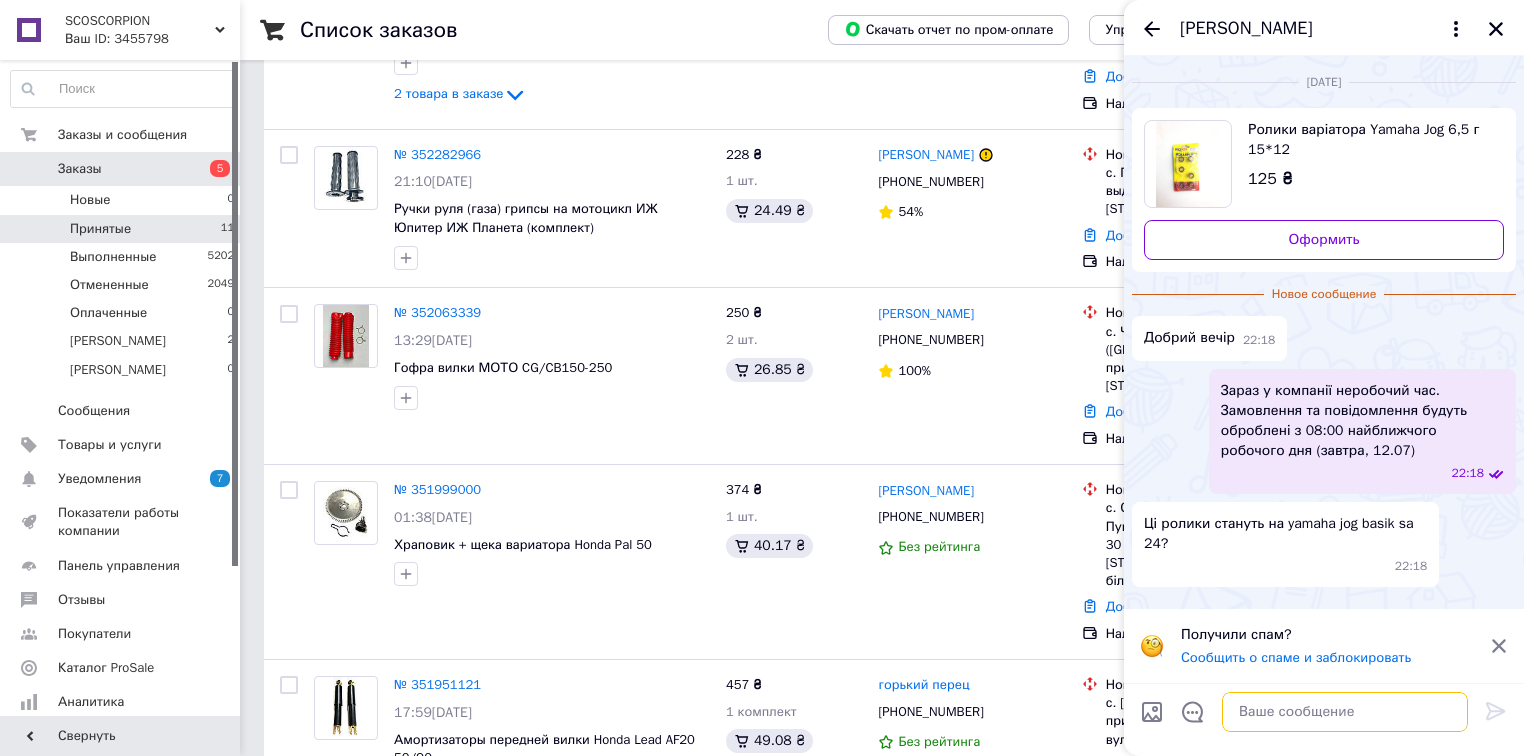 click at bounding box center [1345, 712] 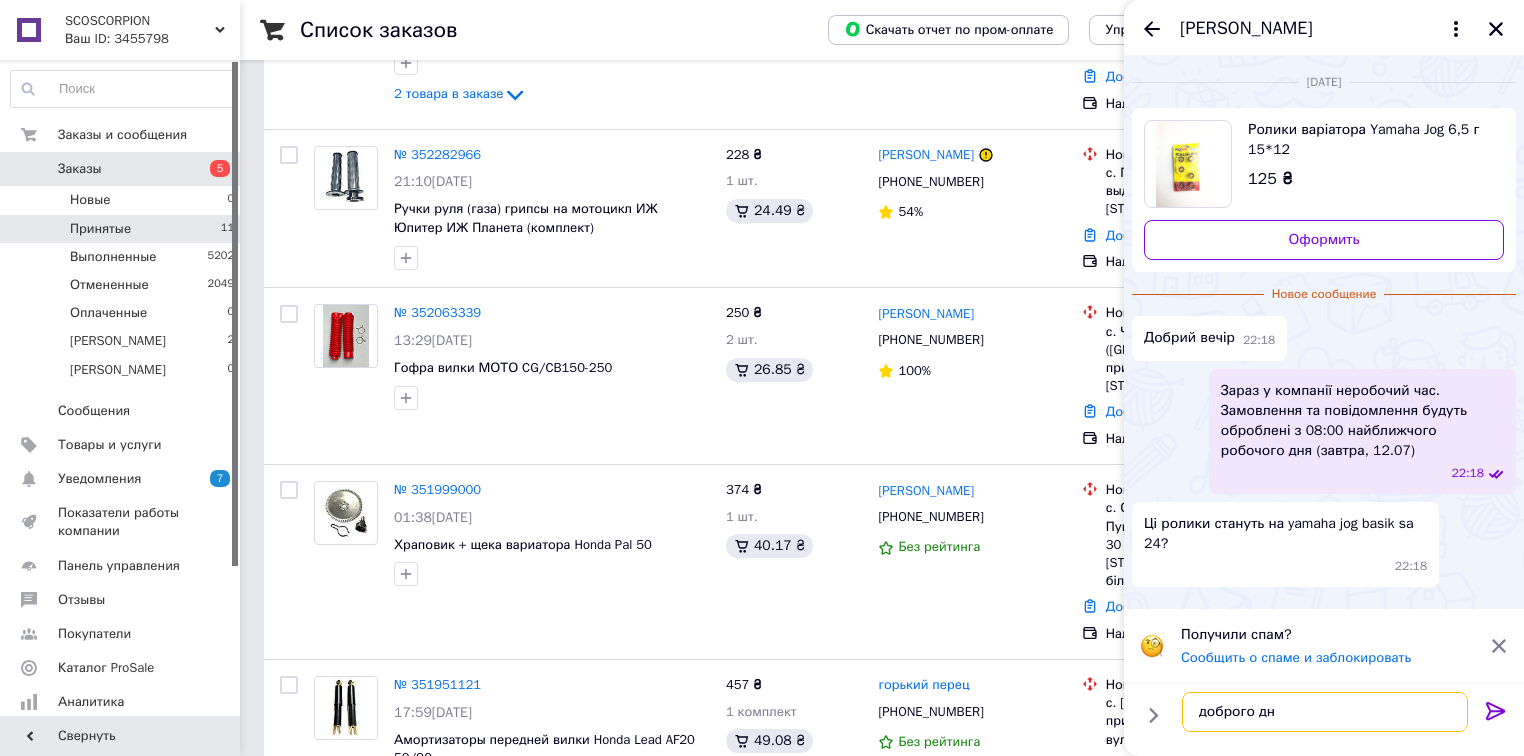 type on "доброго дня" 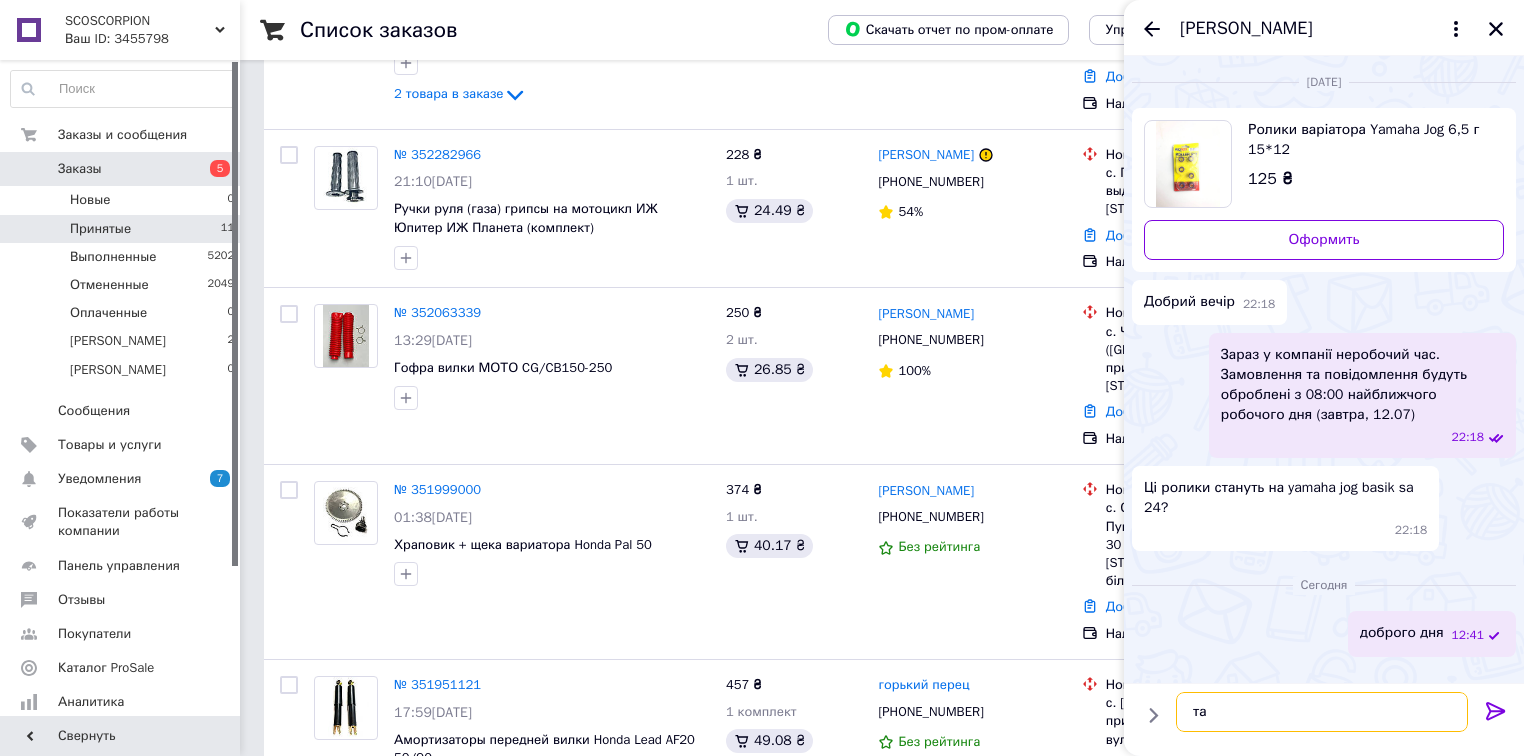 type on "так" 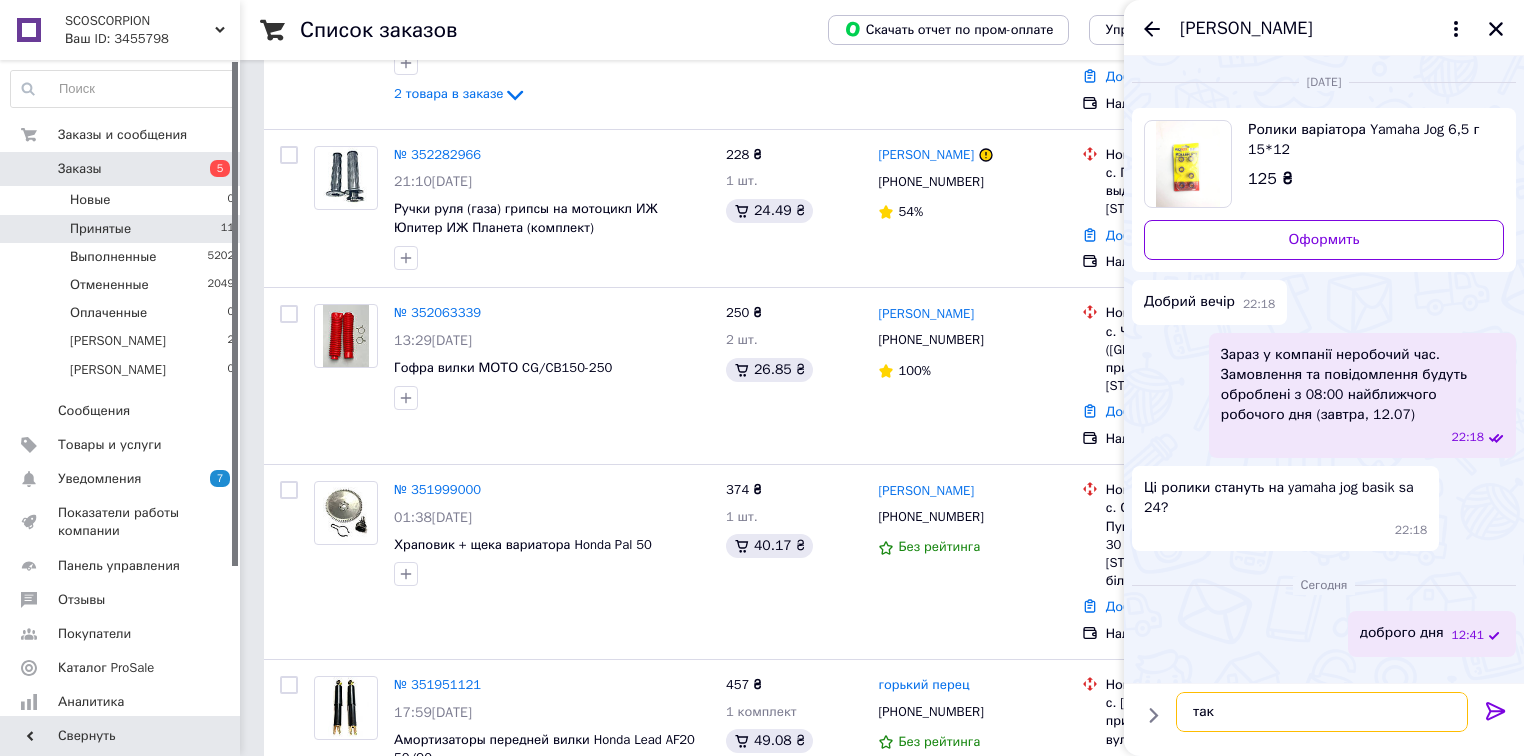 type 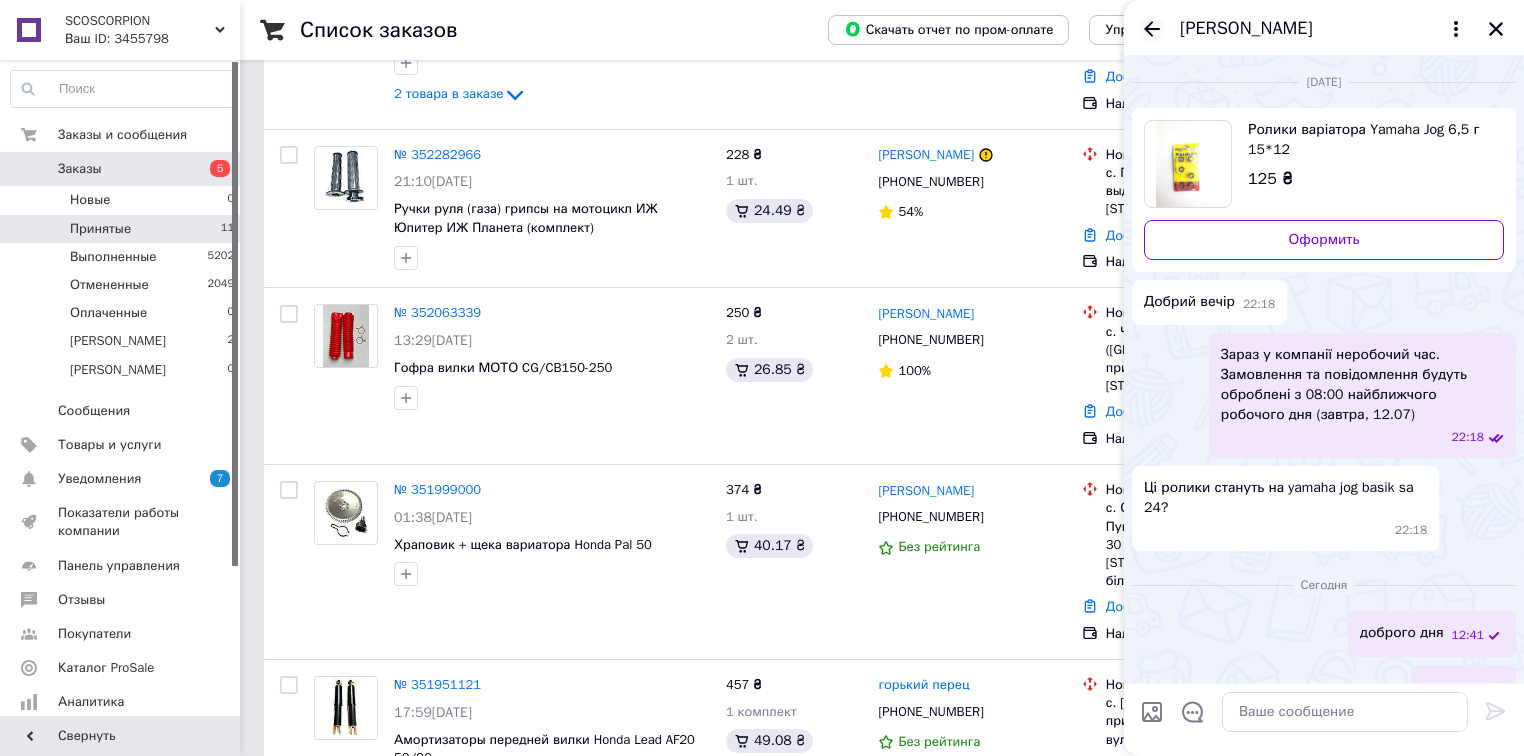 click 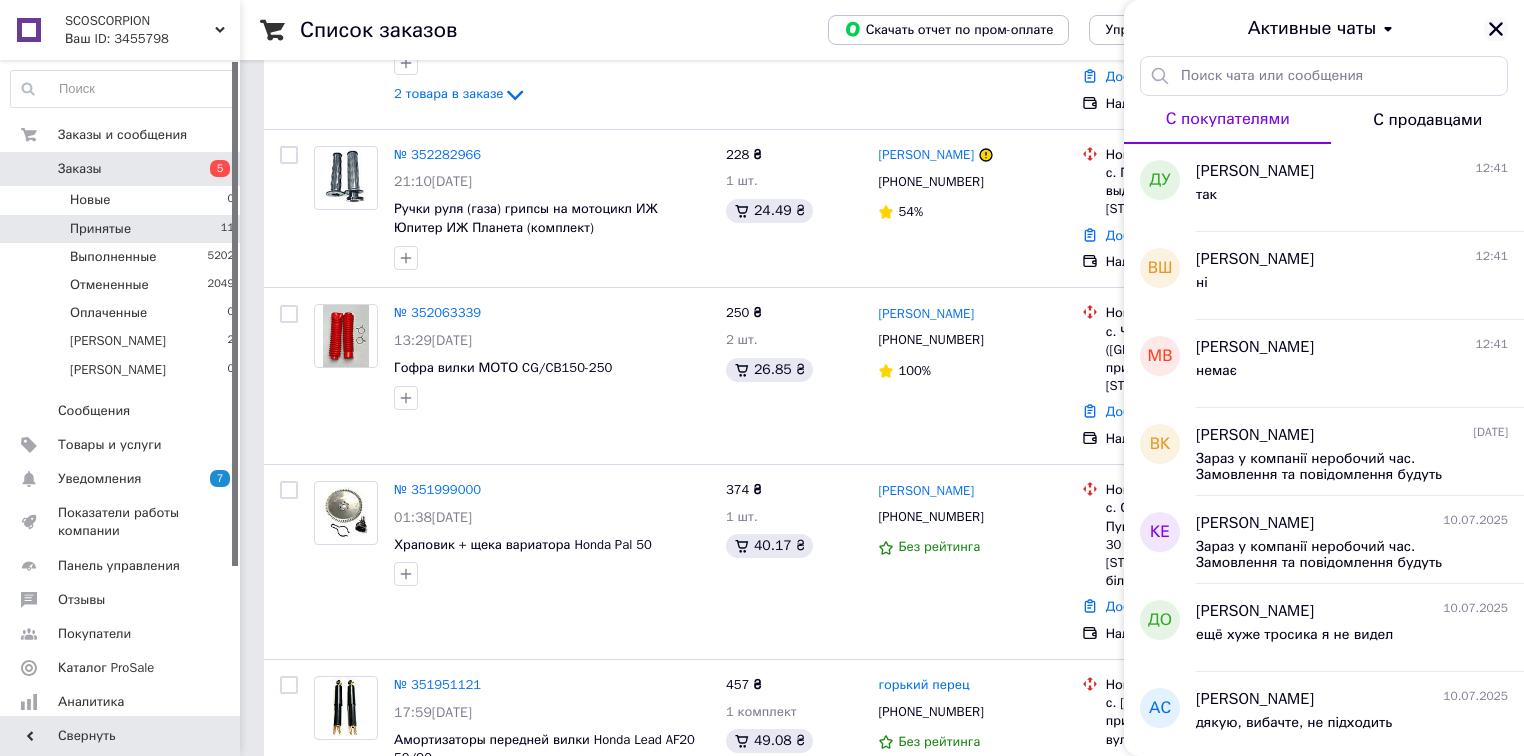 click 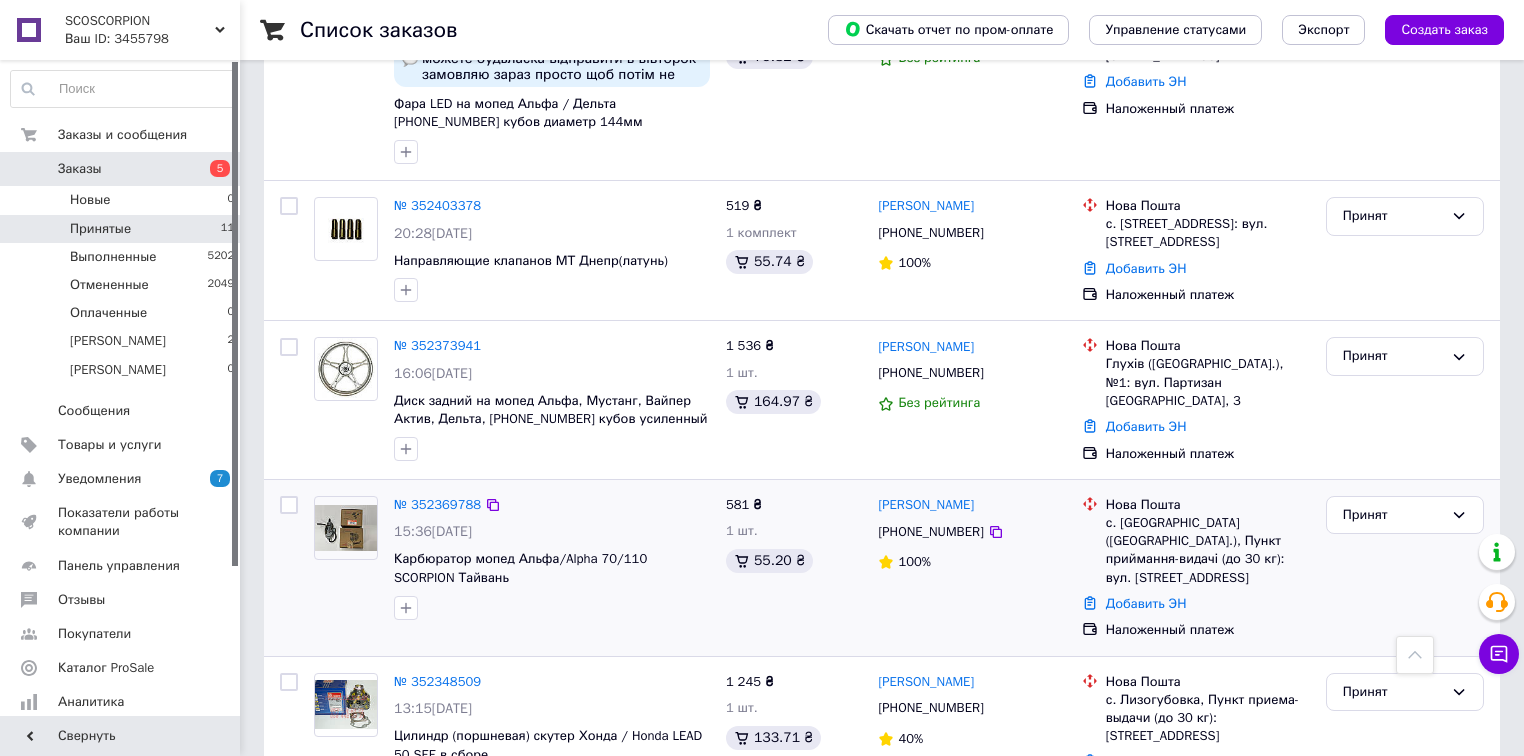 scroll, scrollTop: 608, scrollLeft: 0, axis: vertical 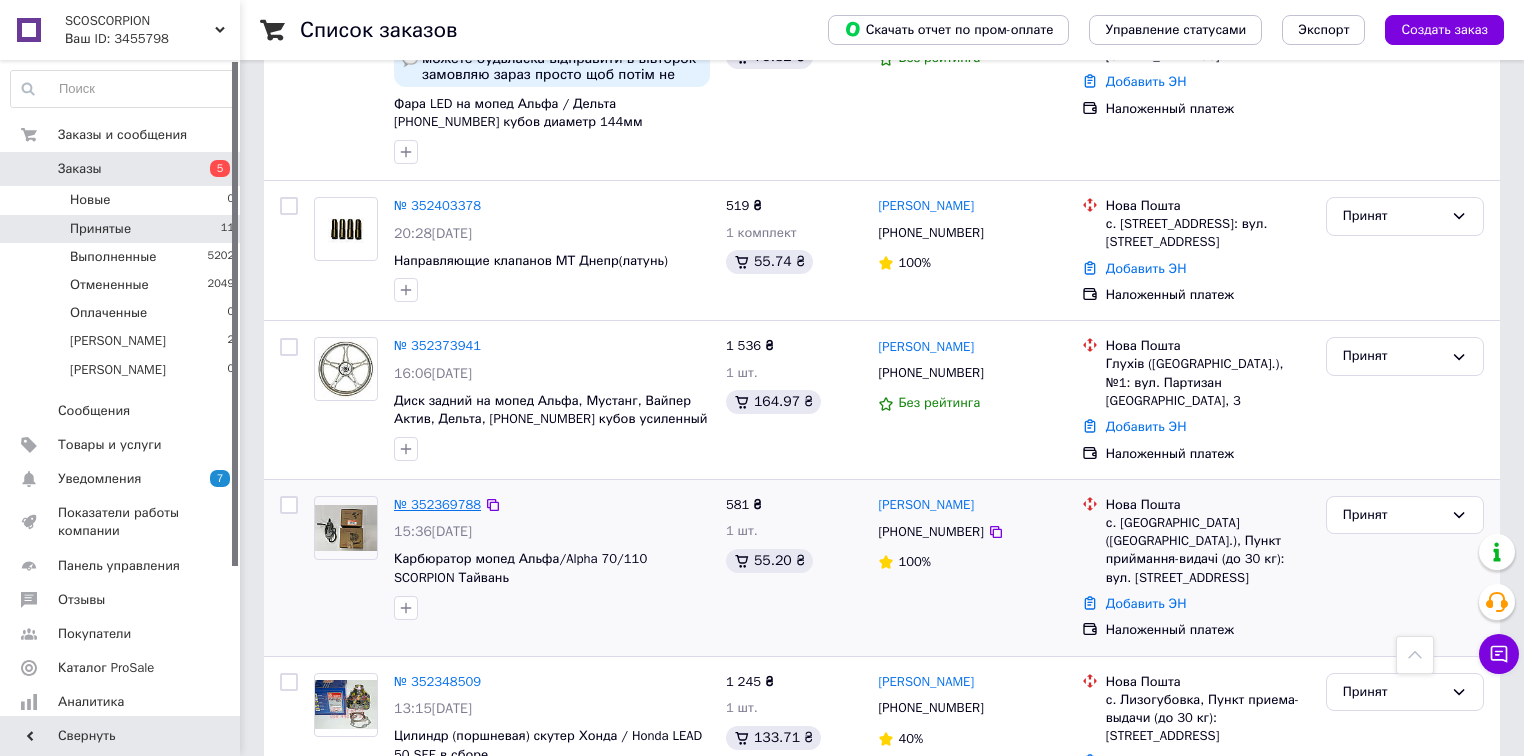 click on "№ 352369788" at bounding box center (437, 504) 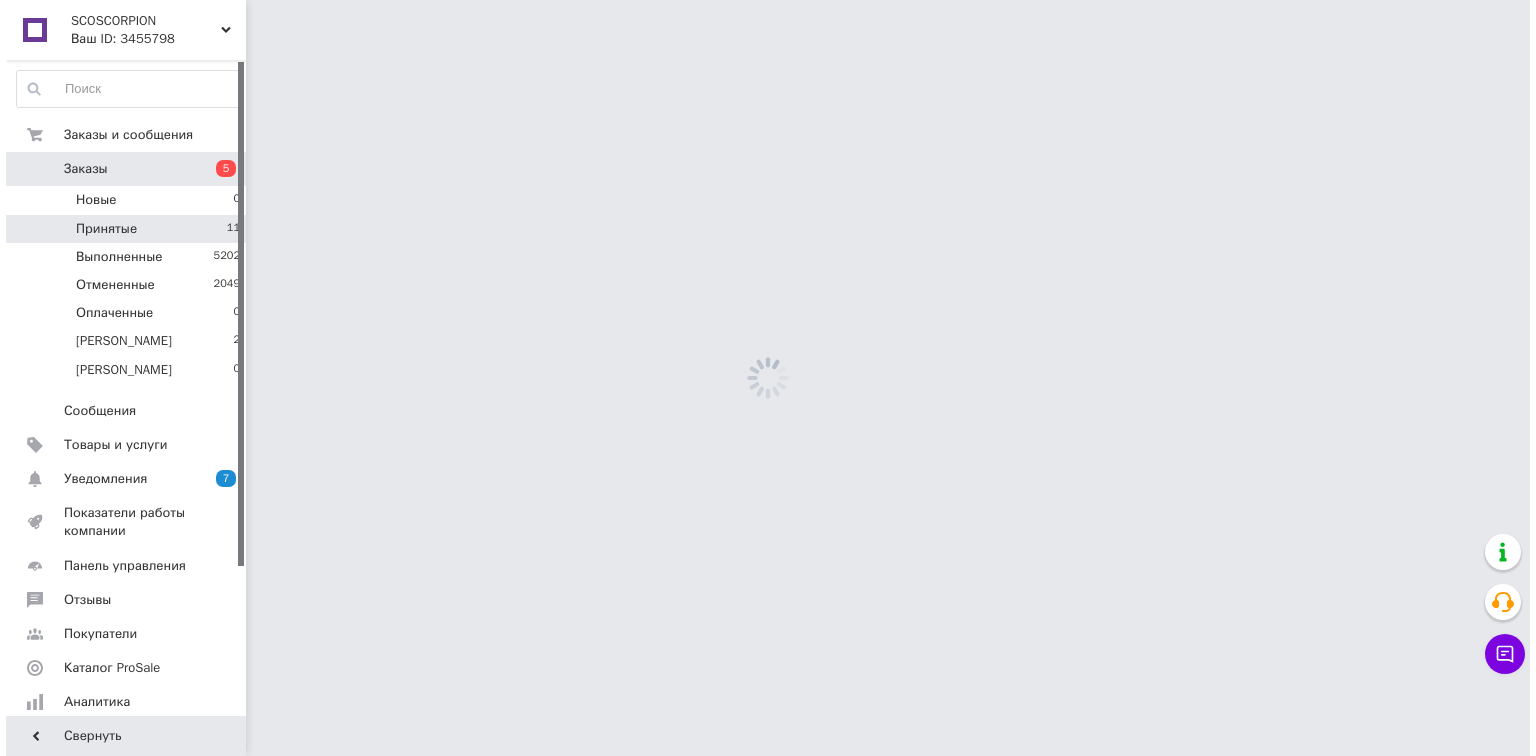 scroll, scrollTop: 0, scrollLeft: 0, axis: both 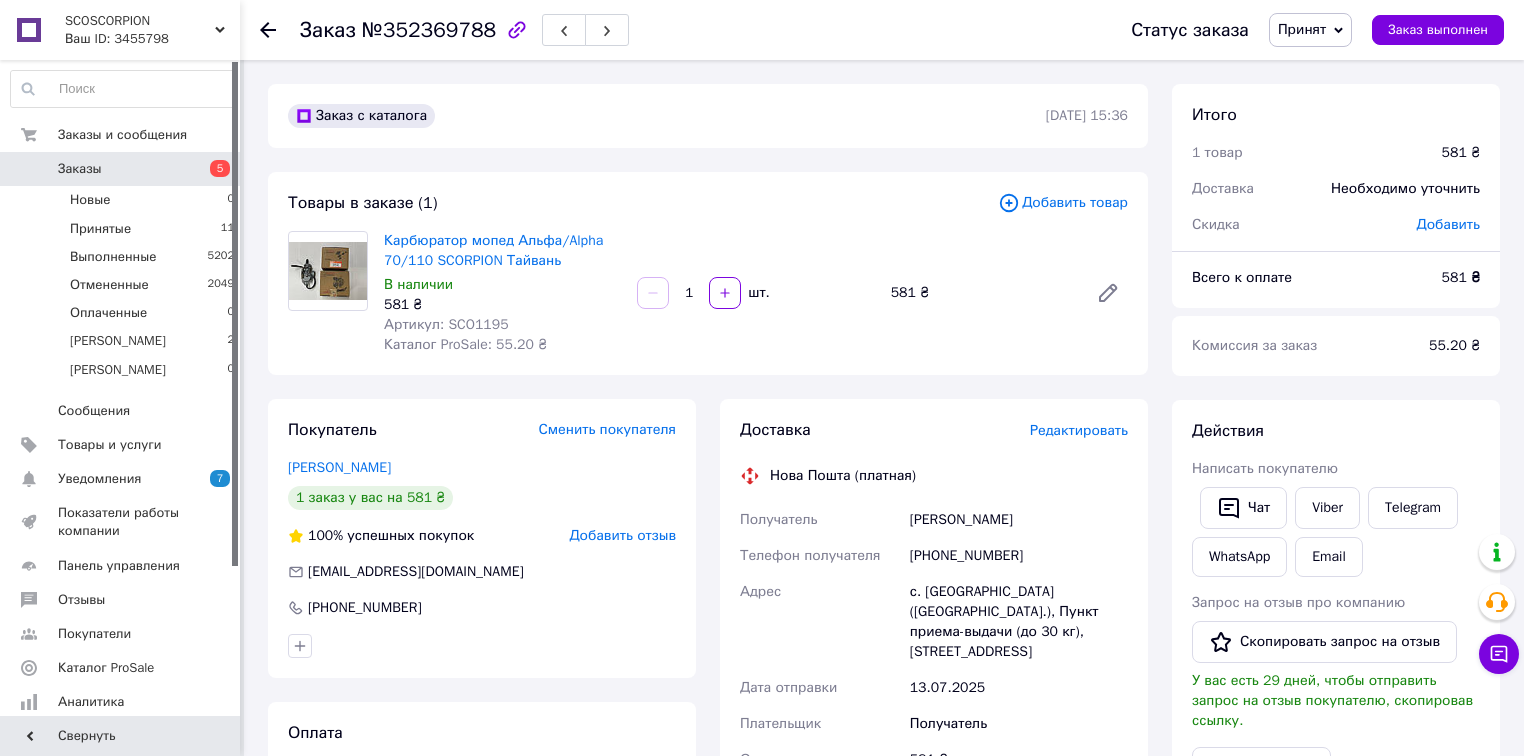 click on "Редактировать" at bounding box center (1079, 430) 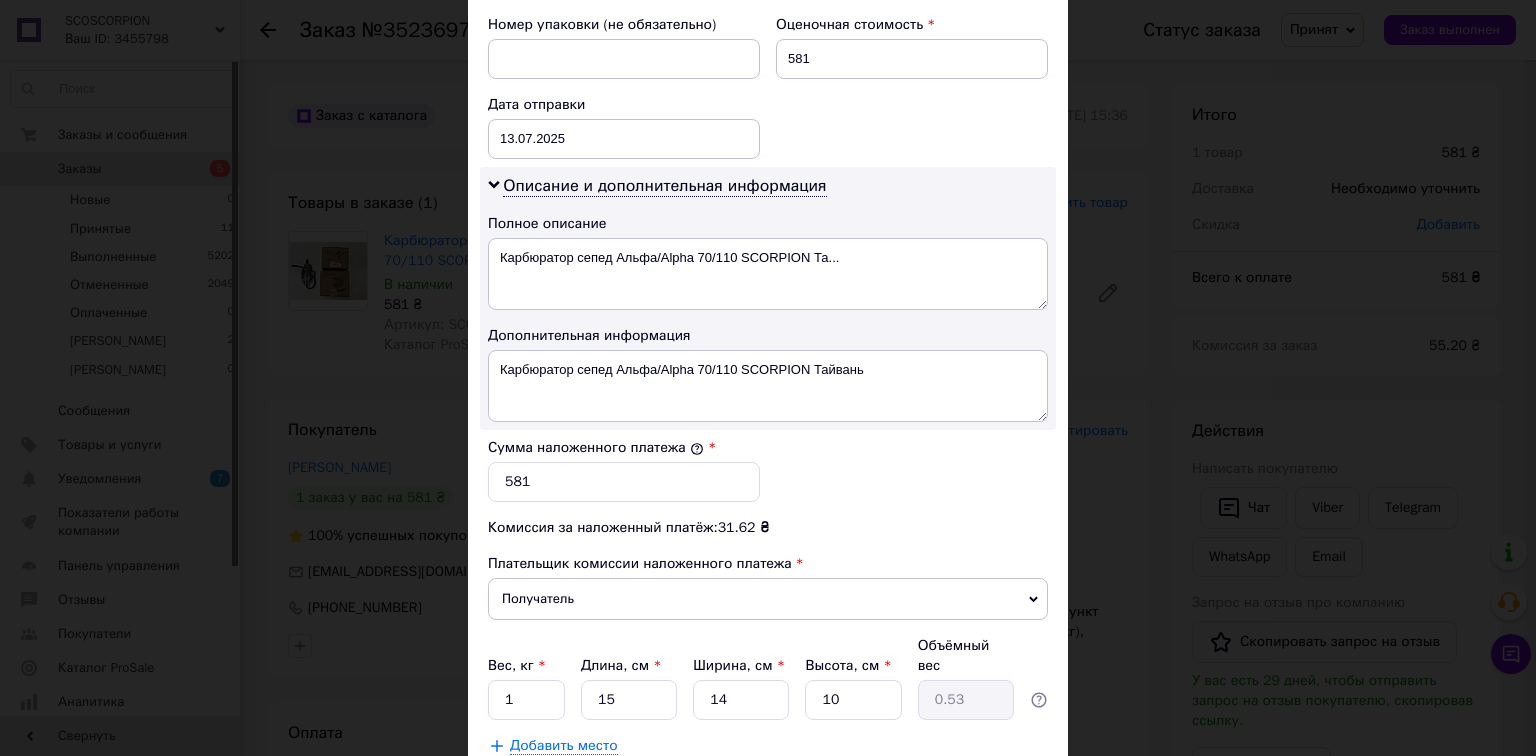 scroll, scrollTop: 987, scrollLeft: 0, axis: vertical 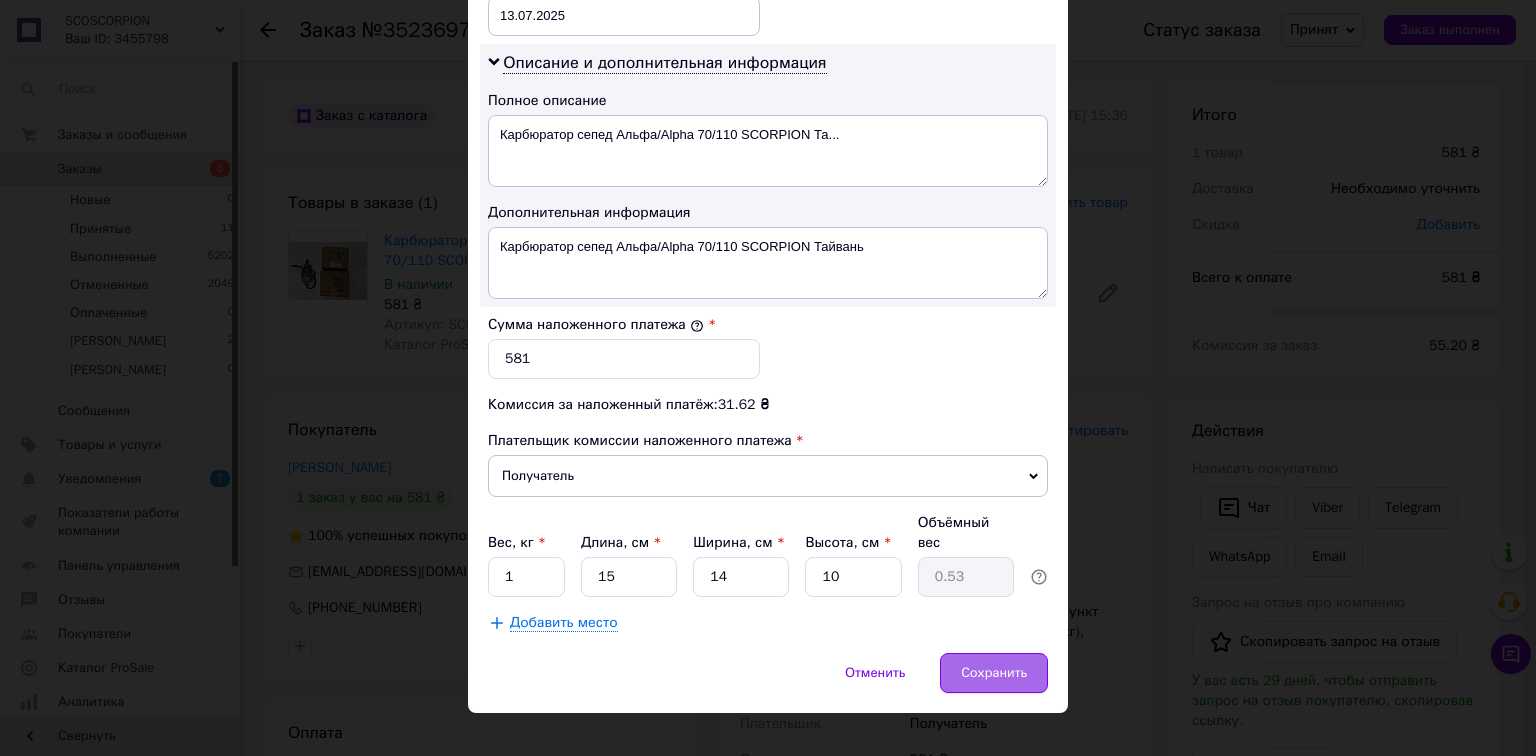 click on "Сохранить" at bounding box center (994, 673) 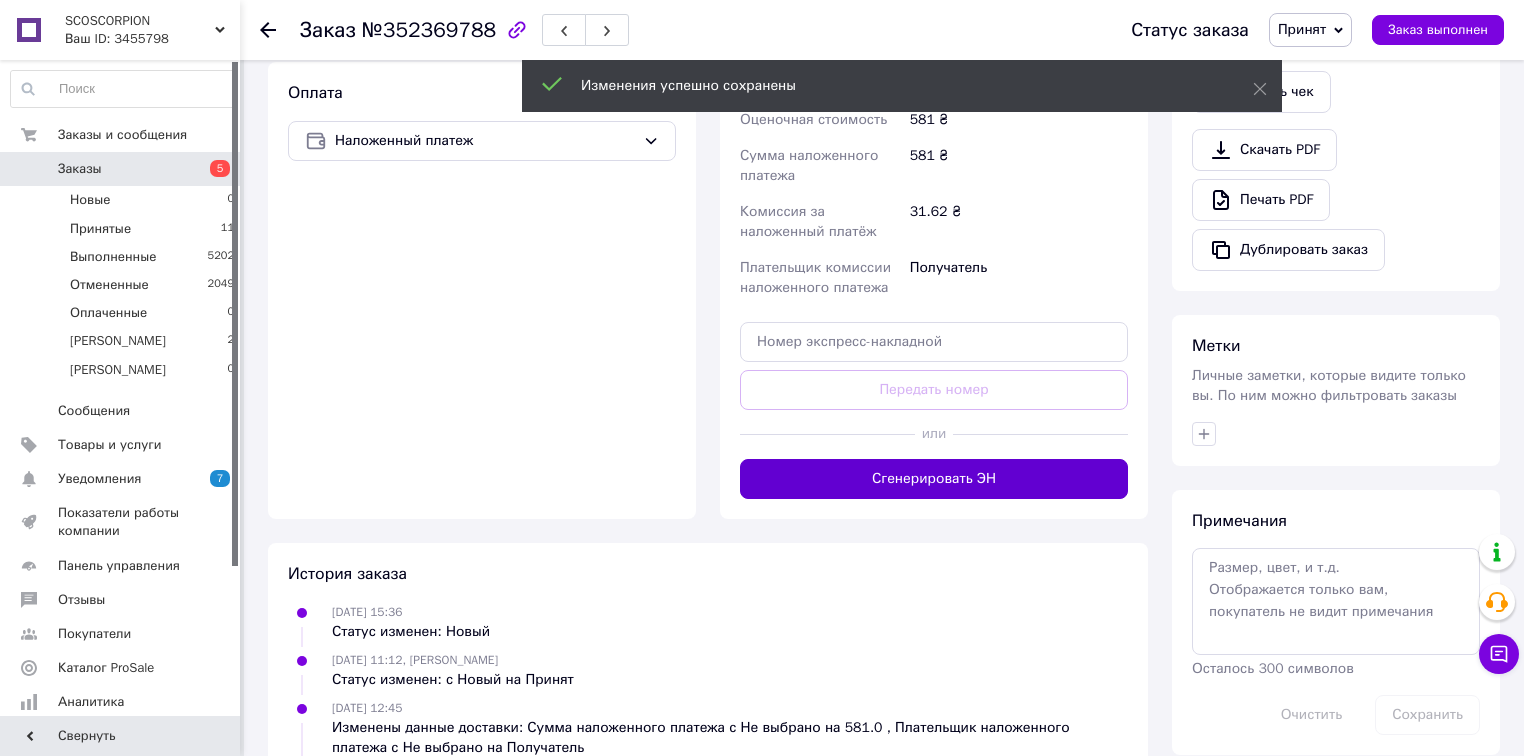 click on "Сгенерировать ЭН" at bounding box center (934, 479) 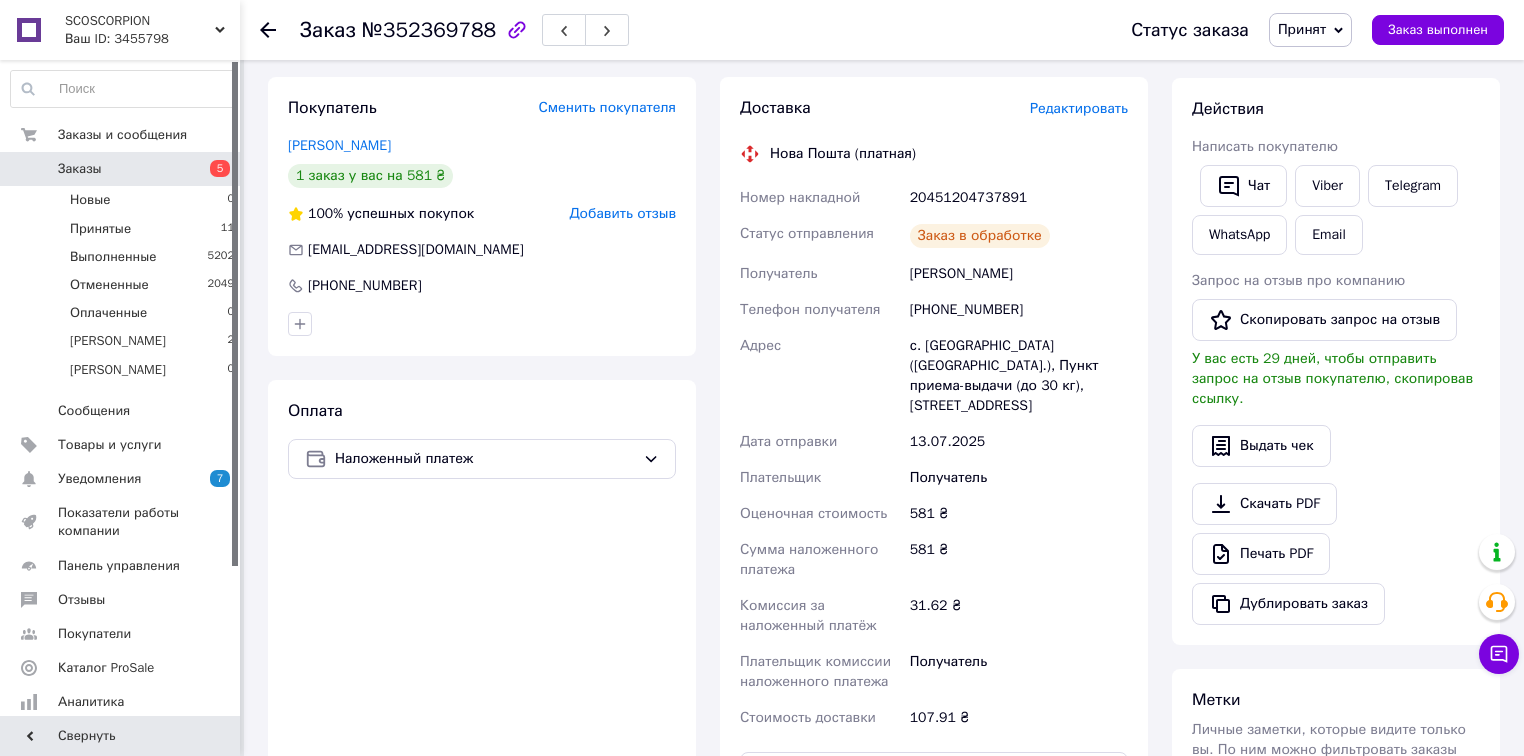 scroll, scrollTop: 400, scrollLeft: 0, axis: vertical 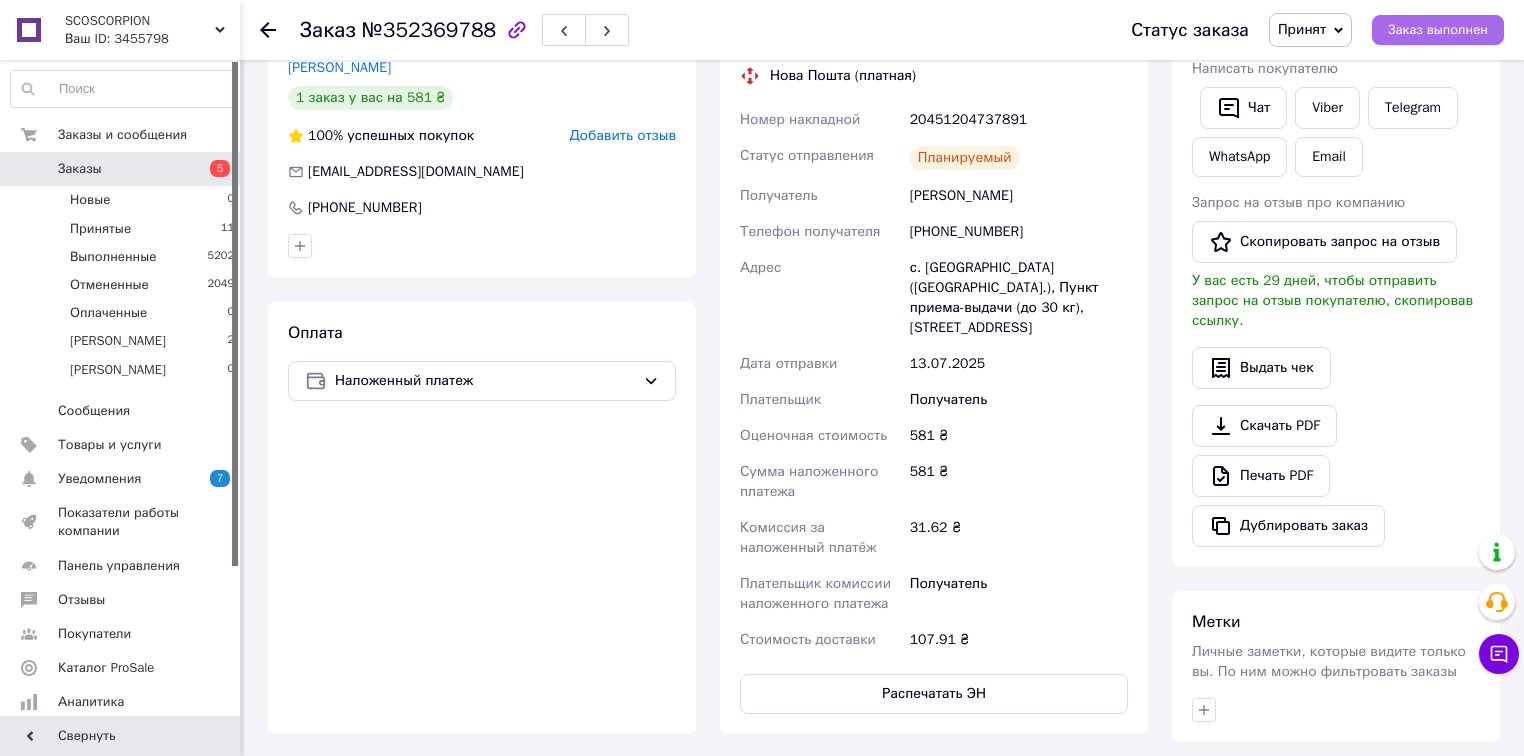 click on "Заказ выполнен" at bounding box center [1438, 30] 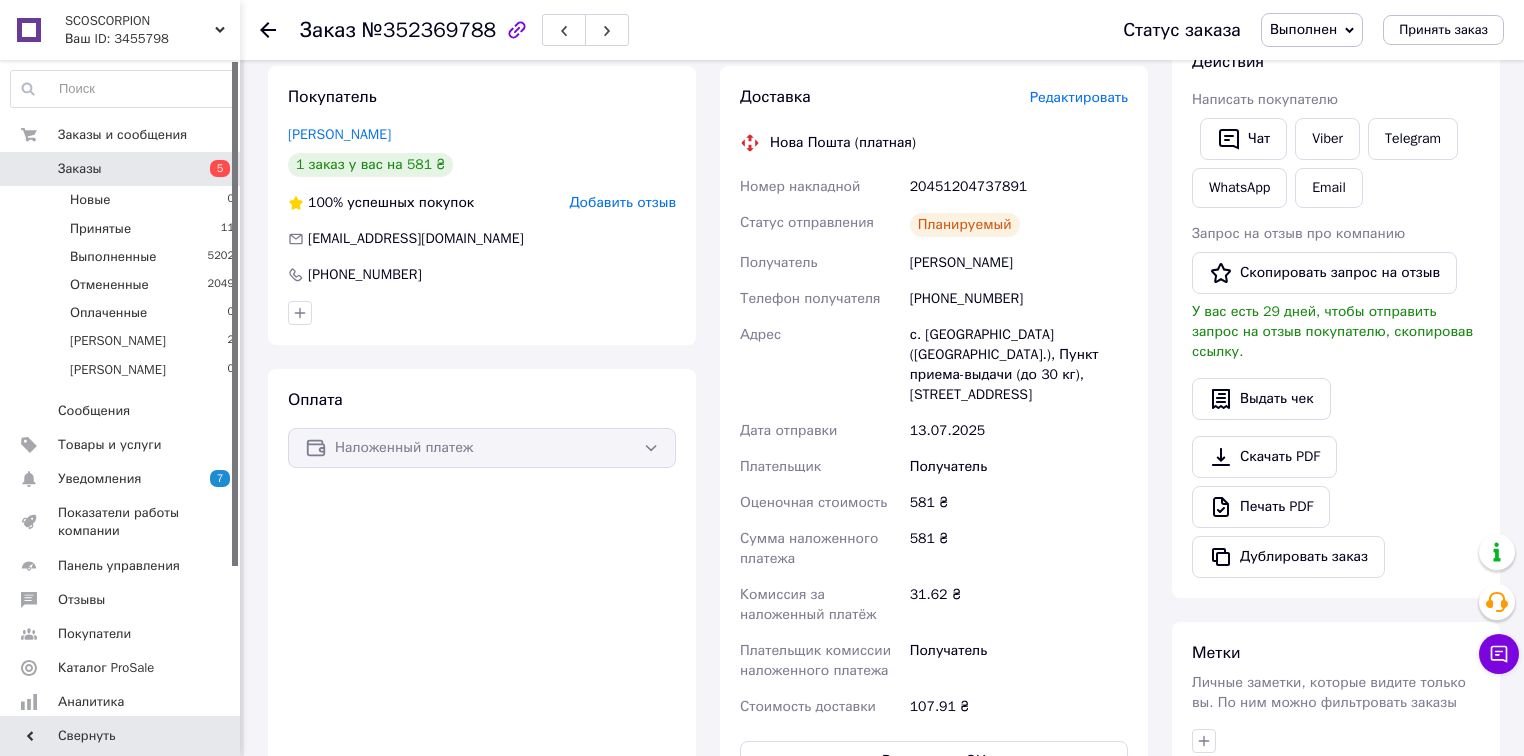 scroll, scrollTop: 80, scrollLeft: 0, axis: vertical 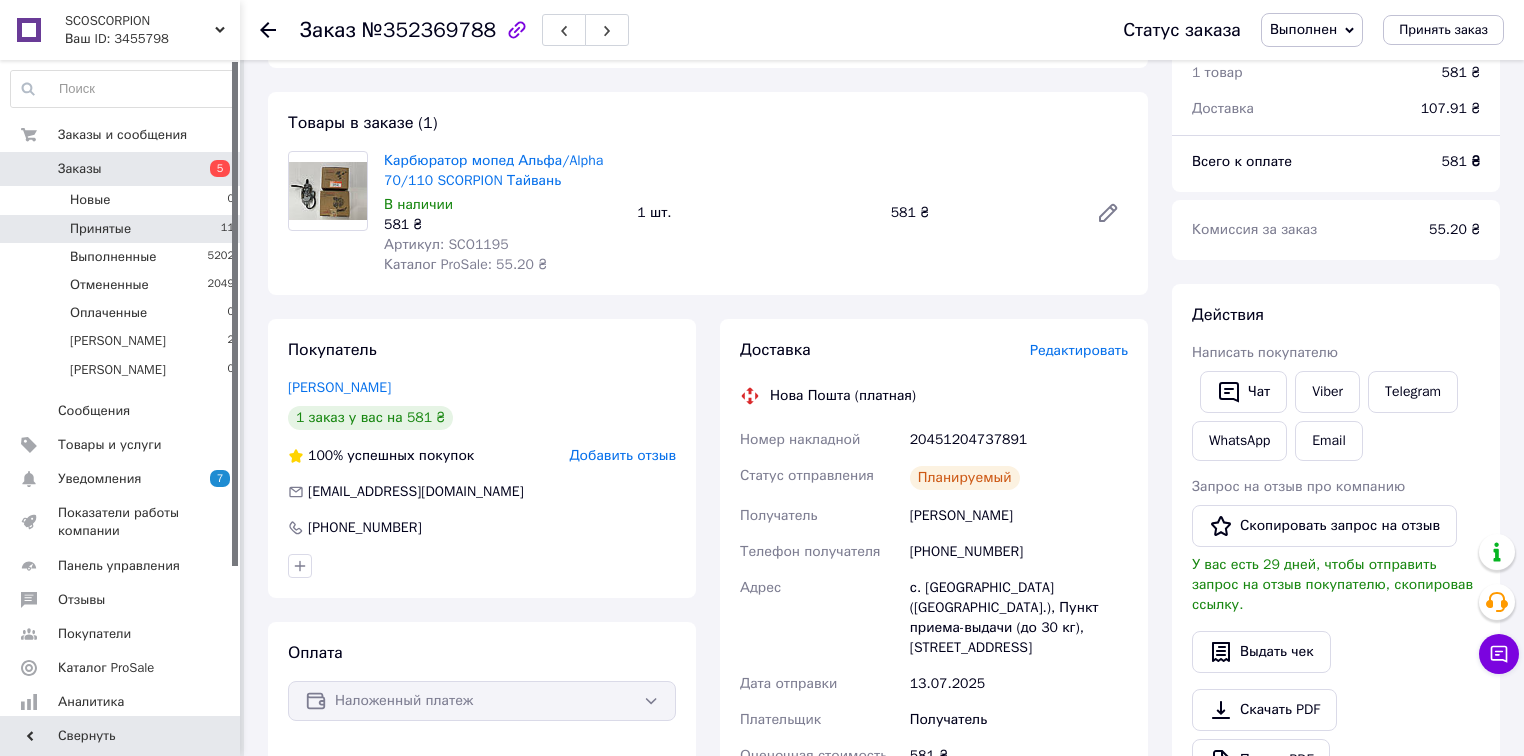click on "Принятые 11" at bounding box center [123, 229] 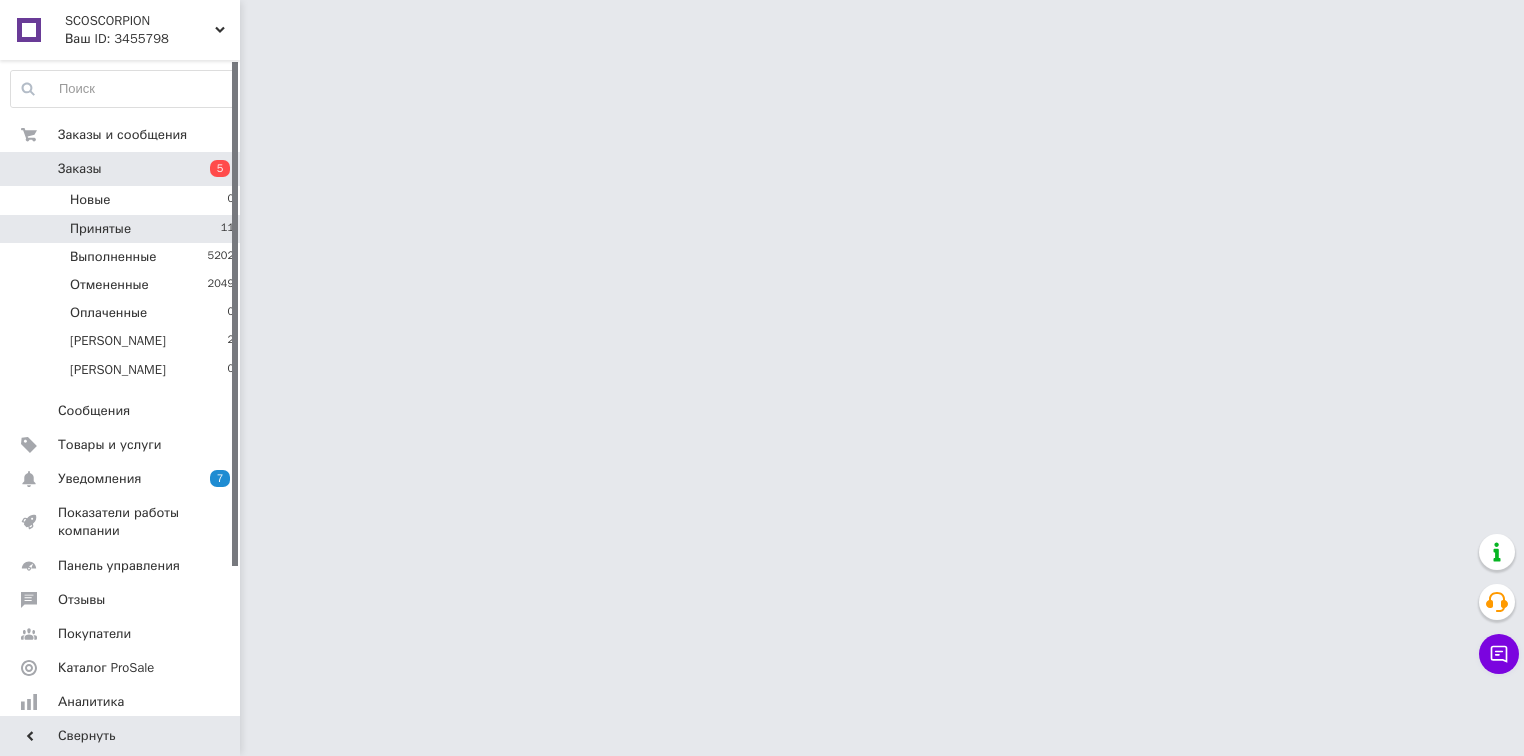 scroll, scrollTop: 0, scrollLeft: 0, axis: both 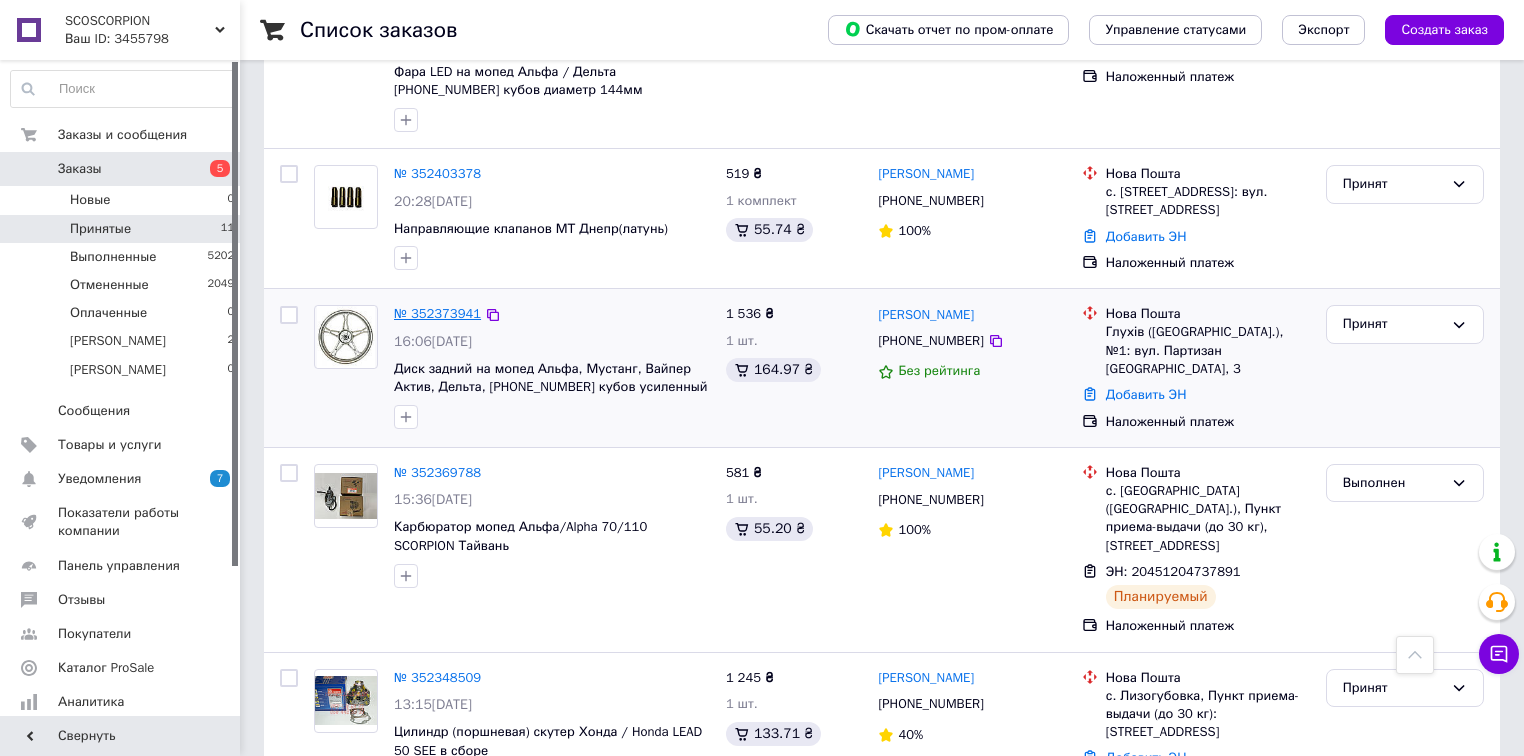 click on "№ 352373941" at bounding box center [437, 313] 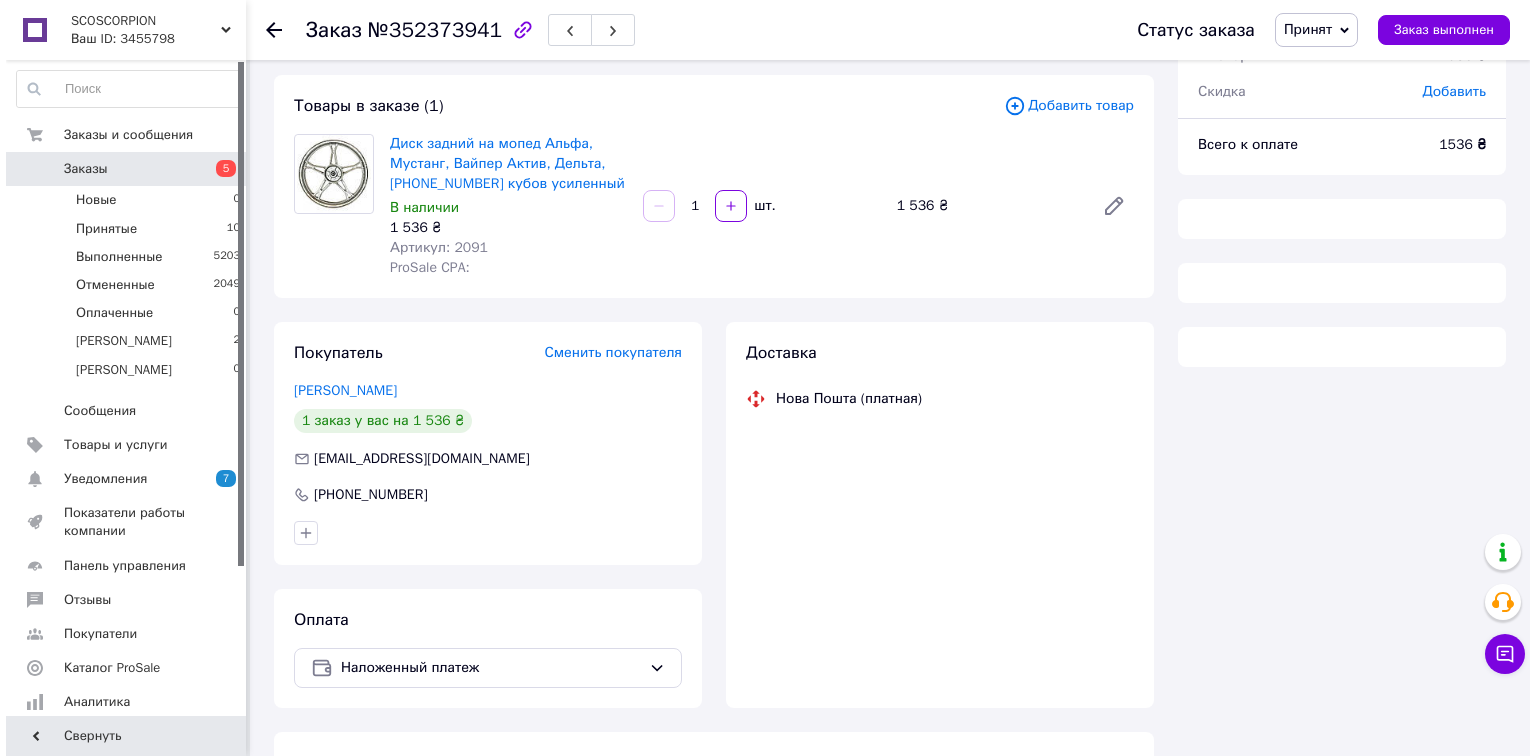 scroll, scrollTop: 57, scrollLeft: 0, axis: vertical 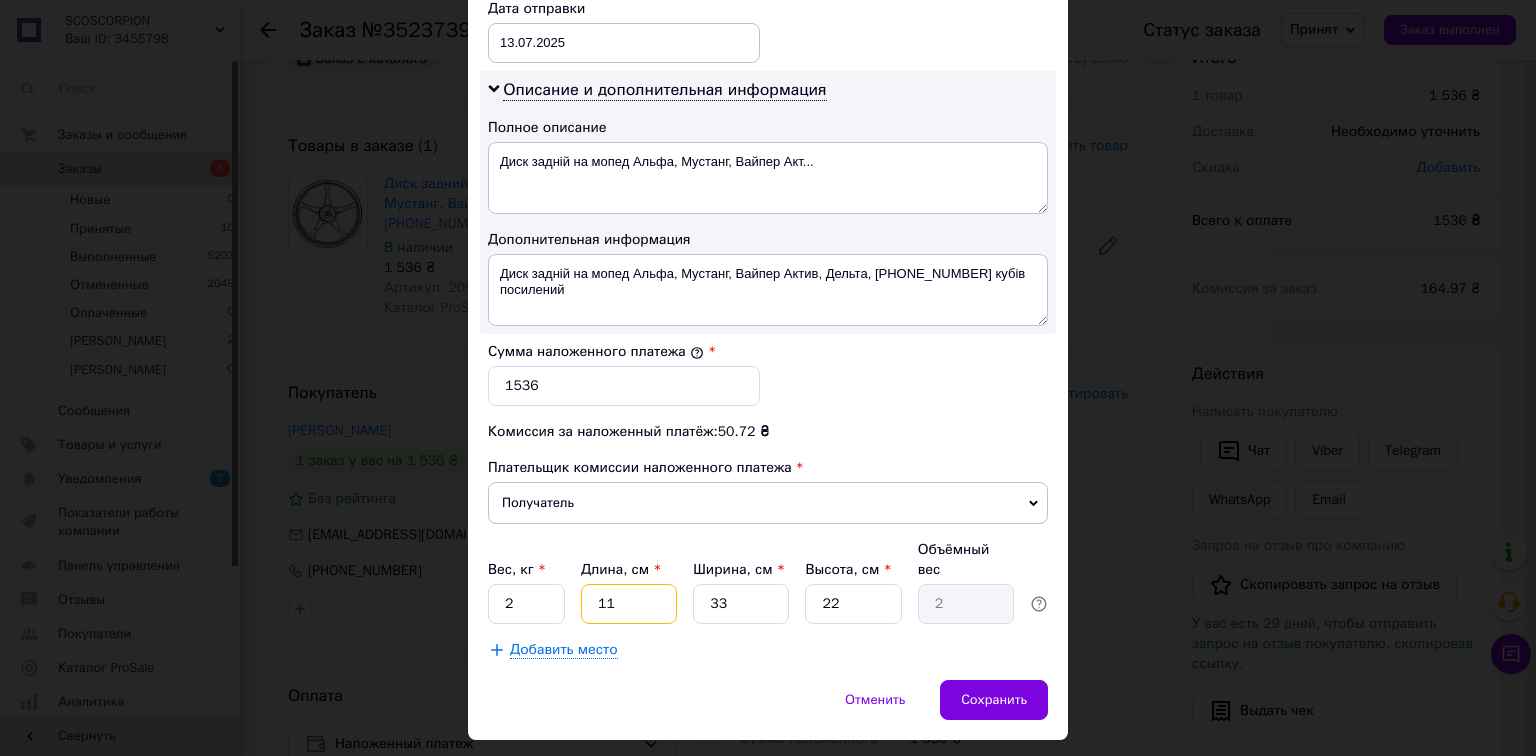 click on "11" at bounding box center [629, 604] 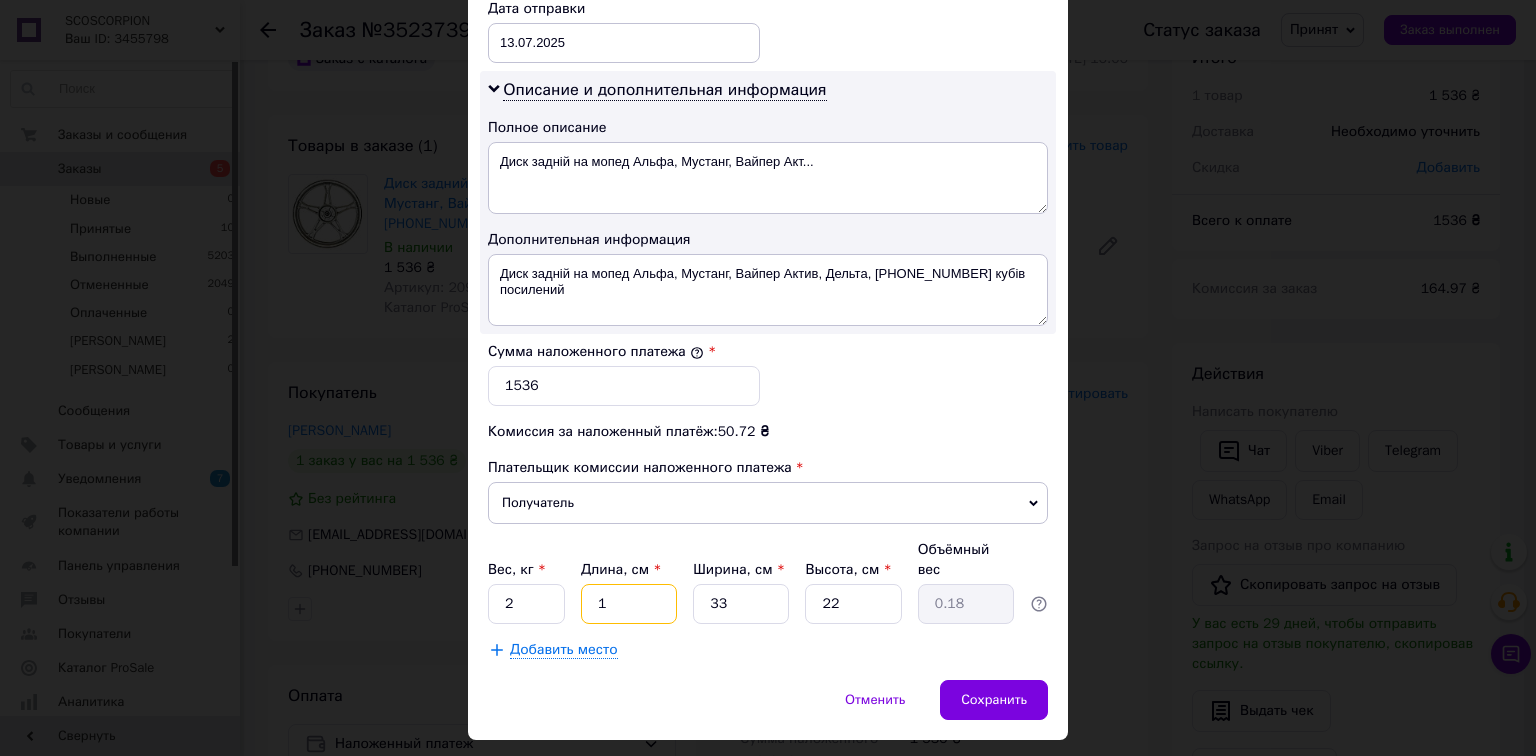 type 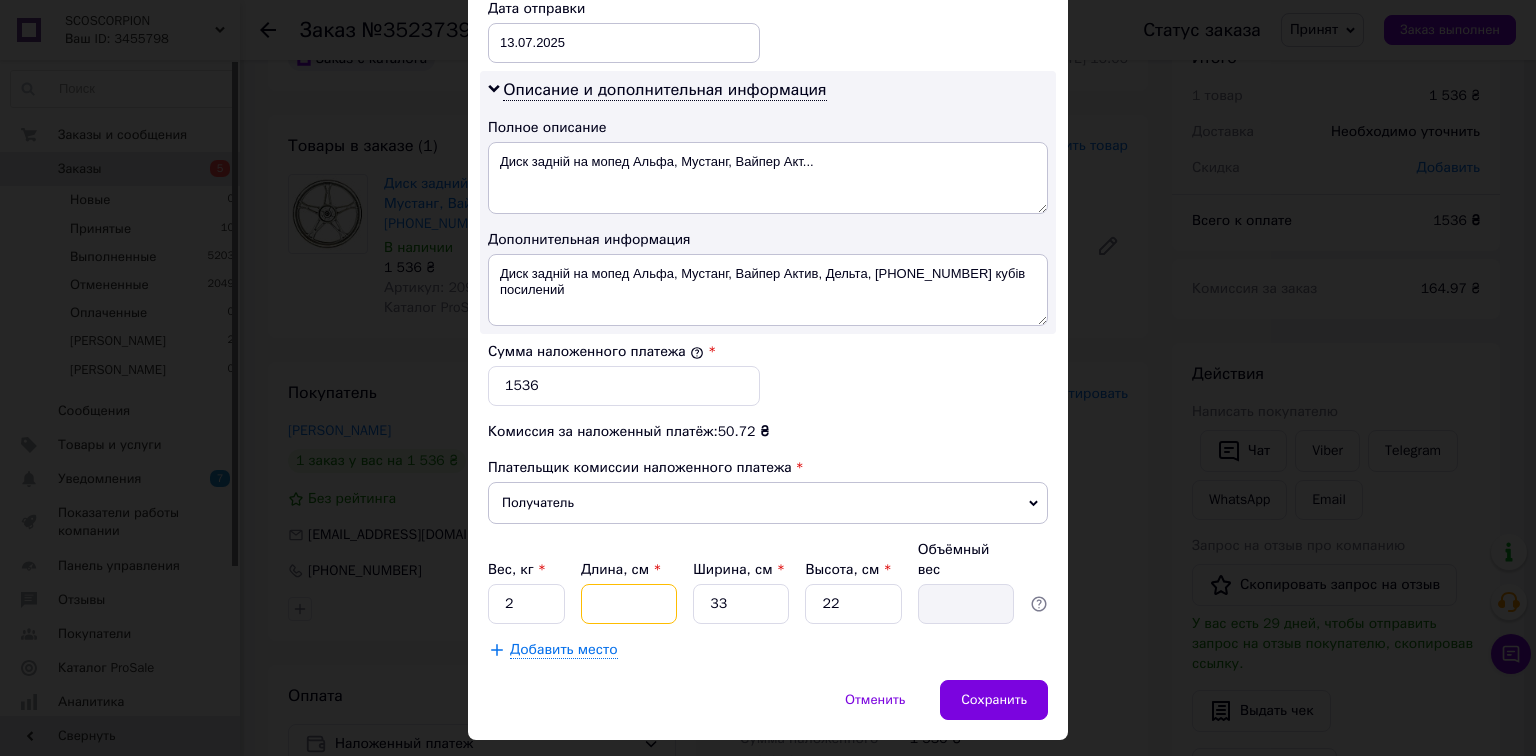type on "4" 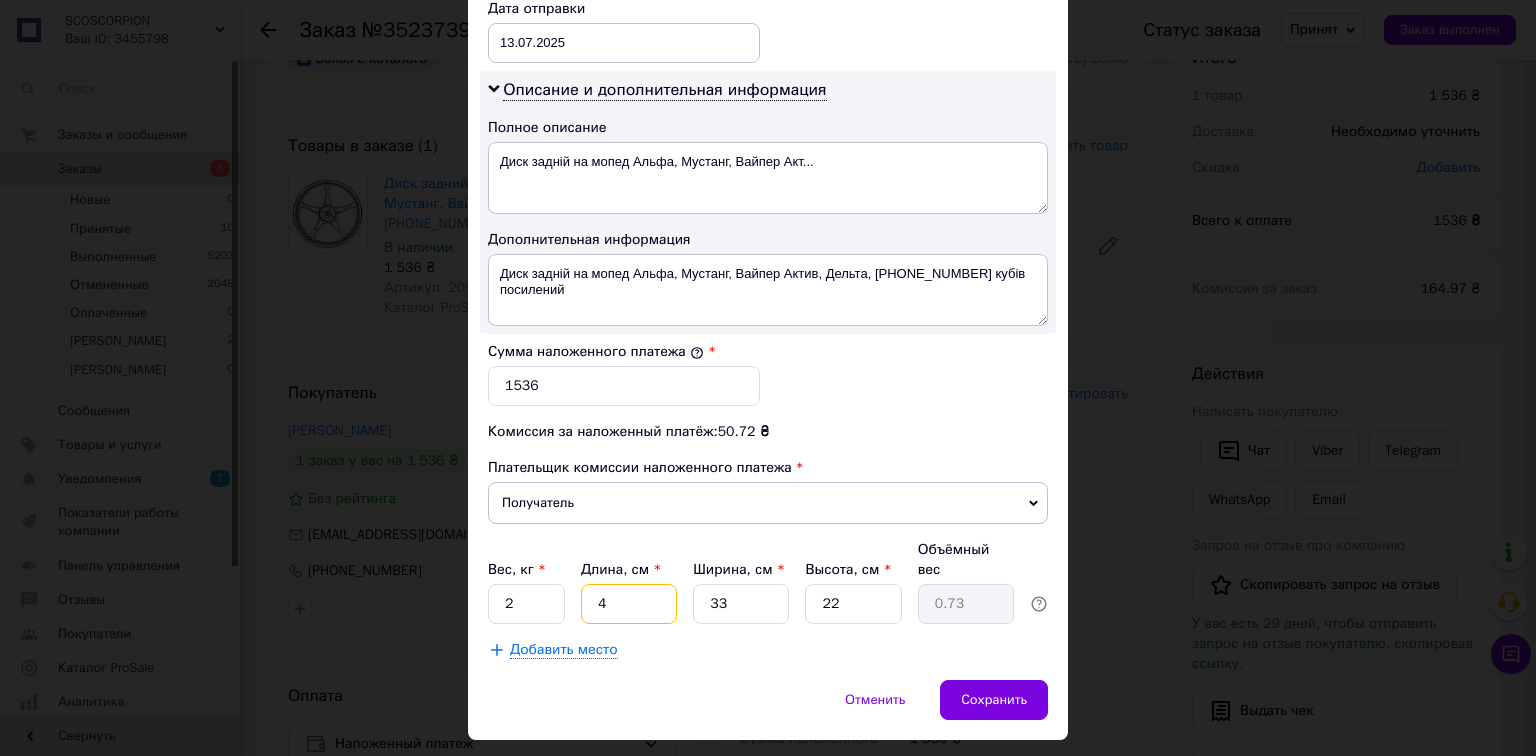 type on "44" 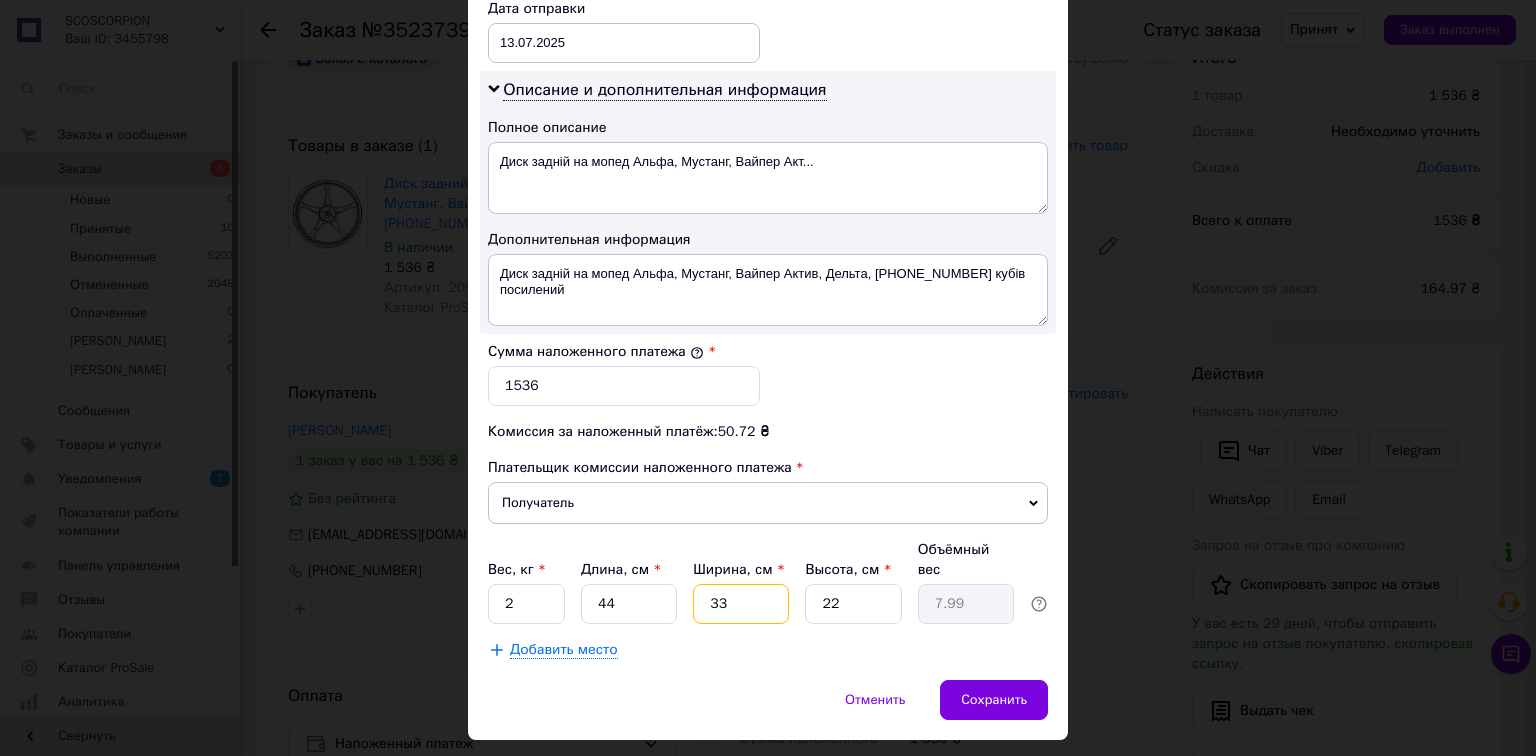 click on "33" at bounding box center [741, 604] 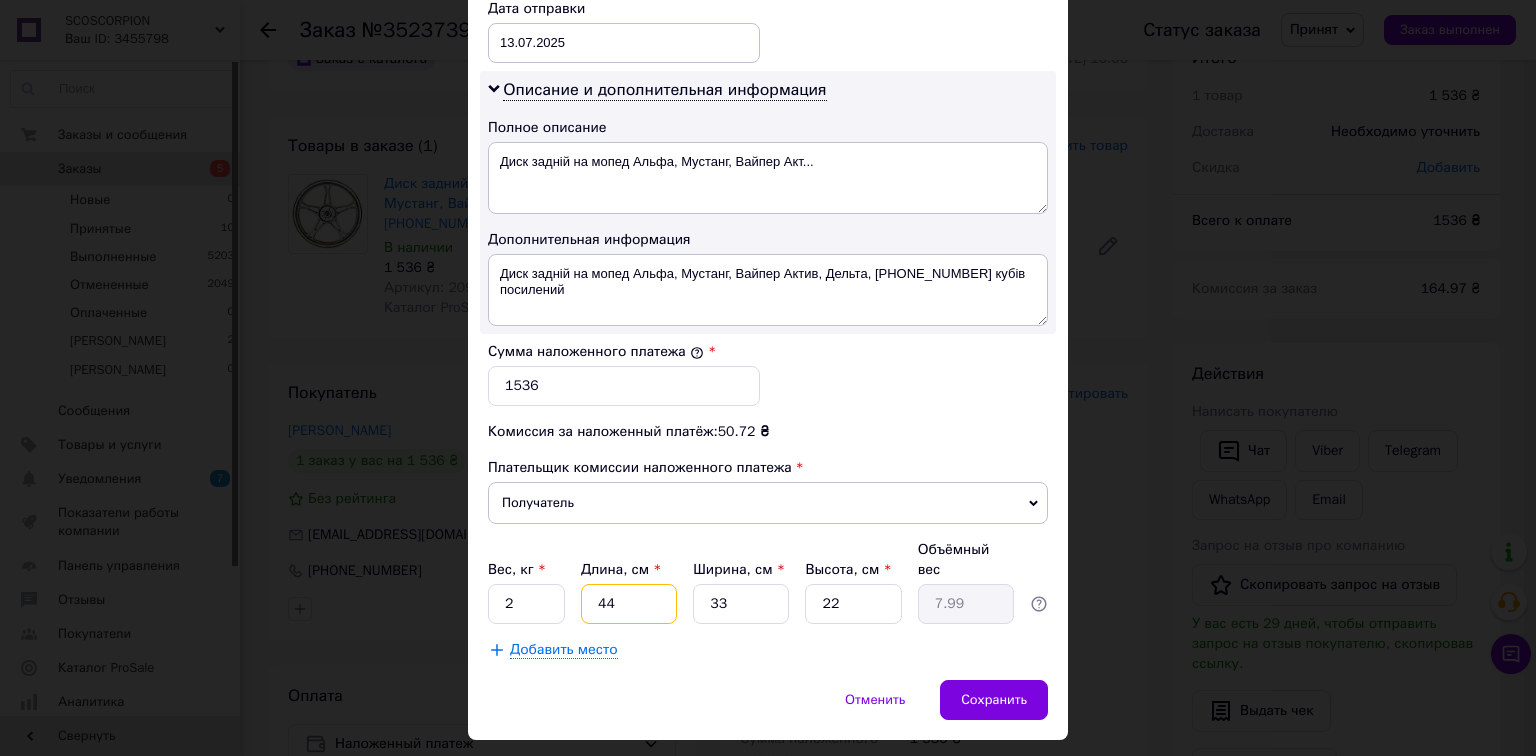 click on "44" at bounding box center (629, 604) 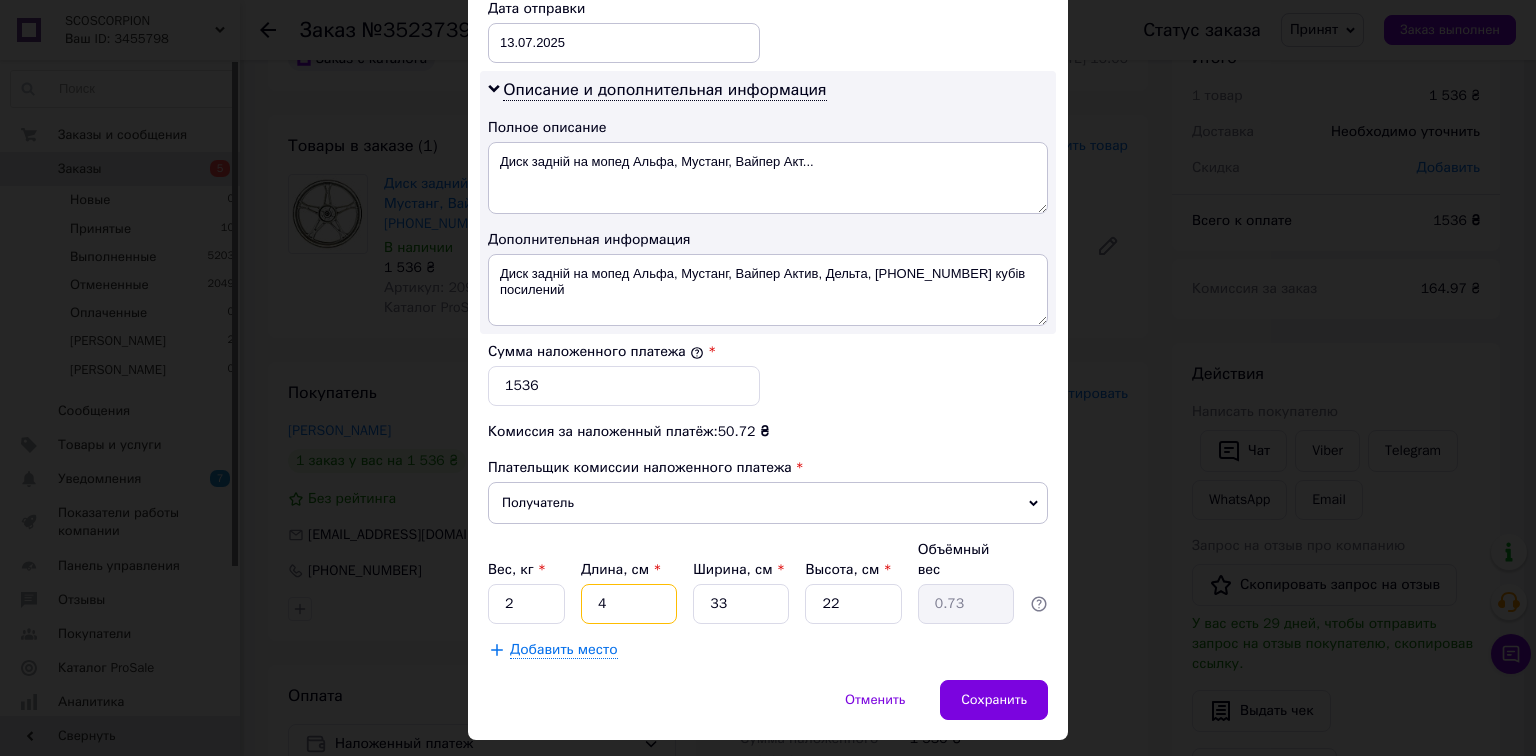 type 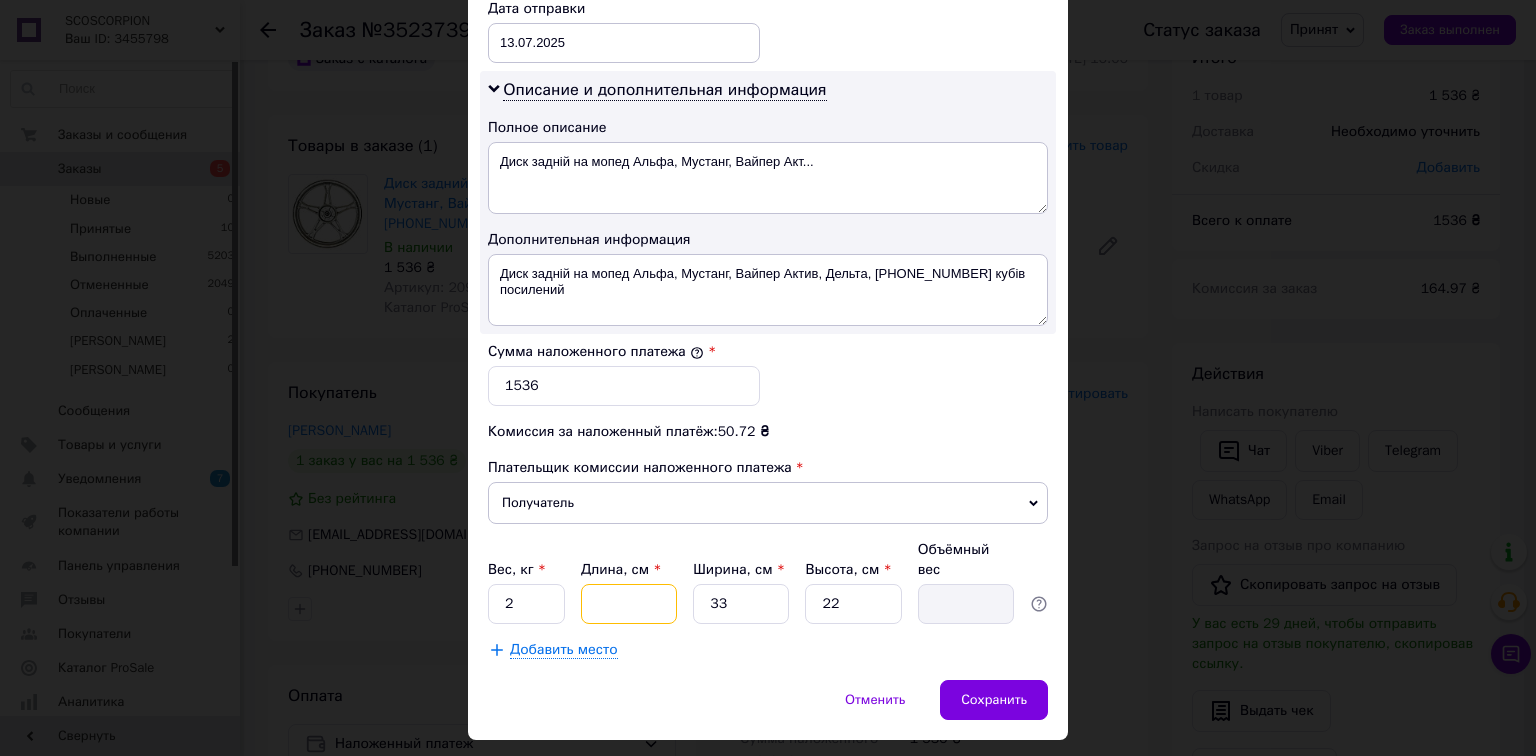 type on "5" 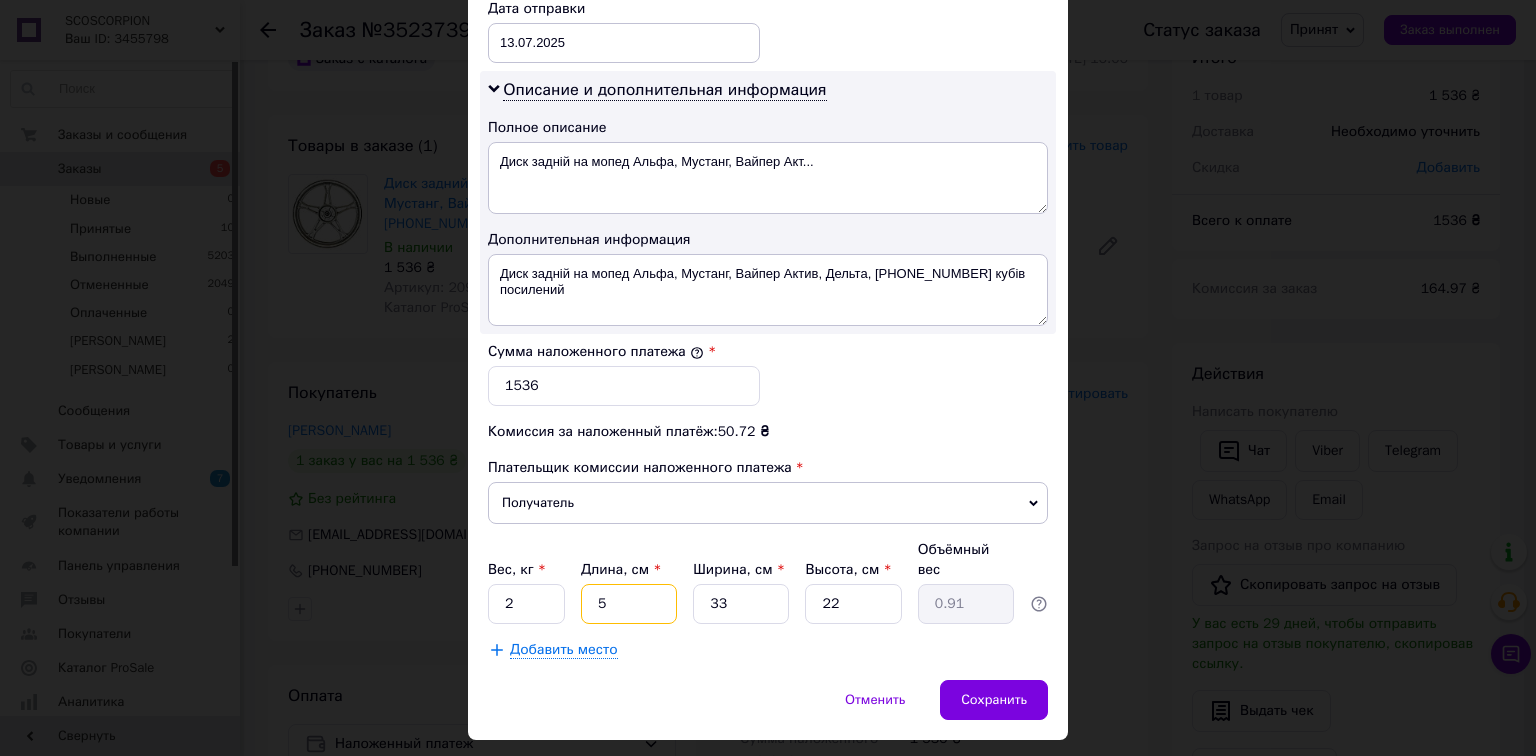type on "55" 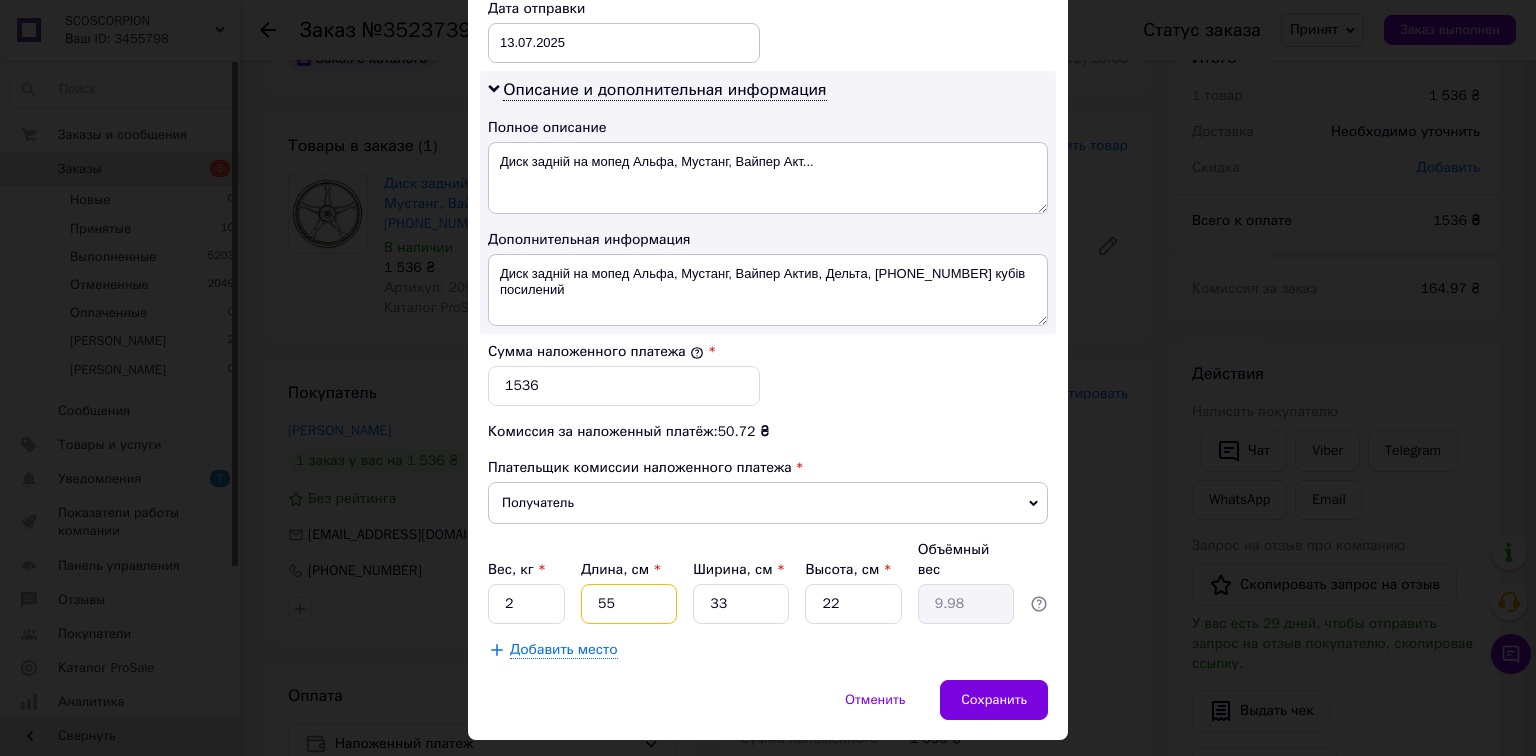 type on "55" 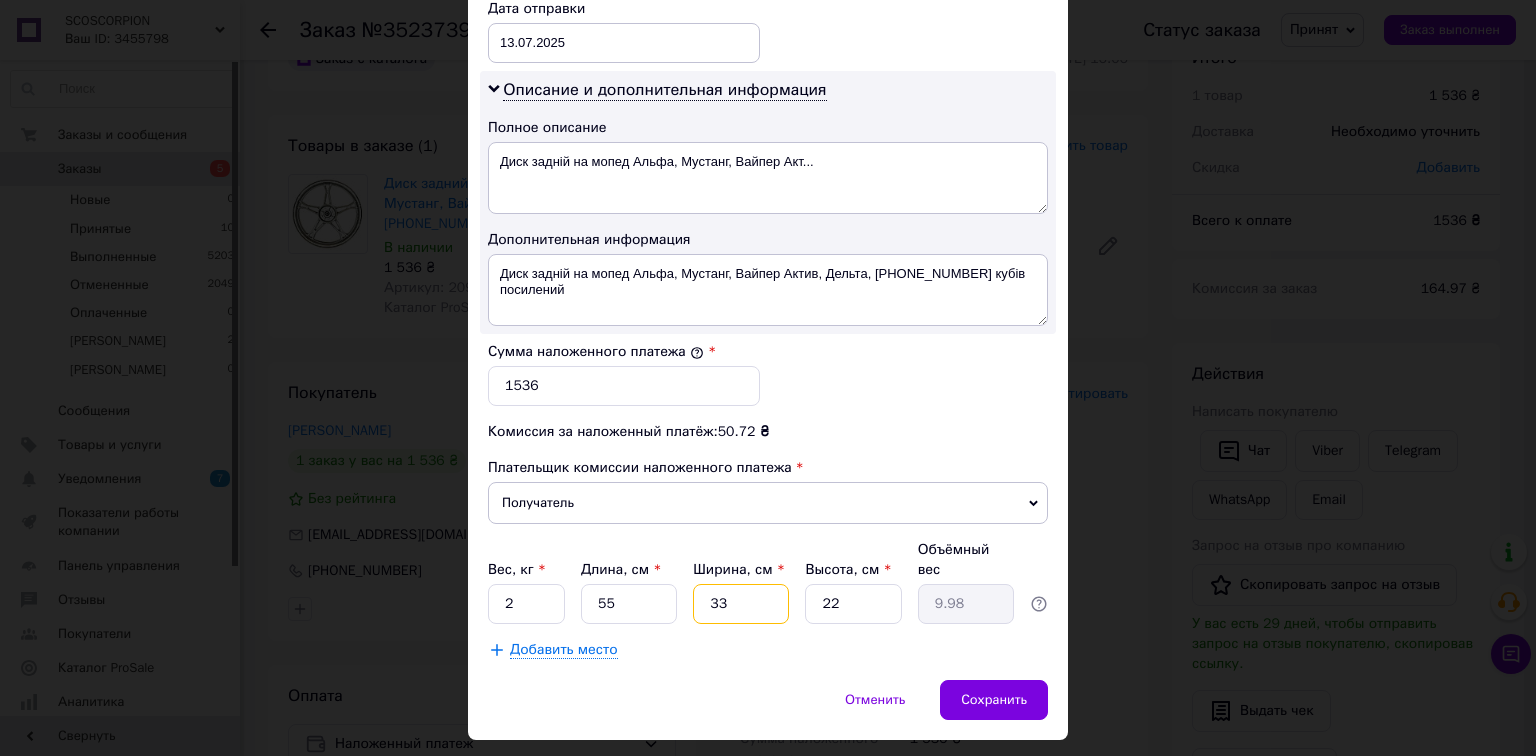click on "33" at bounding box center [741, 604] 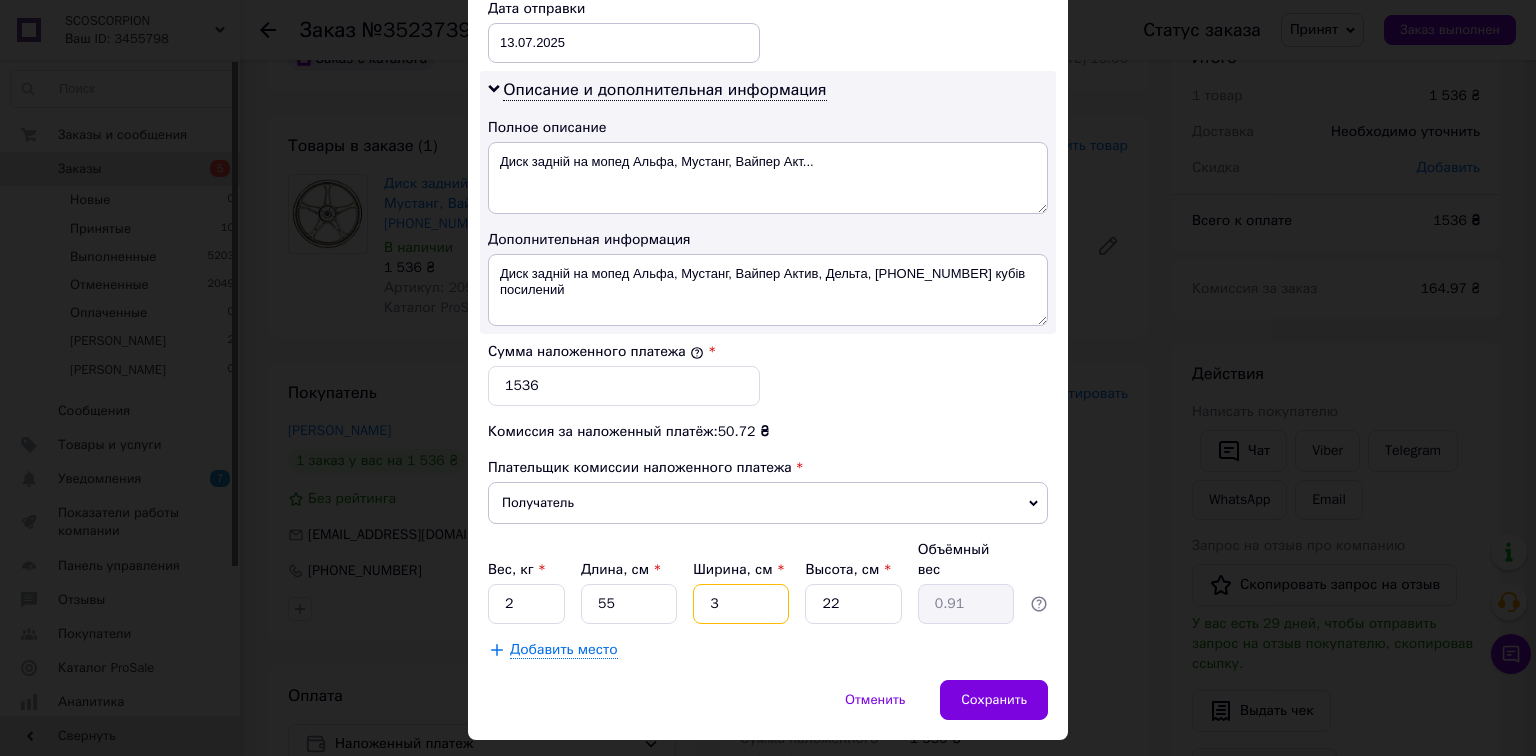 type 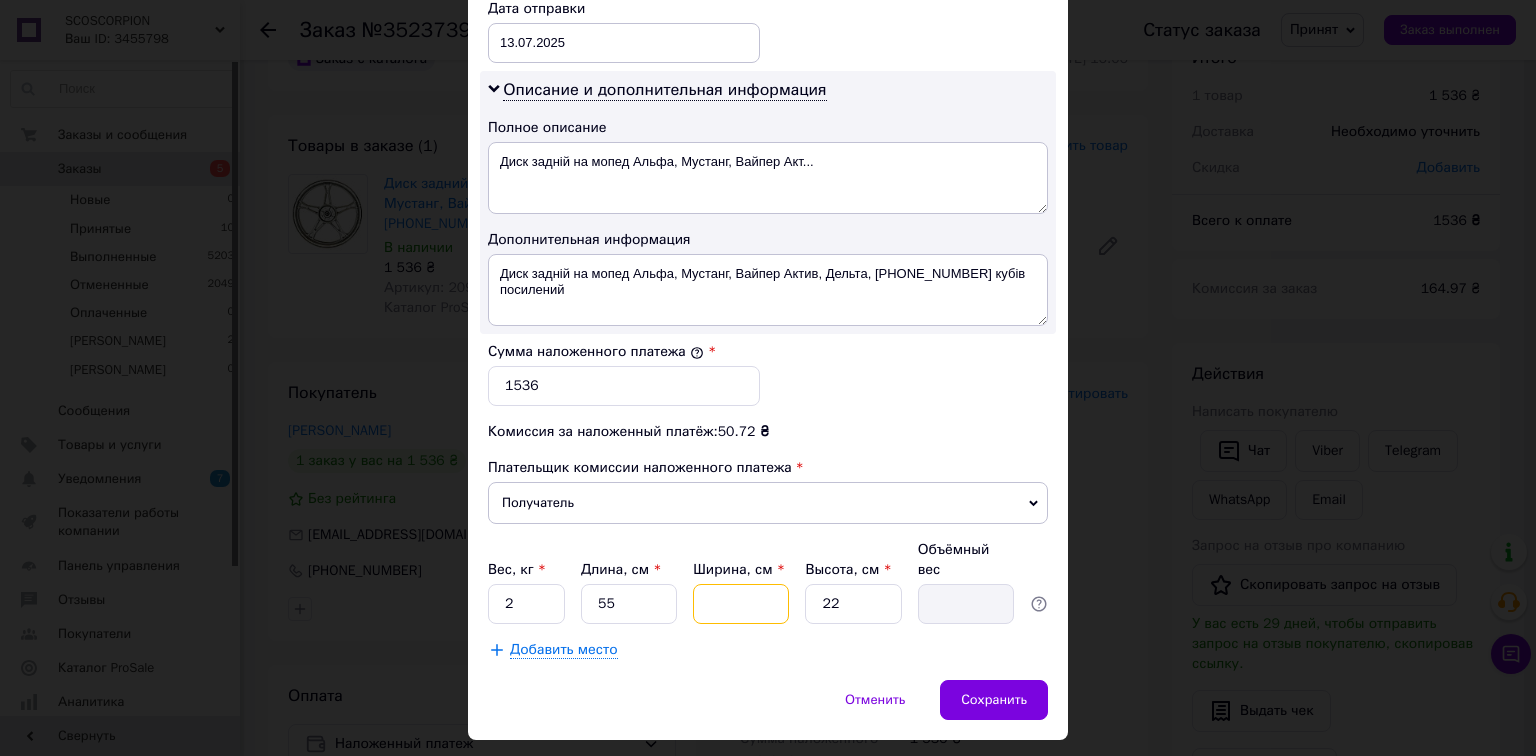 type on "5" 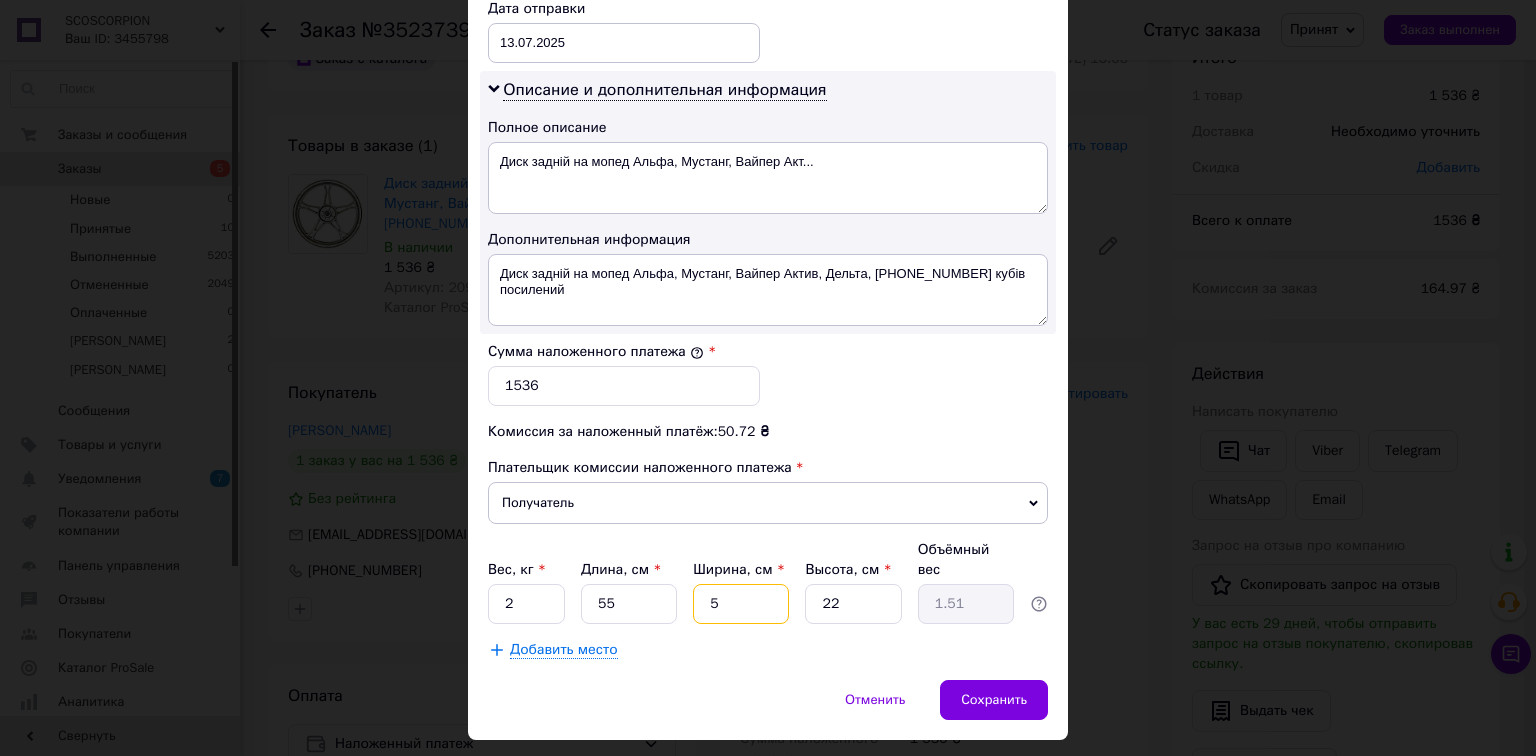 type on "55" 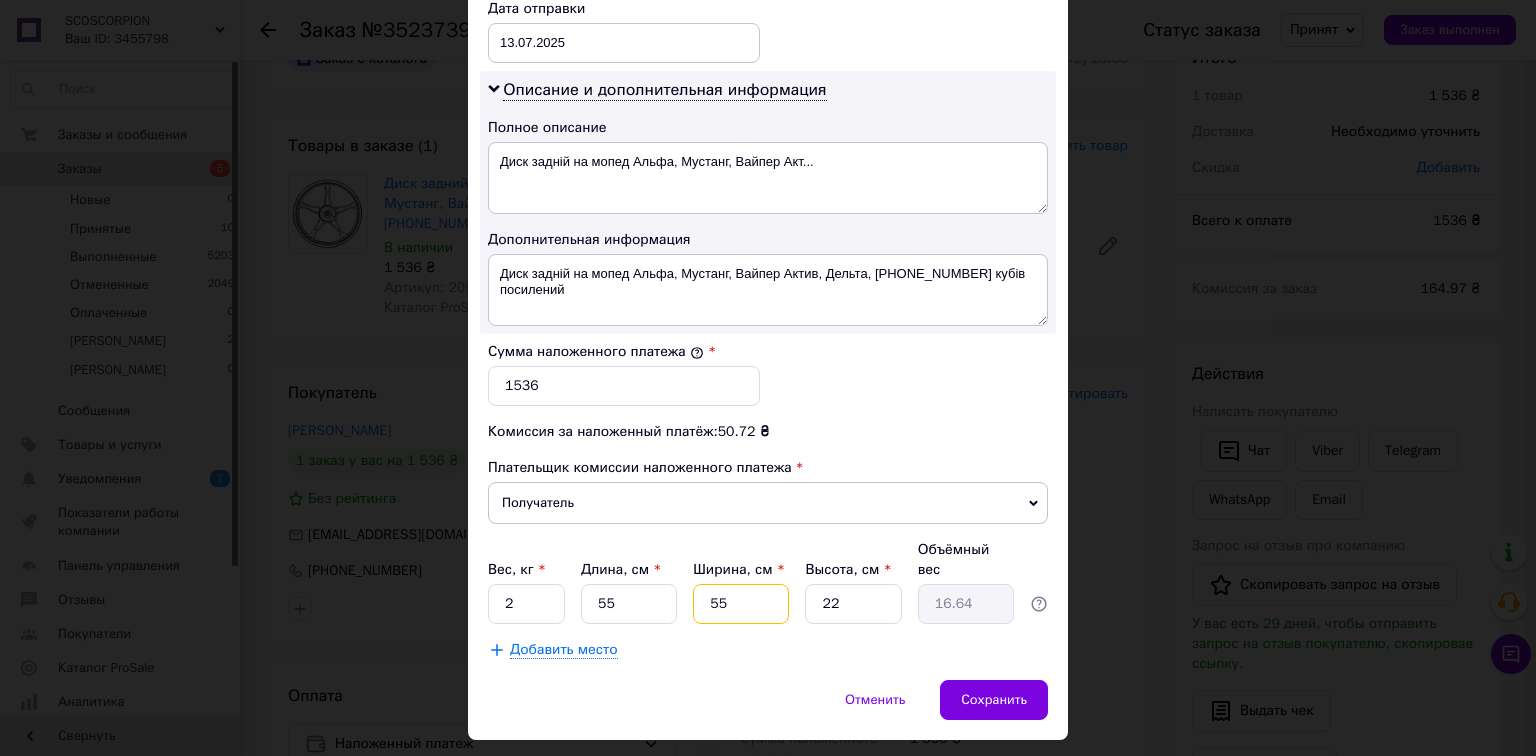 type on "55" 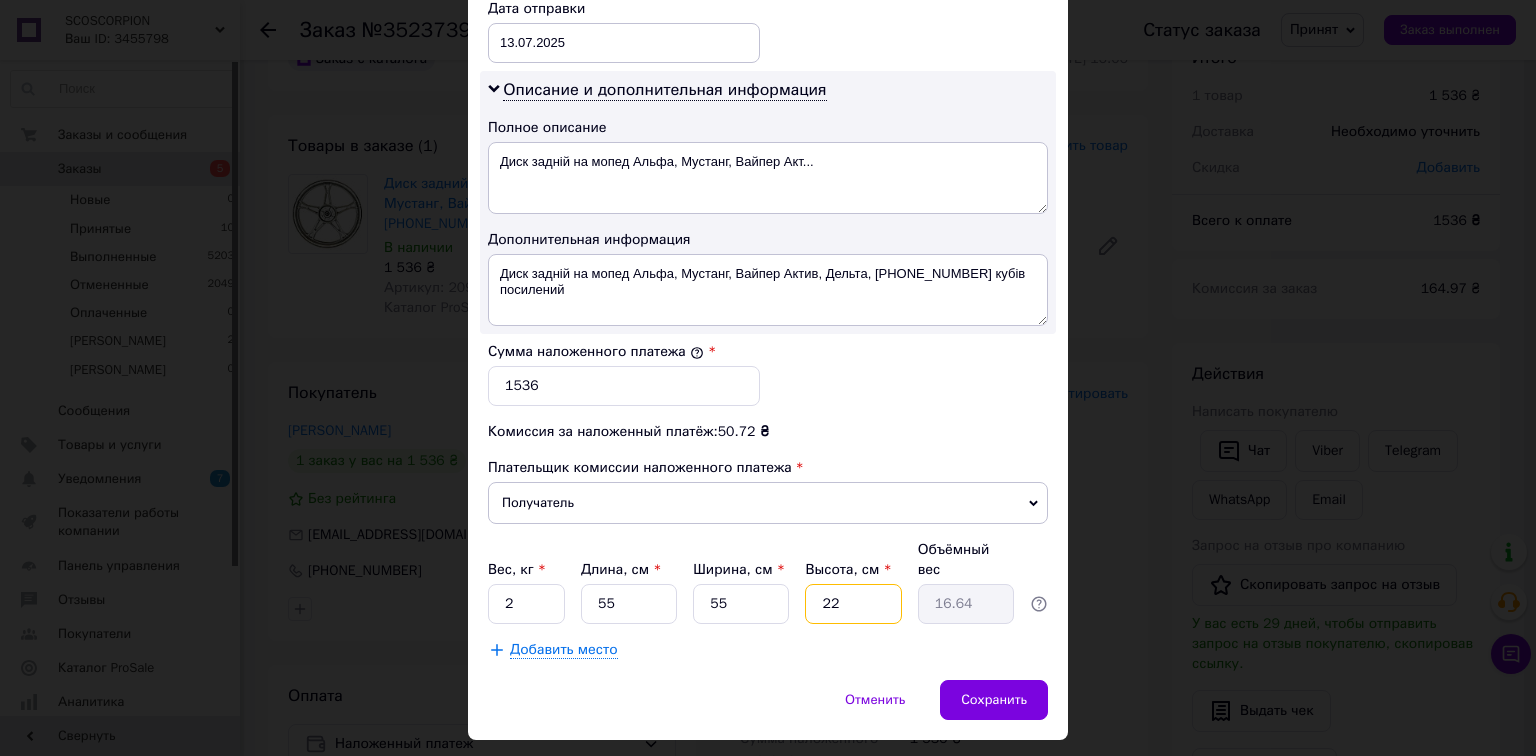 click on "22" at bounding box center (853, 604) 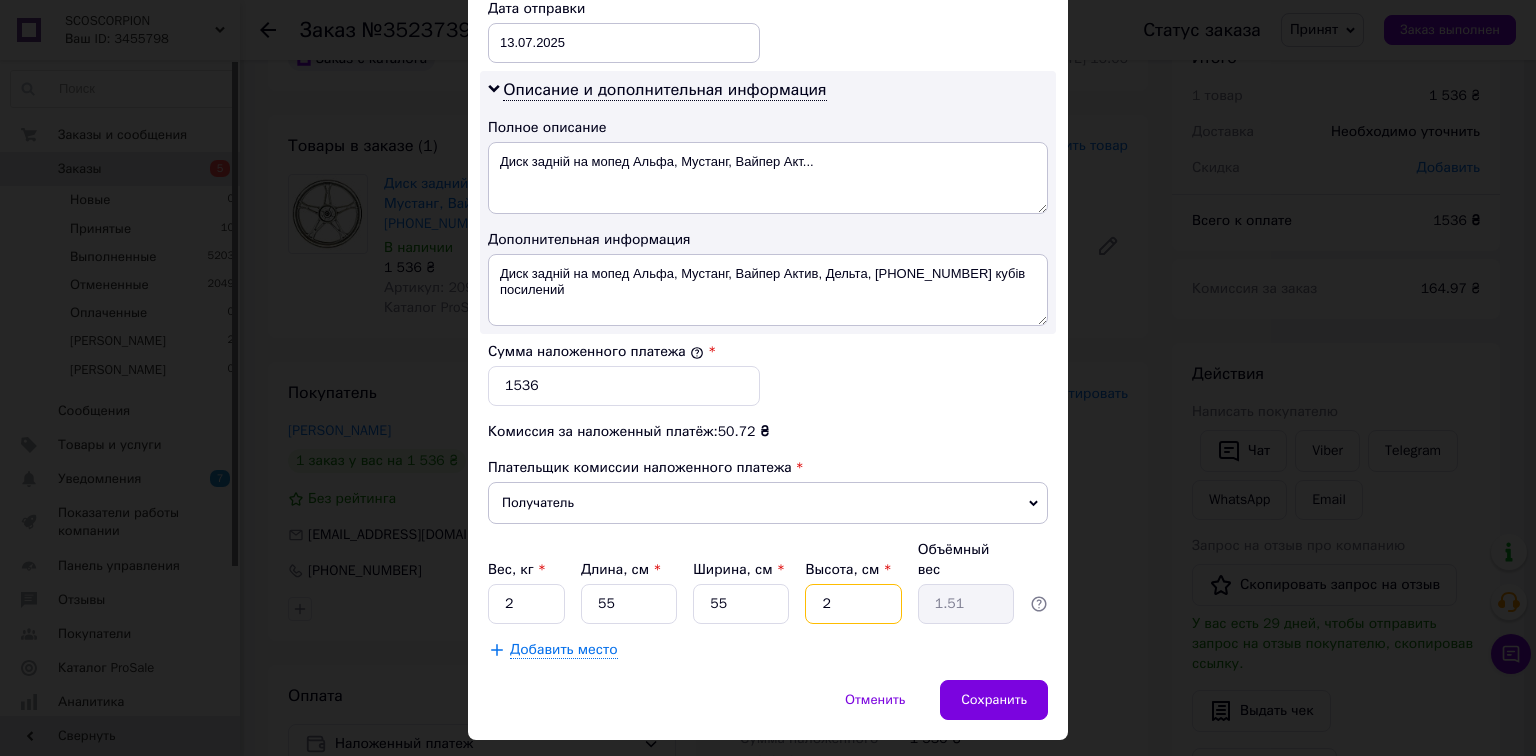 type 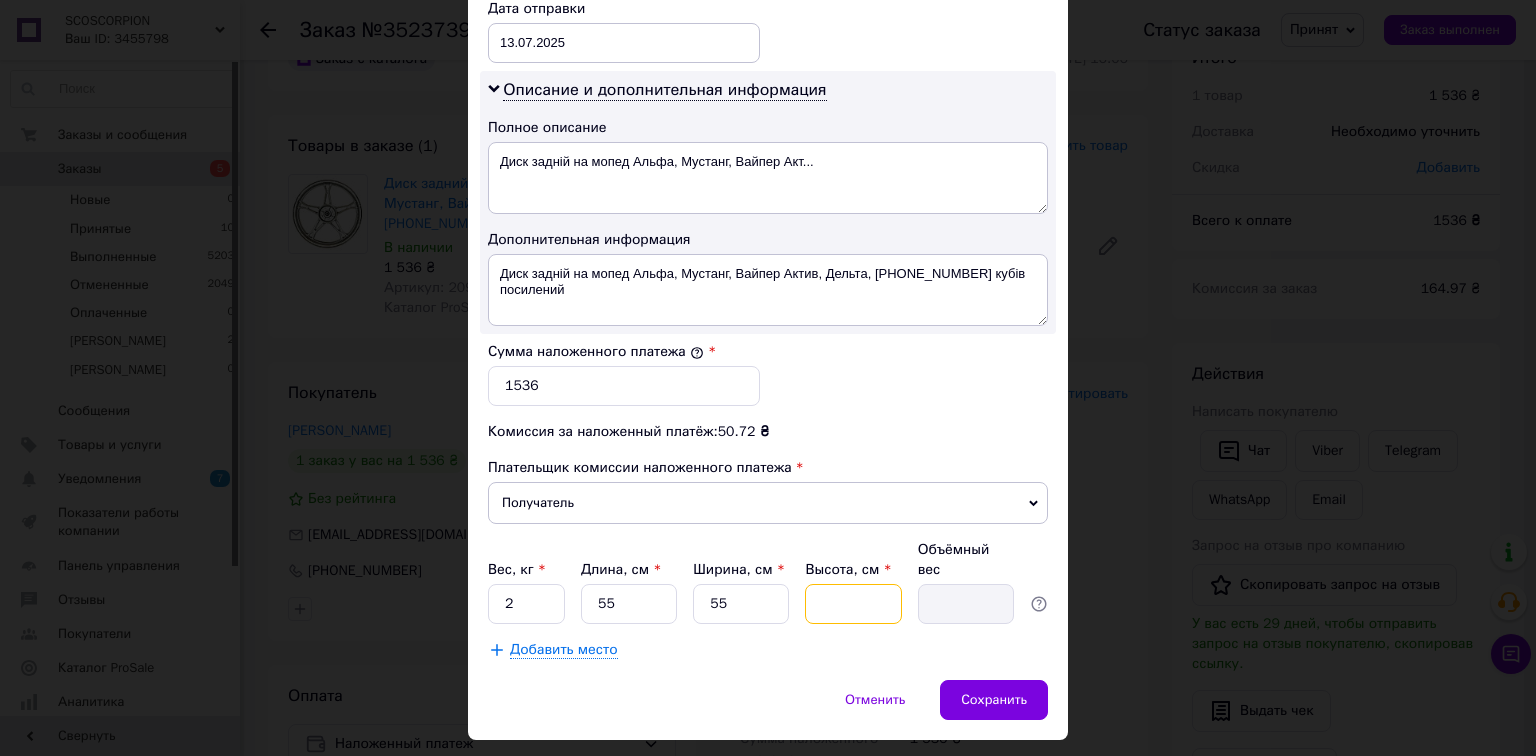 type on "8" 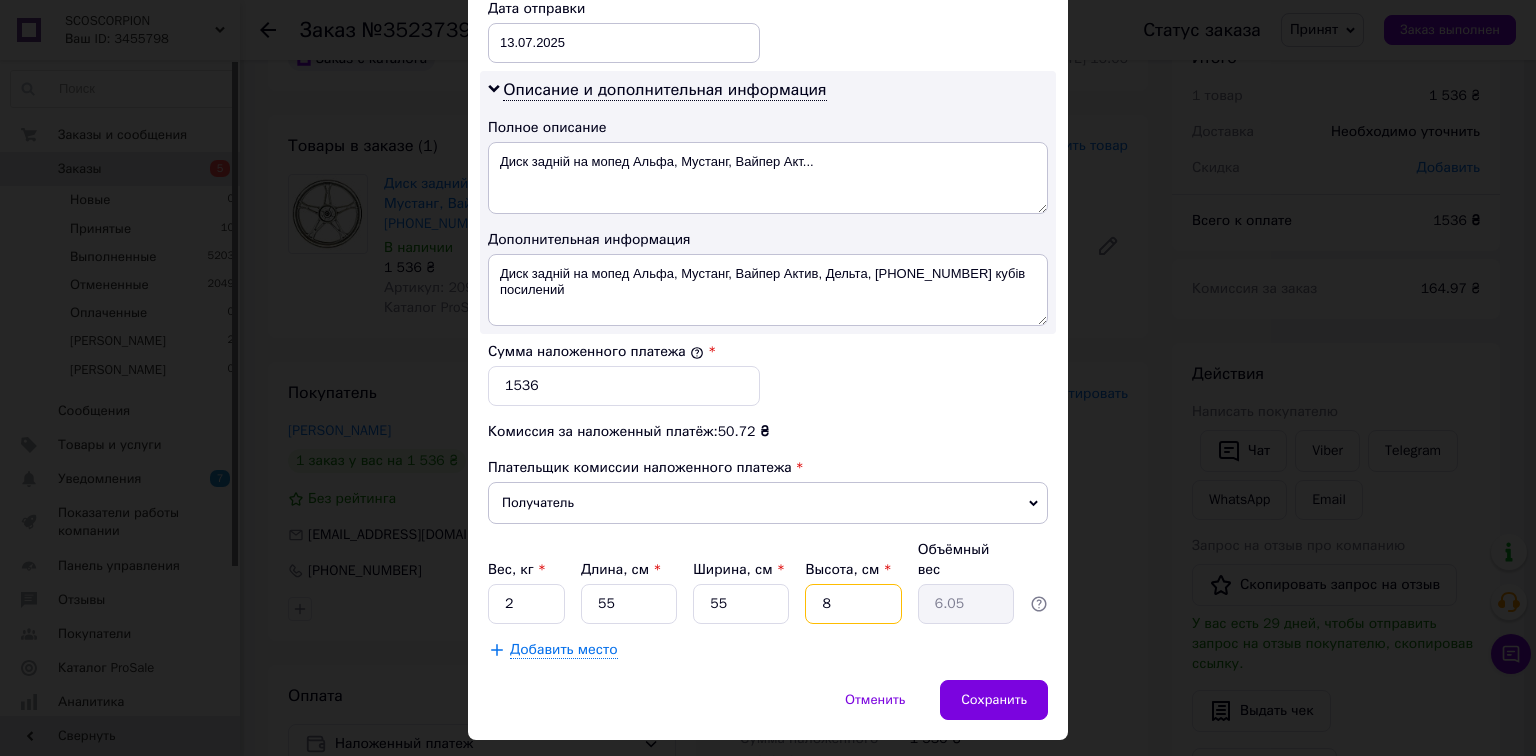 type on "8" 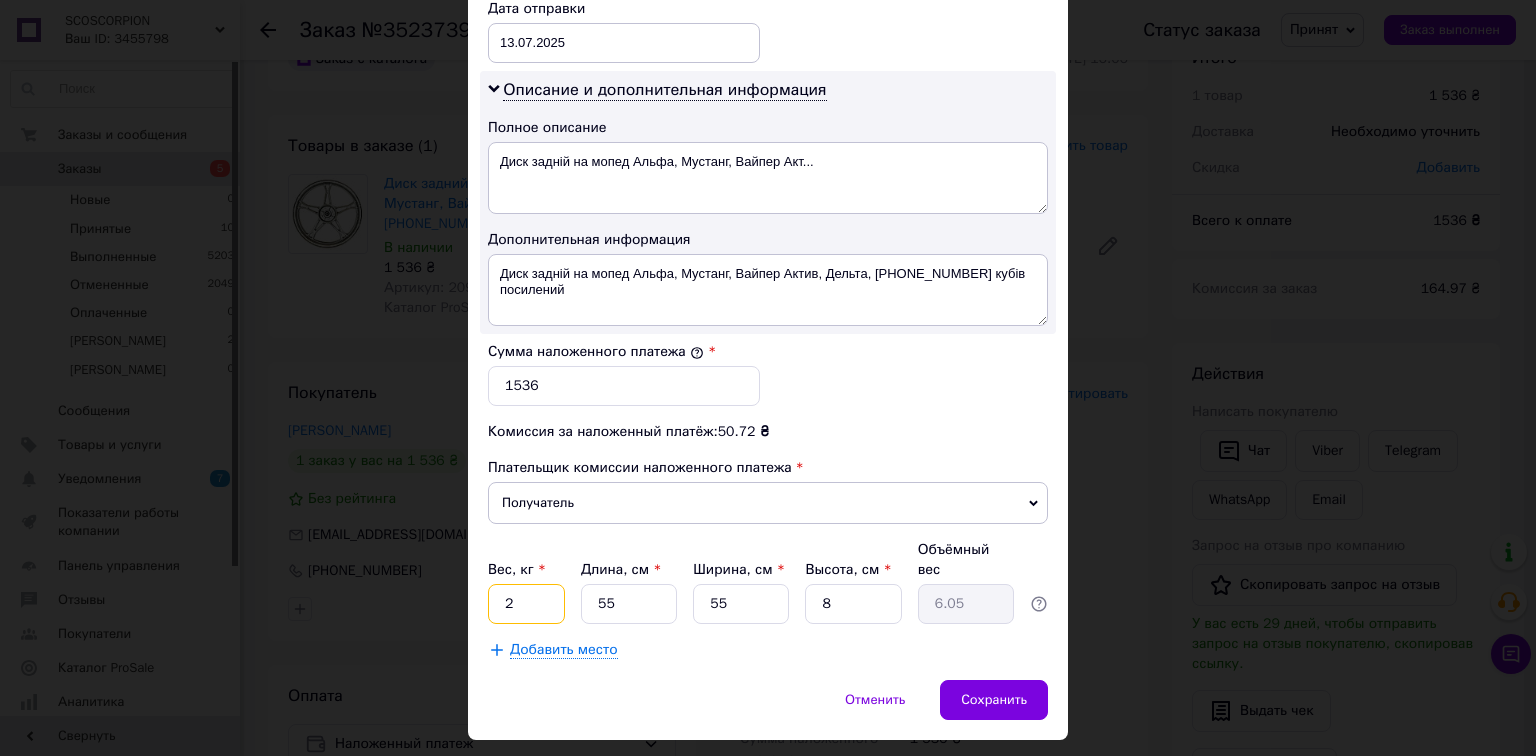 click on "2" at bounding box center [526, 604] 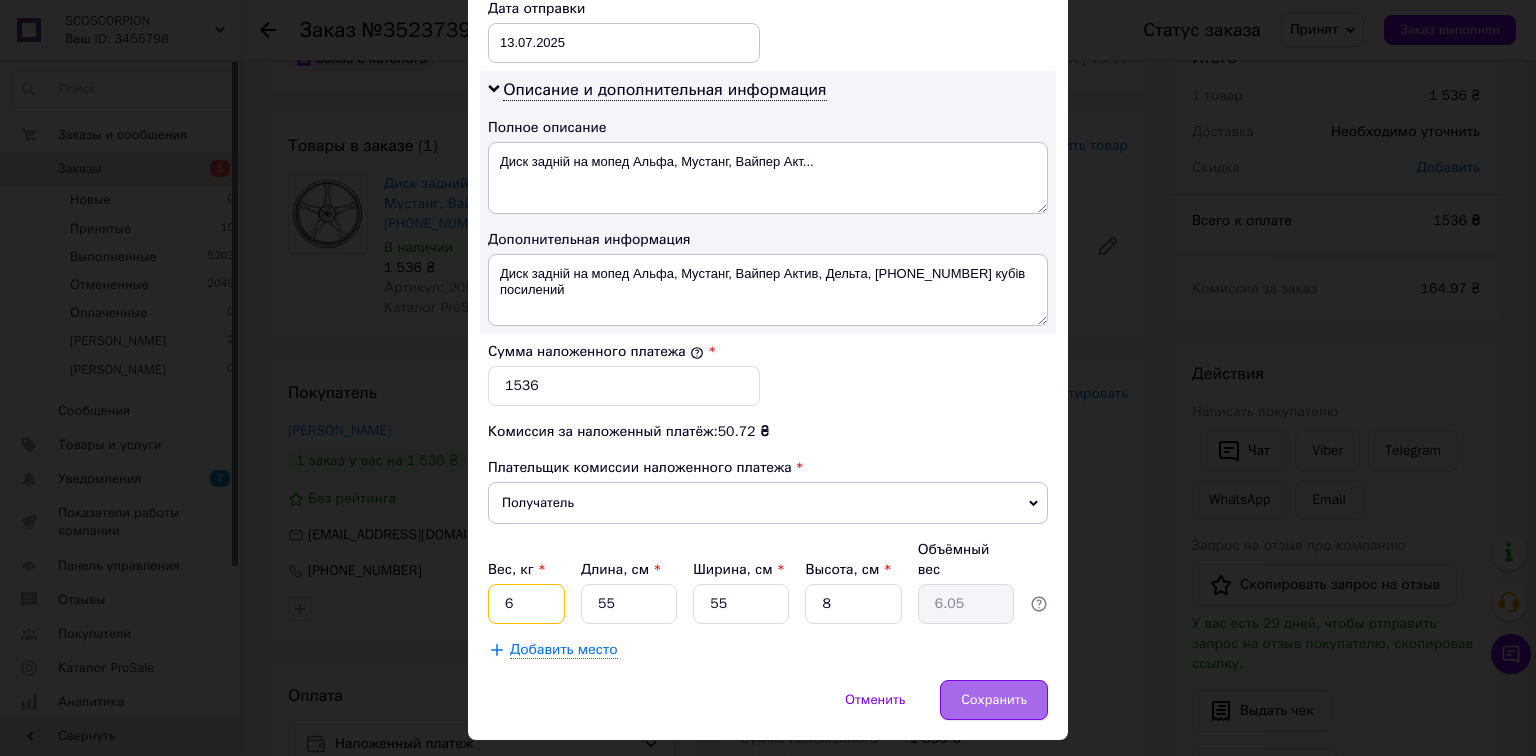 type on "6" 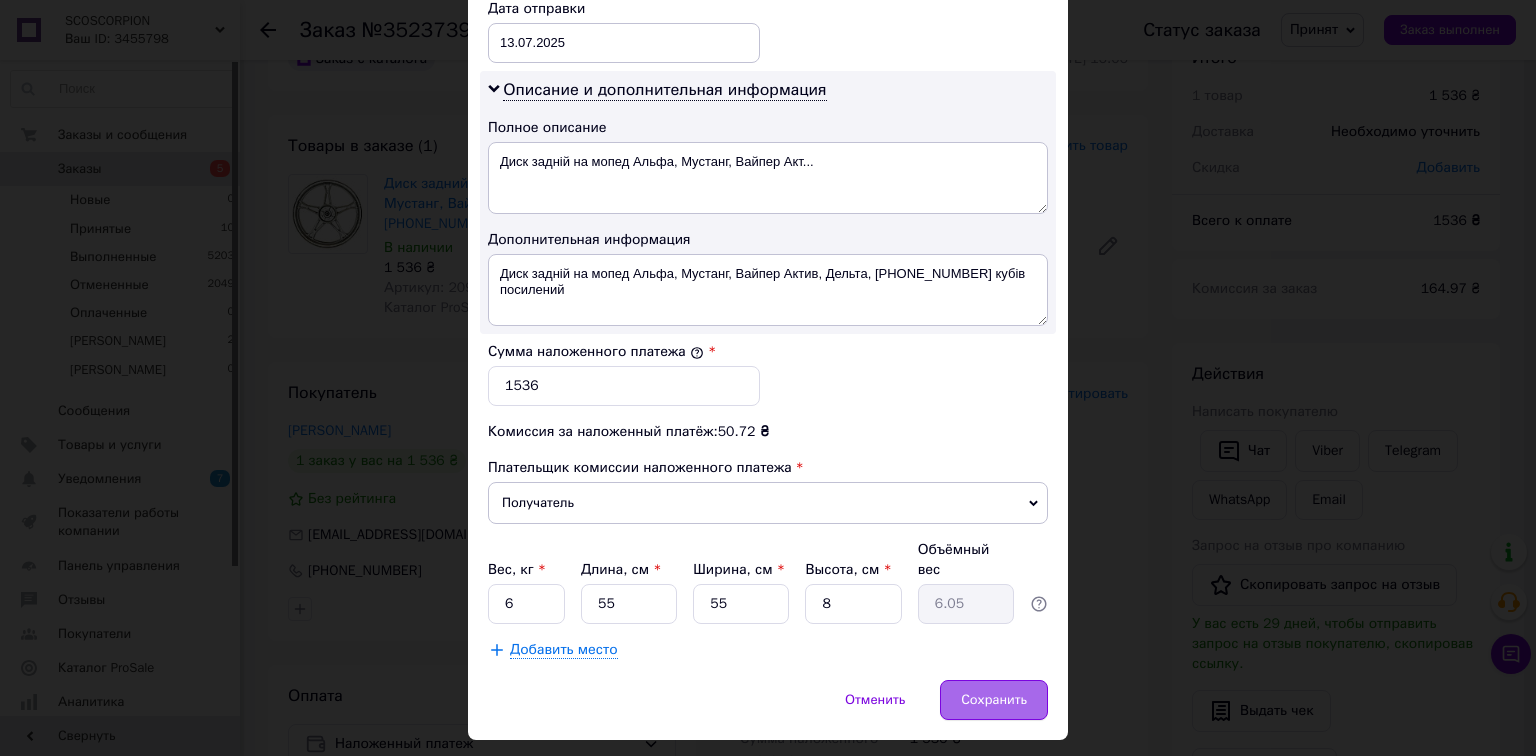 click on "Сохранить" at bounding box center [994, 700] 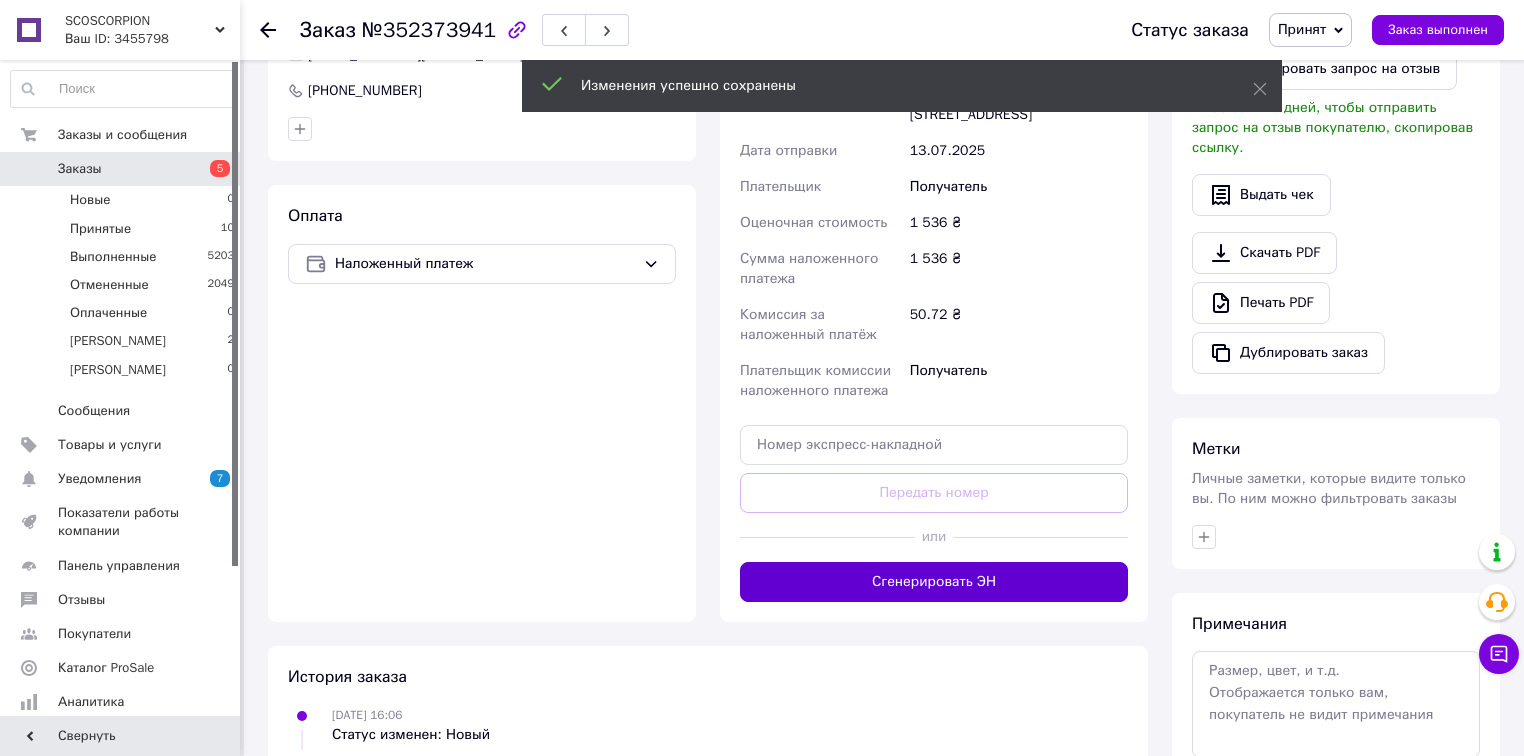 click on "Сгенерировать ЭН" at bounding box center [934, 582] 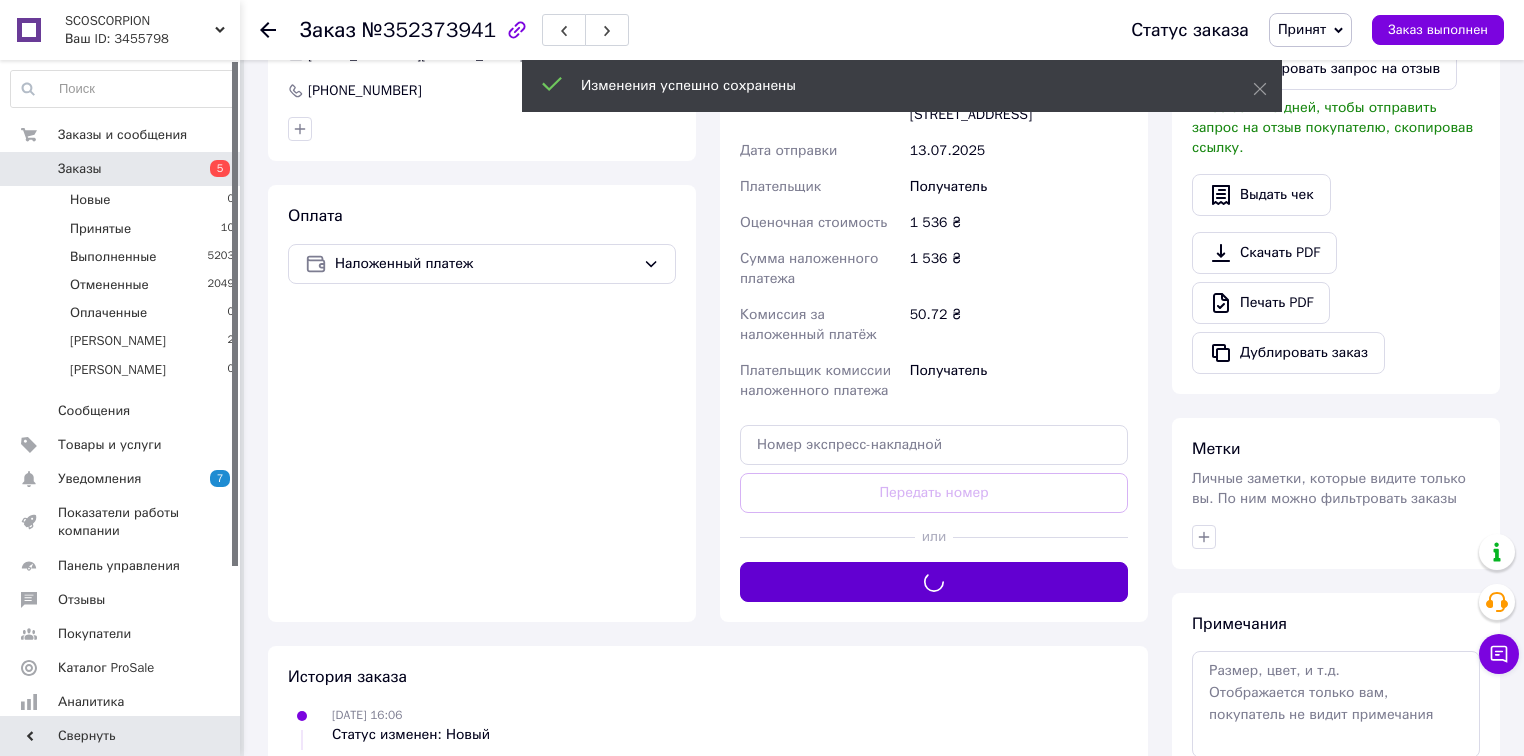 scroll, scrollTop: 137, scrollLeft: 0, axis: vertical 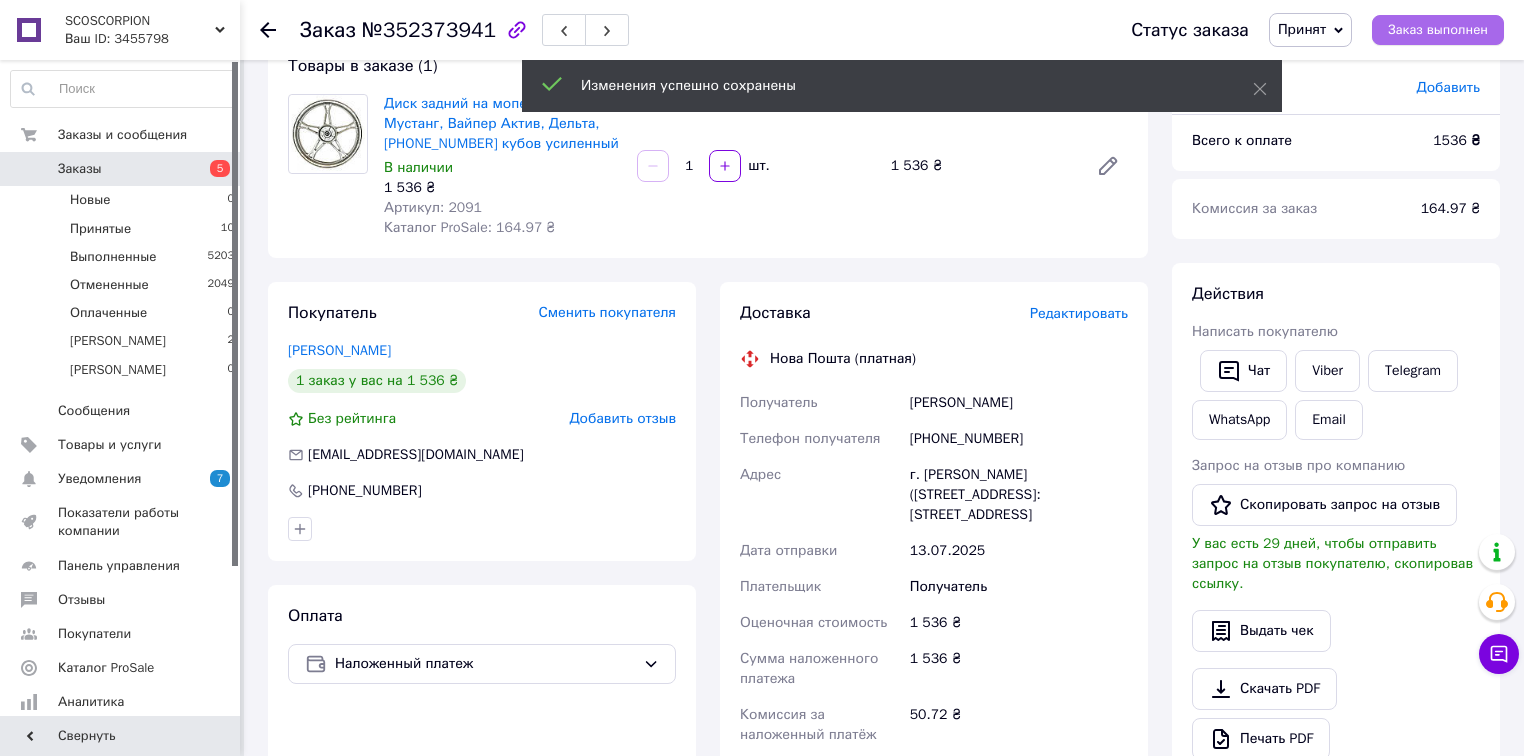click on "Заказ выполнен" at bounding box center [1438, 30] 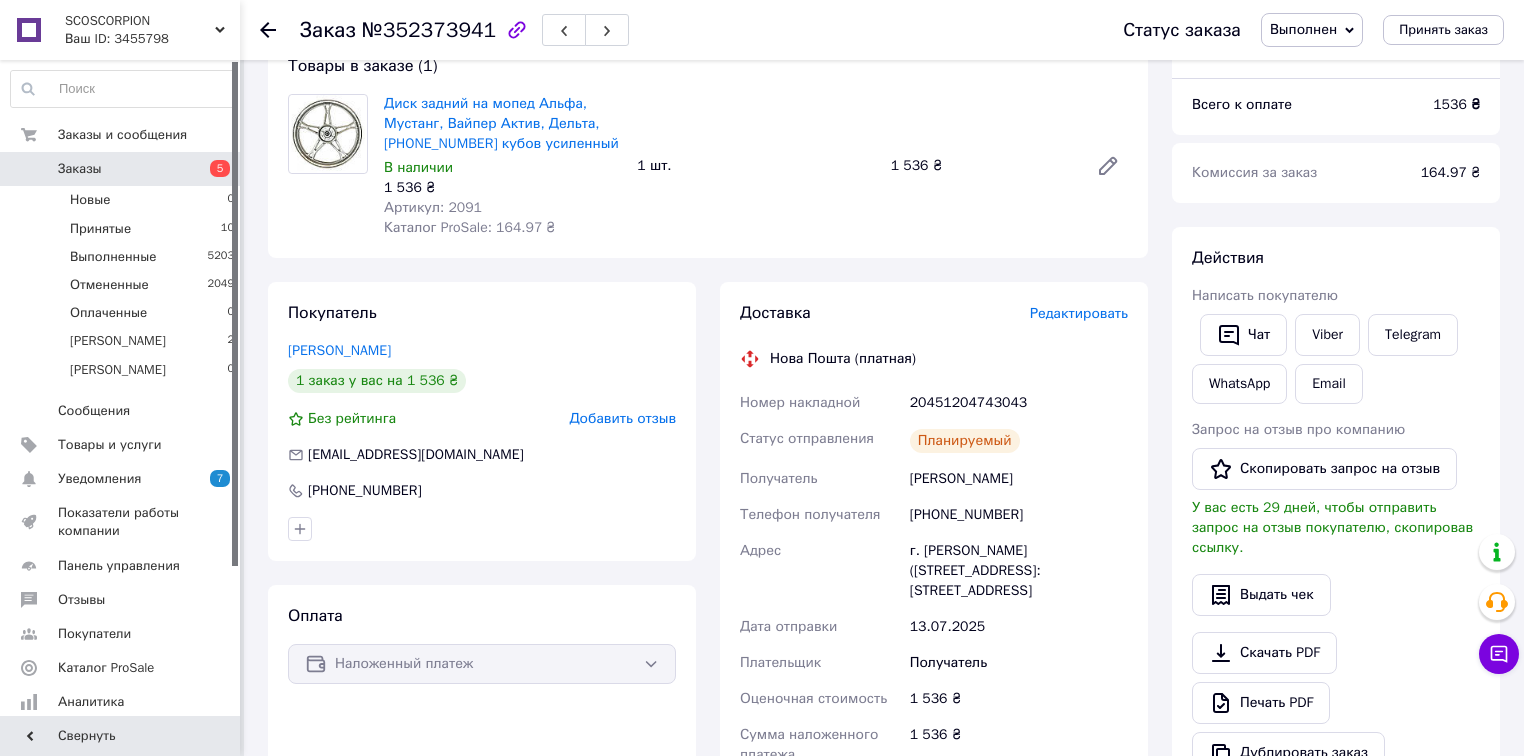 click on "Заказы" at bounding box center [121, 169] 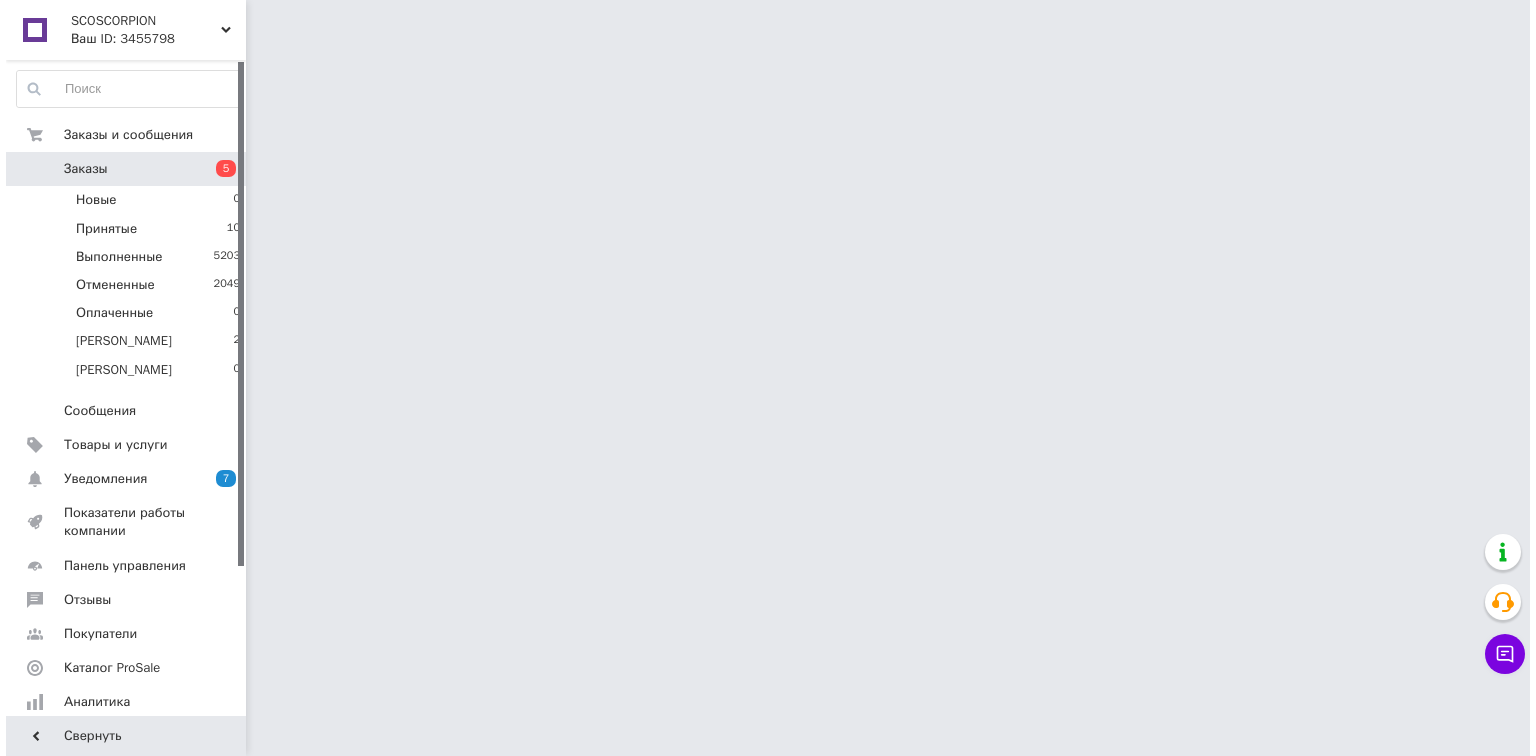 scroll, scrollTop: 0, scrollLeft: 0, axis: both 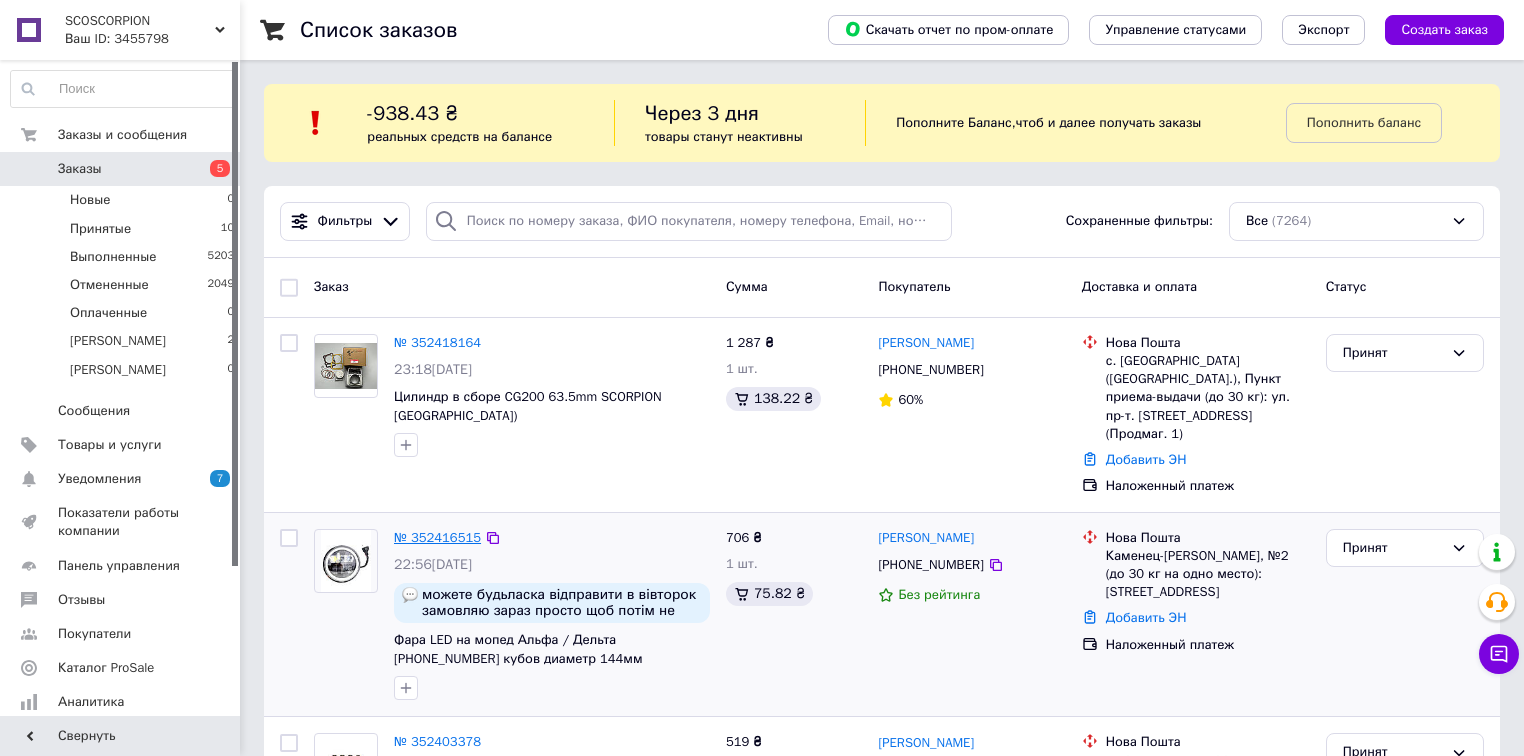 click on "№ 352416515" at bounding box center [437, 537] 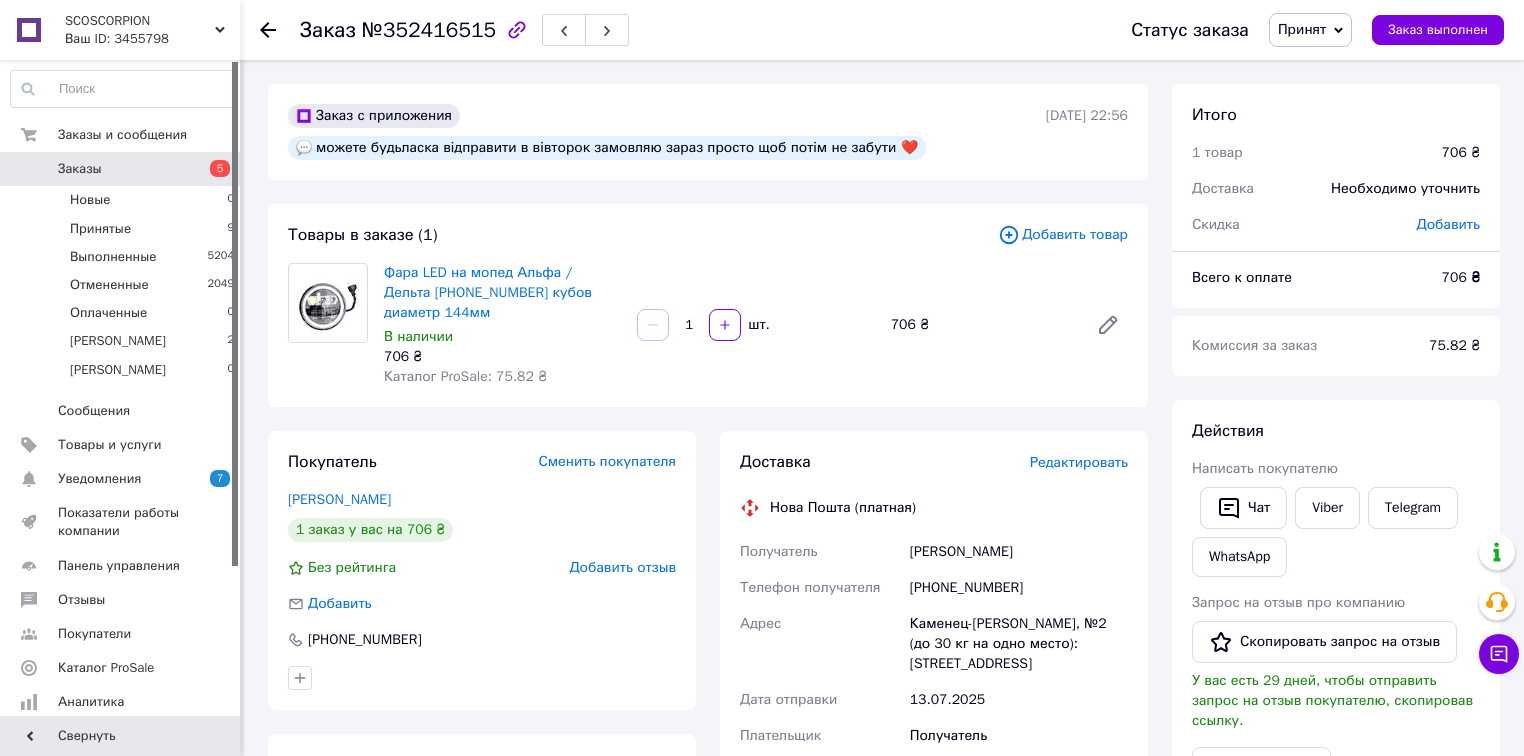 click on "Принят" at bounding box center [1302, 29] 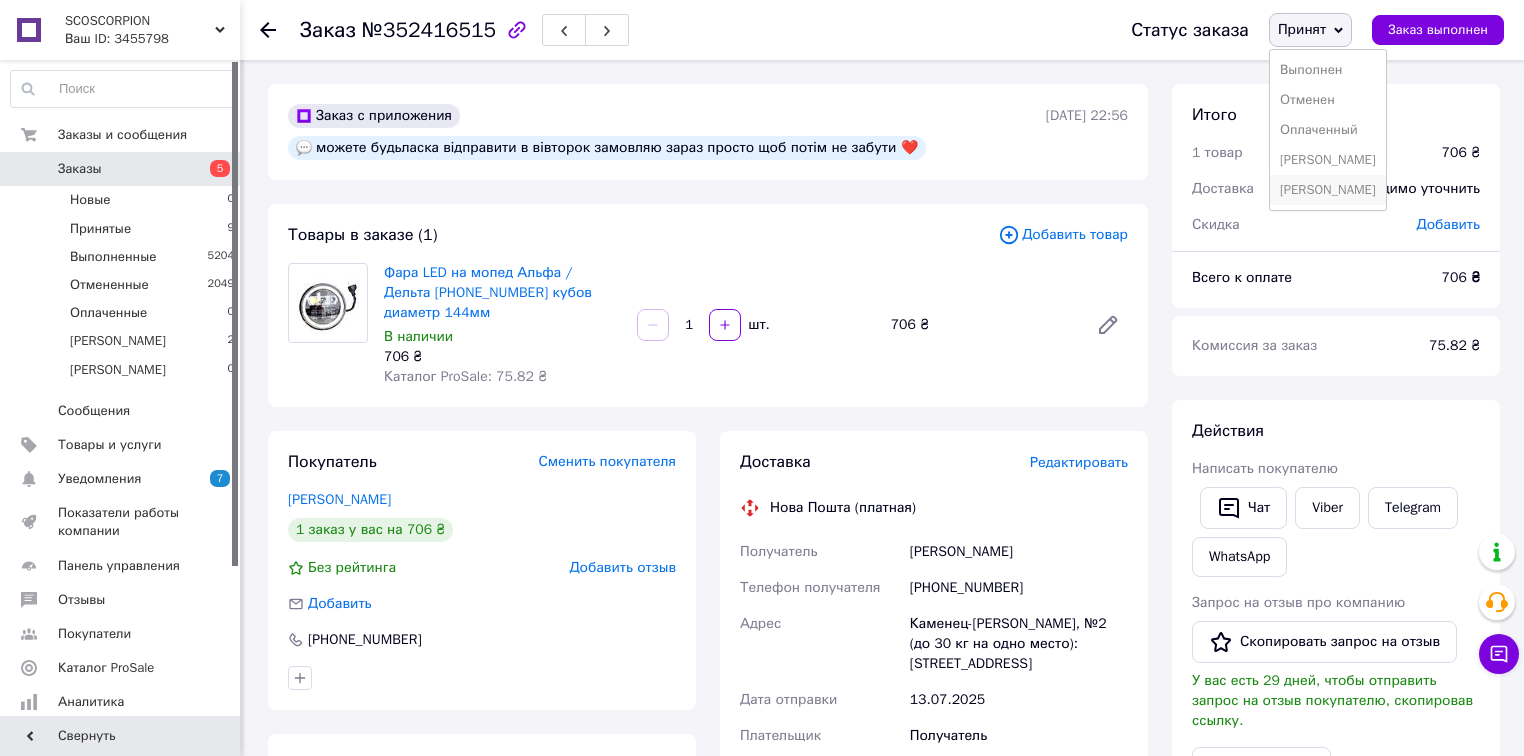 click on "[PERSON_NAME]" at bounding box center (1328, 190) 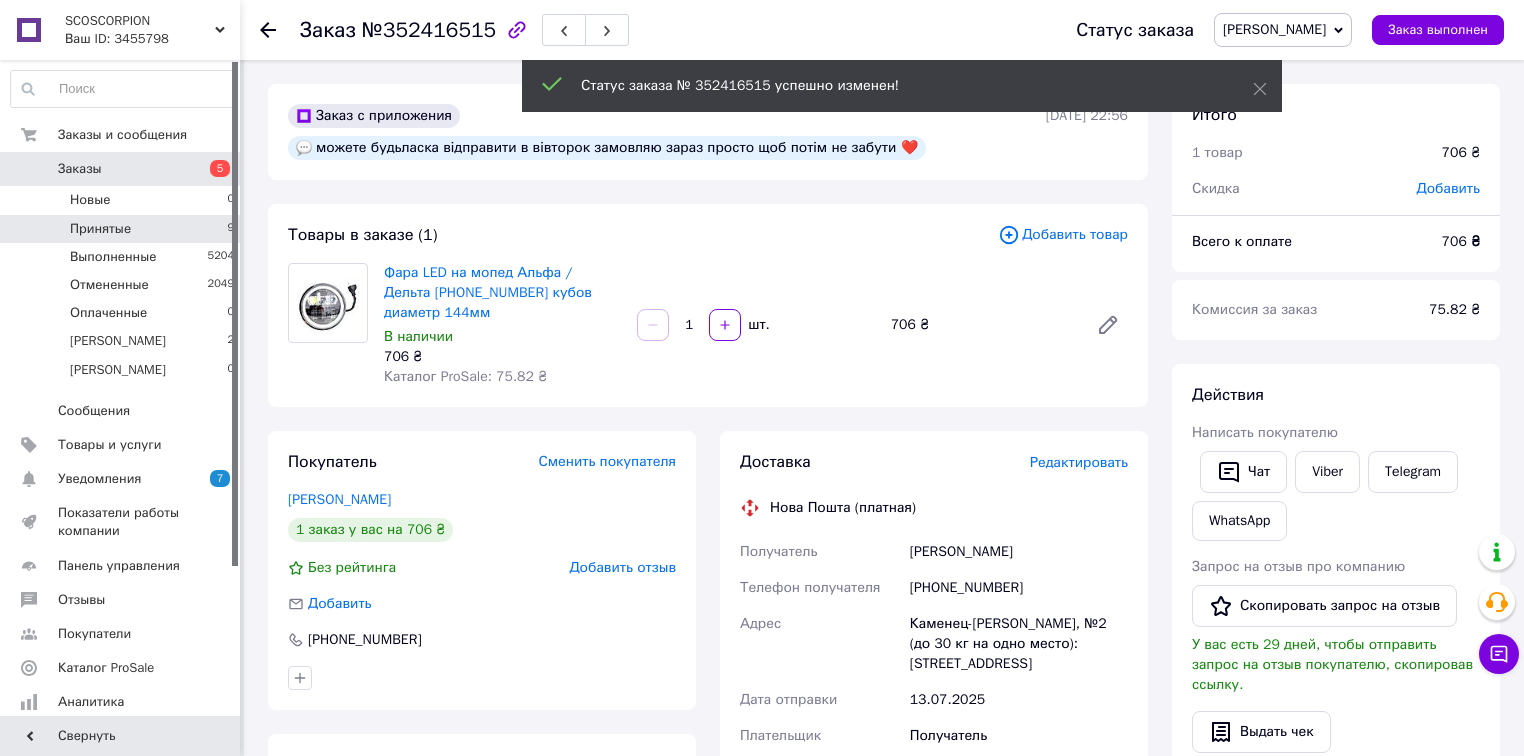click on "Принятые 9" at bounding box center (123, 229) 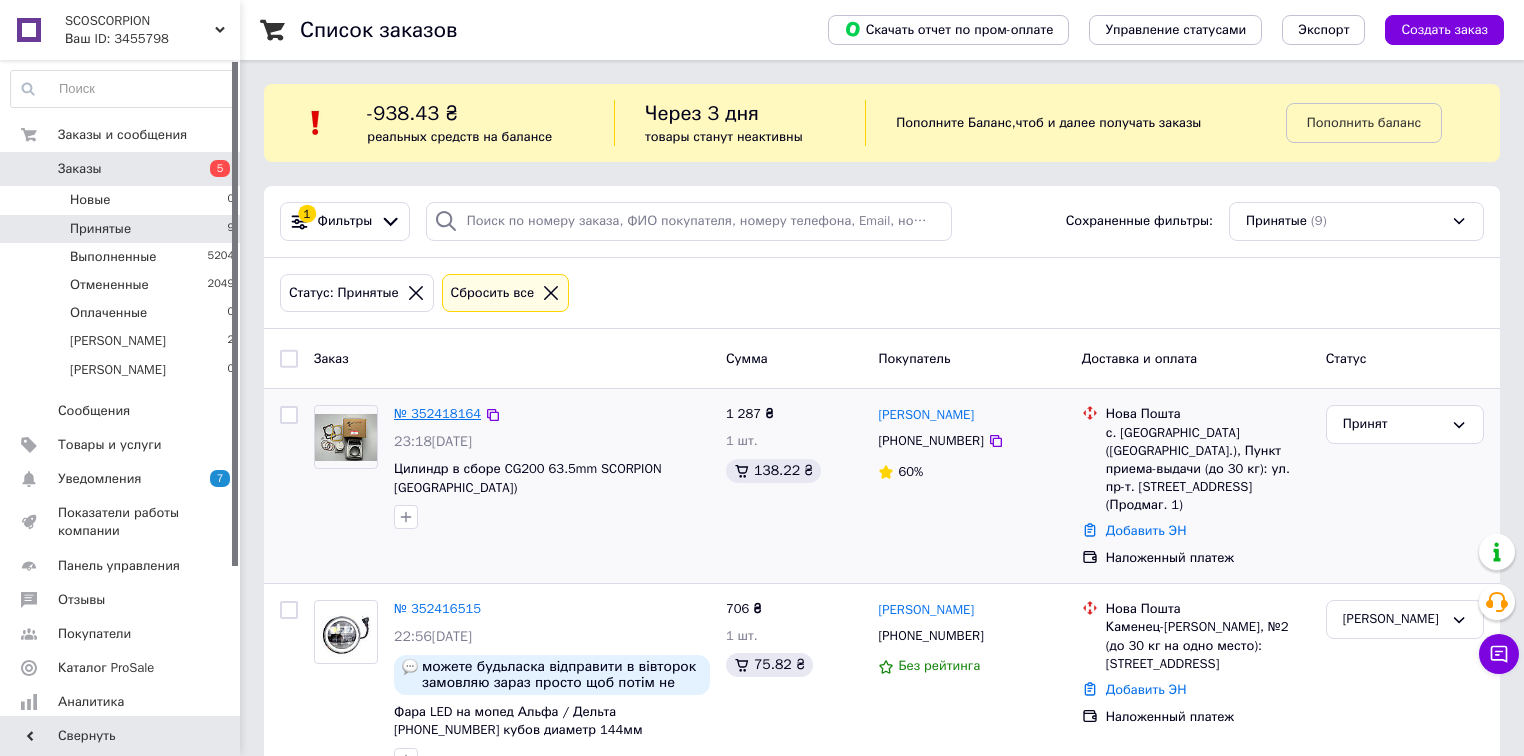 click on "№ 352418164" at bounding box center (437, 413) 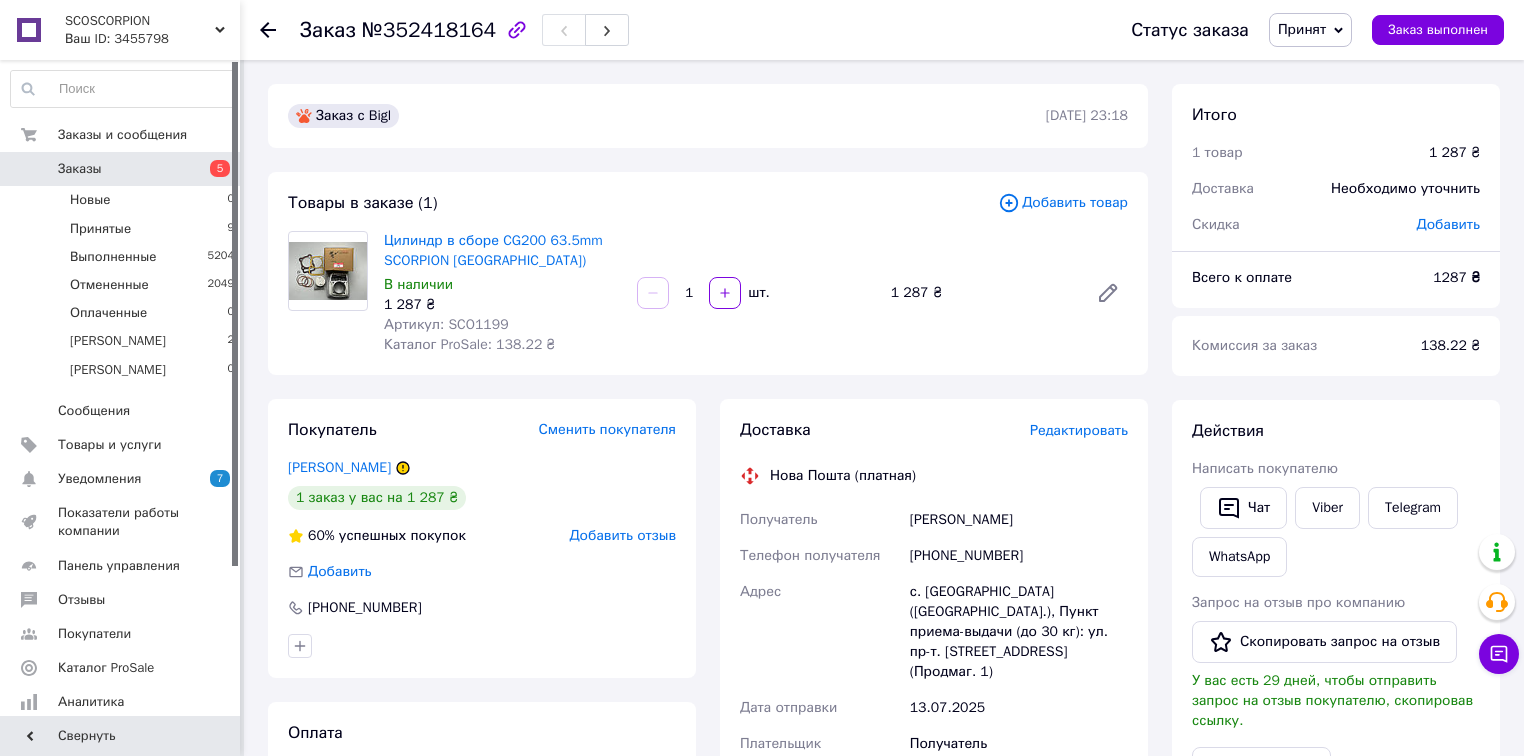 click on "Редактировать" at bounding box center [1079, 430] 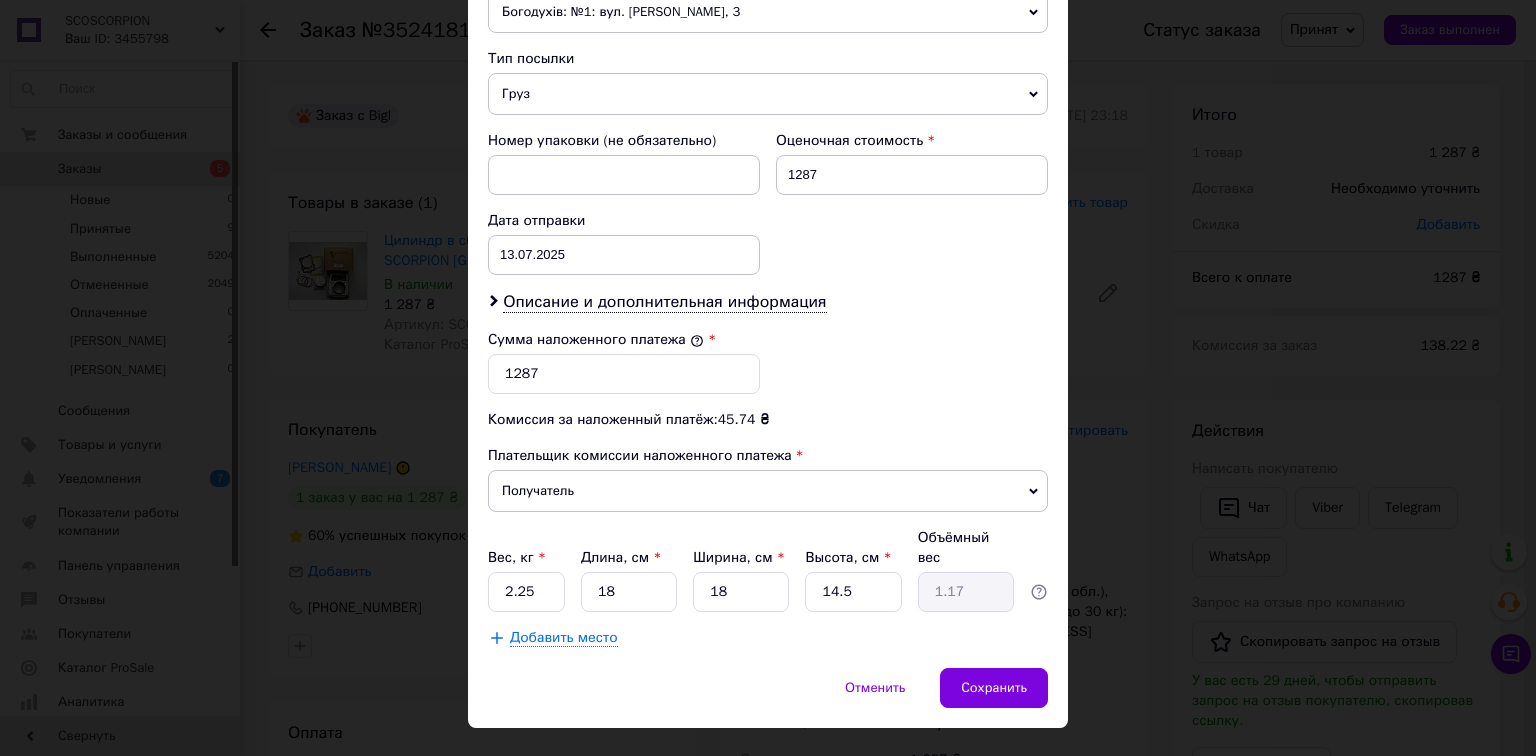 scroll, scrollTop: 764, scrollLeft: 0, axis: vertical 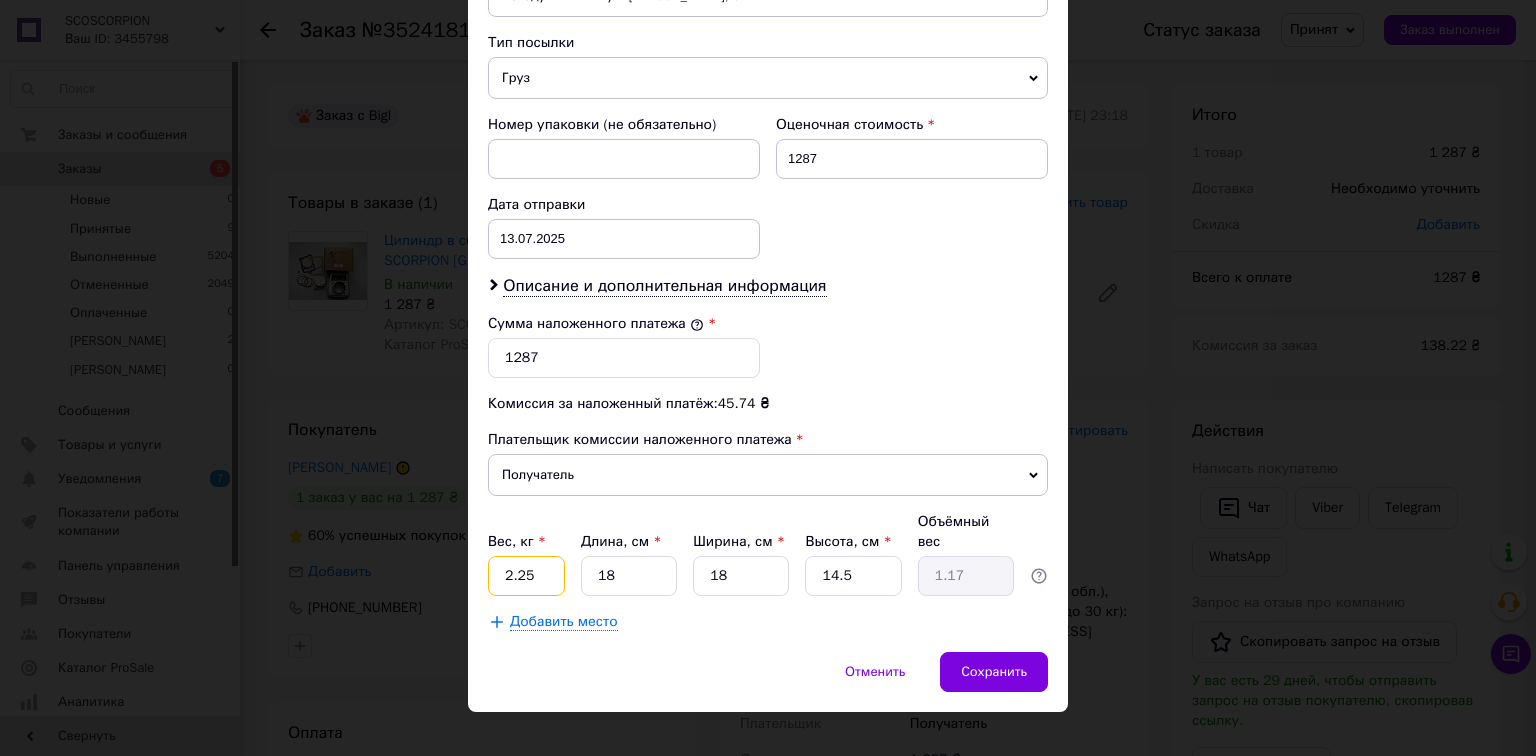 click on "2.25" at bounding box center [526, 576] 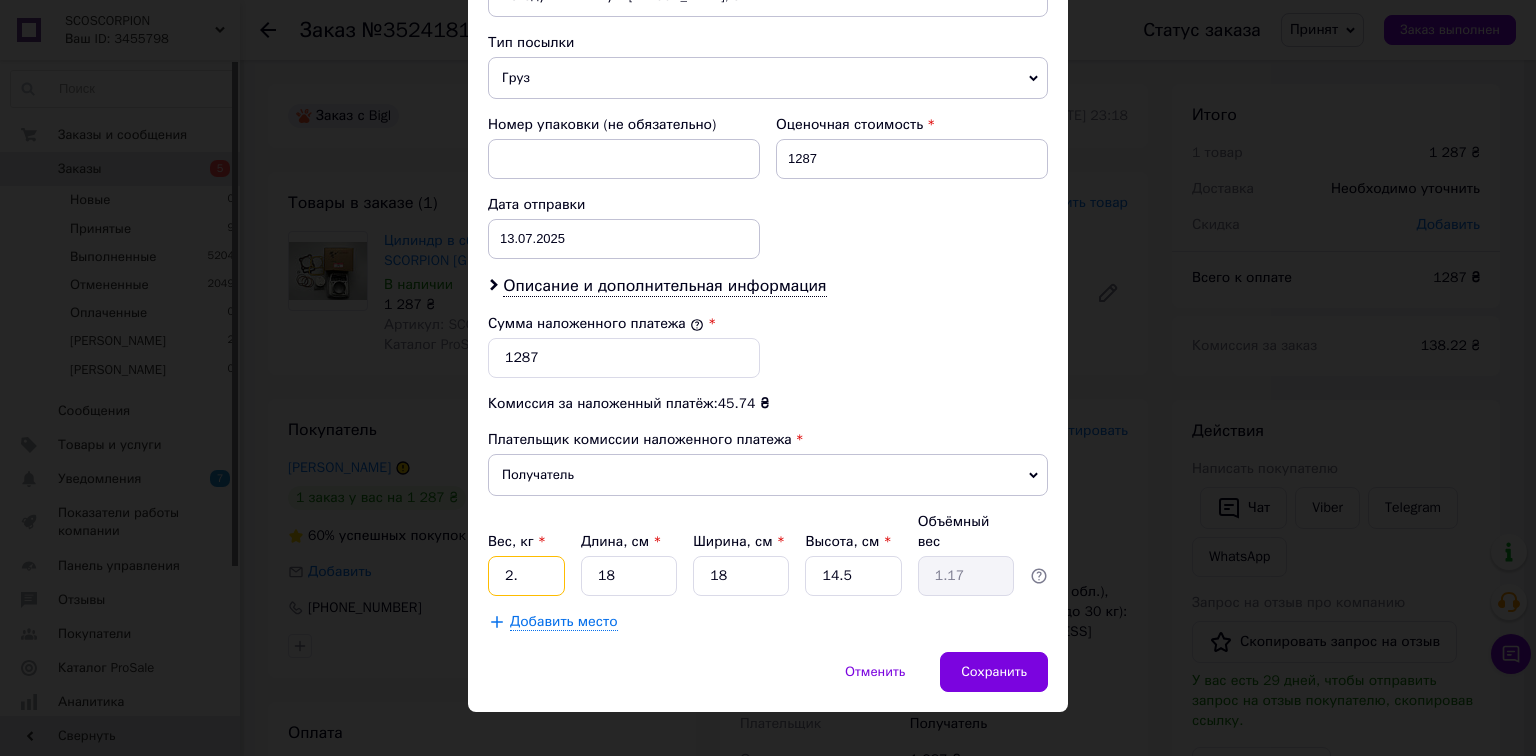 type on "2" 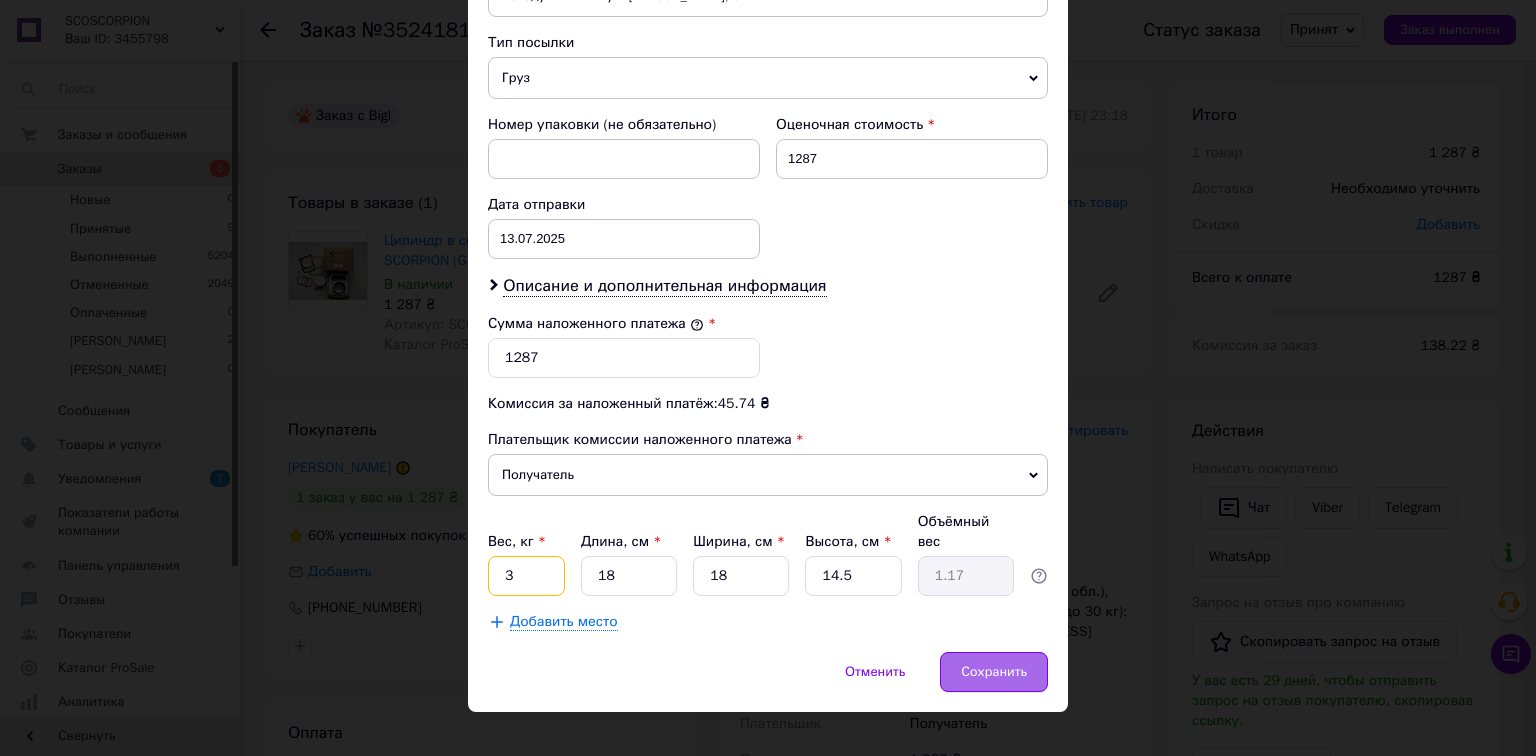 type on "3" 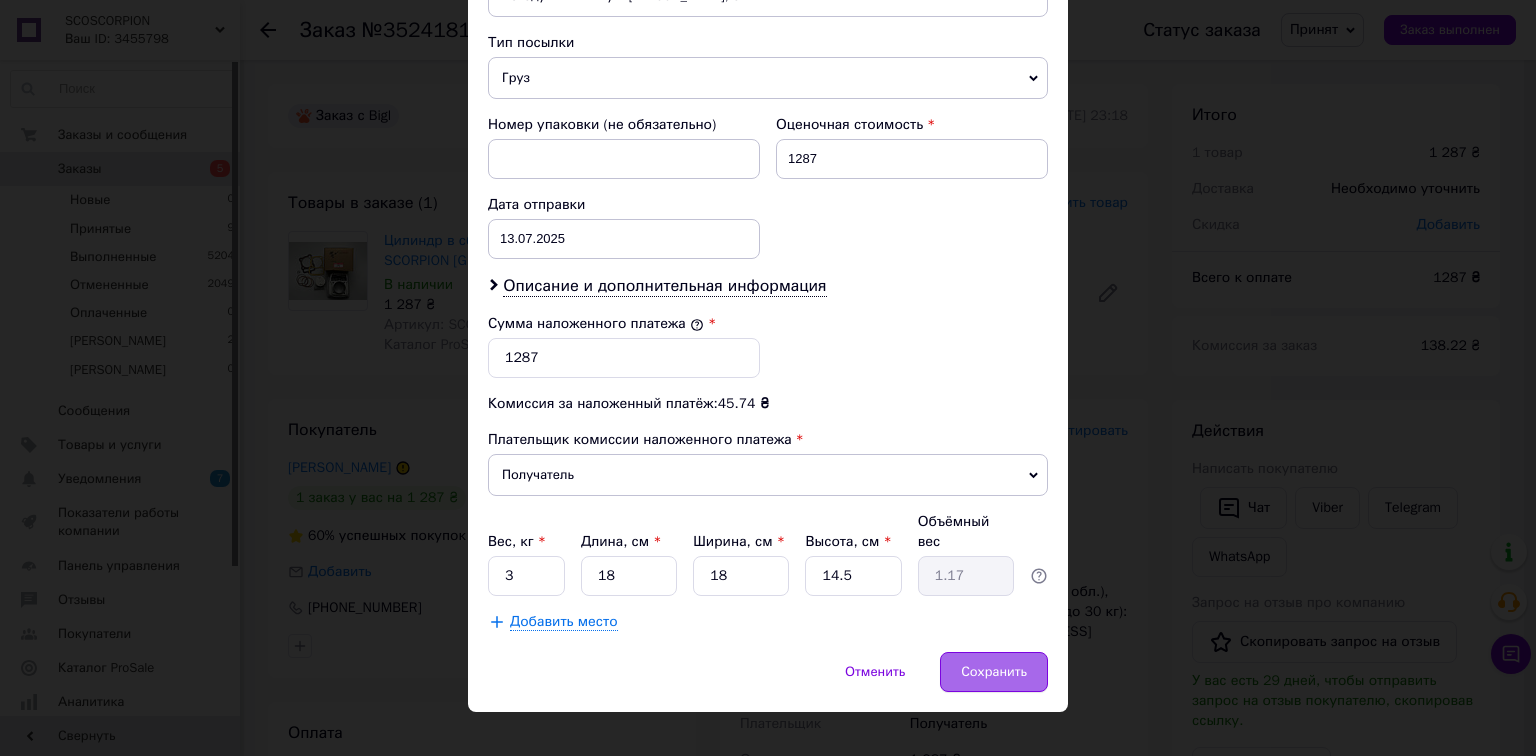 click on "Сохранить" at bounding box center (994, 672) 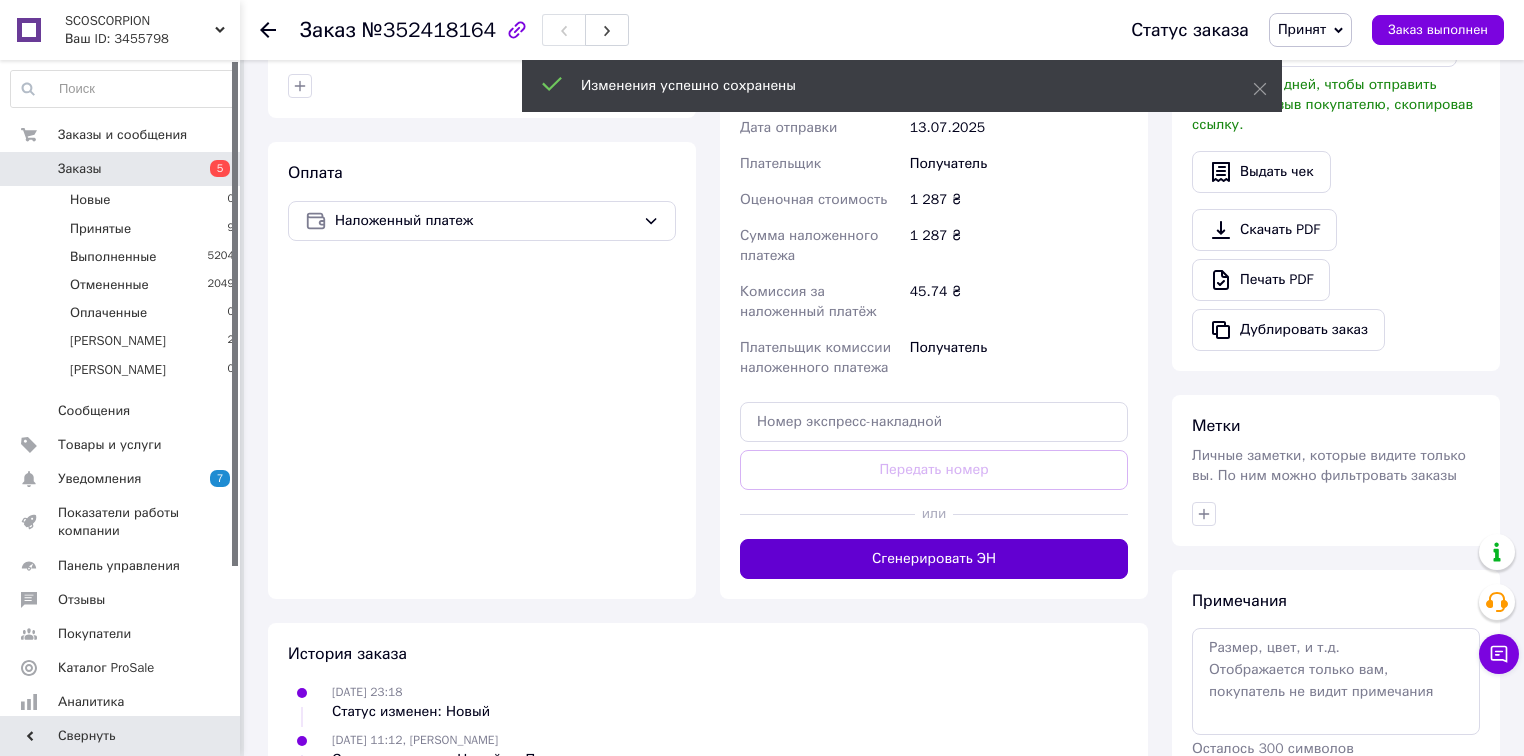 click on "Сгенерировать ЭН" at bounding box center (934, 559) 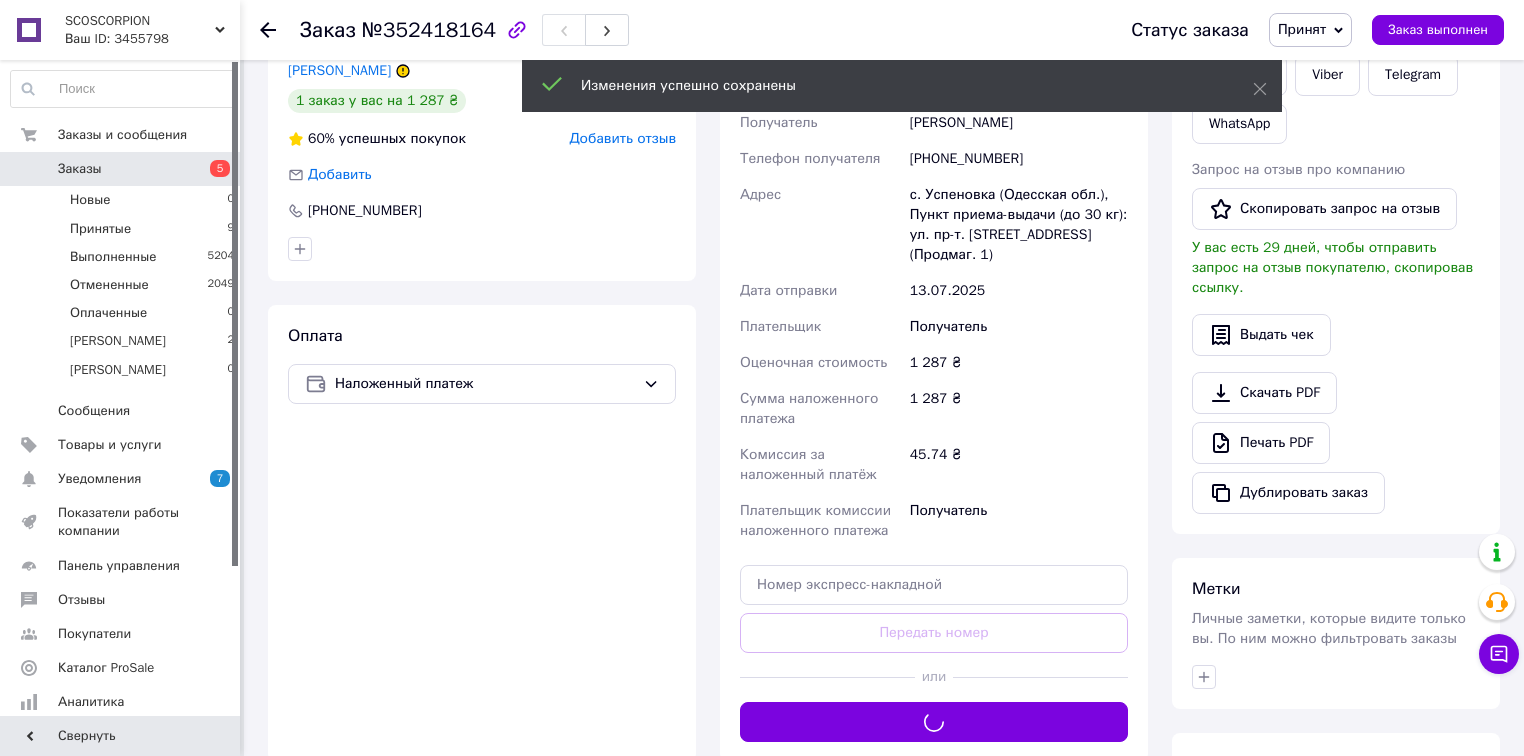 scroll, scrollTop: 240, scrollLeft: 0, axis: vertical 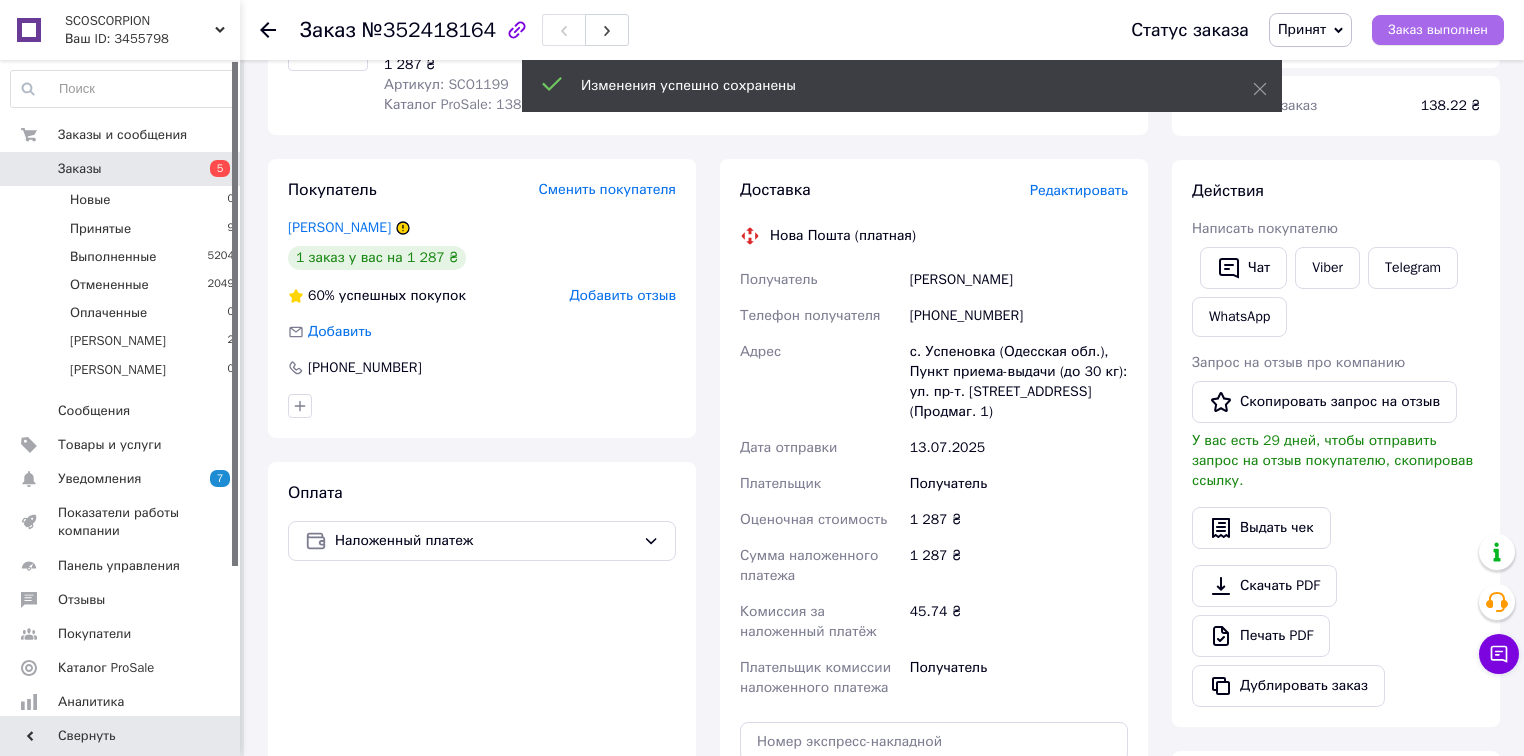 click on "Заказ выполнен" at bounding box center [1438, 30] 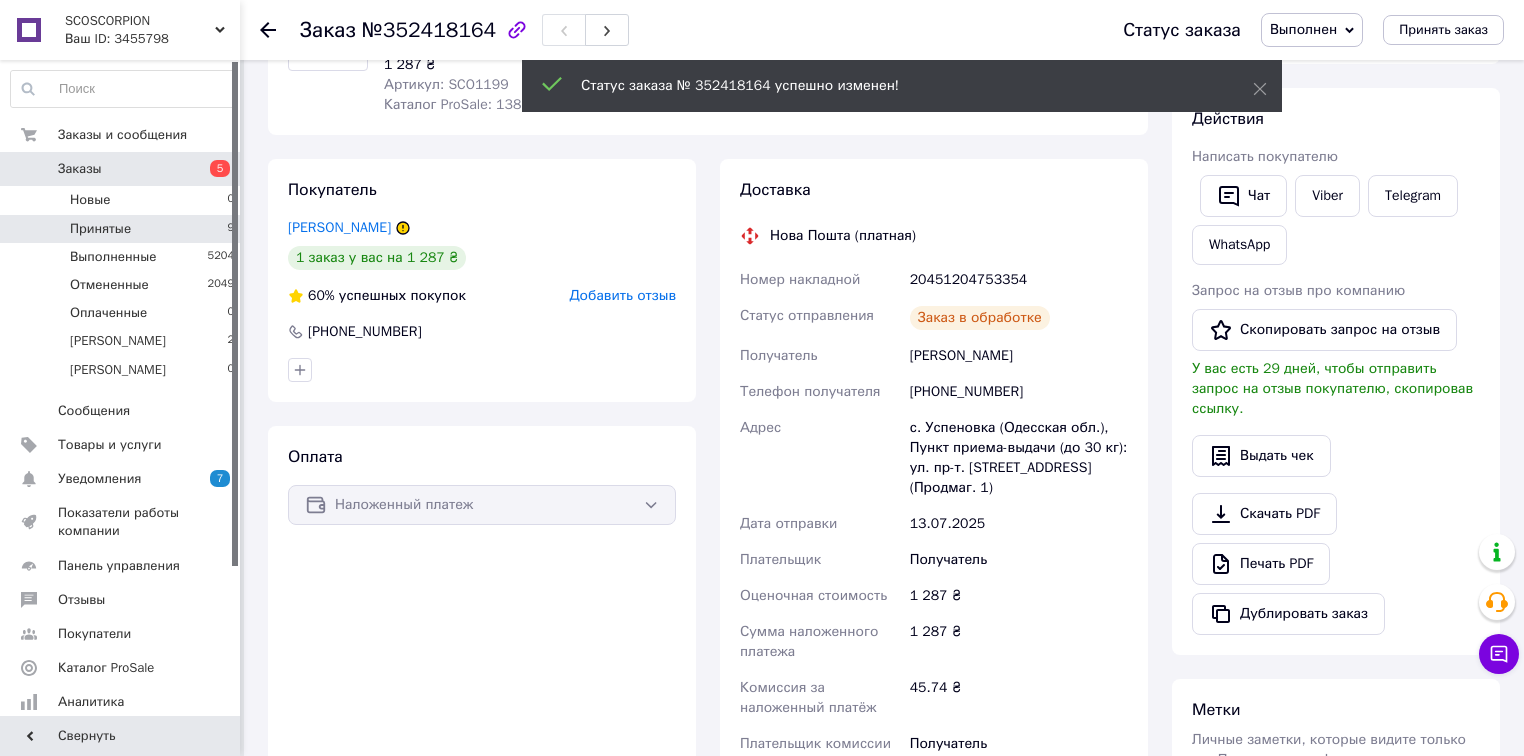click on "Принятые 9" at bounding box center (123, 229) 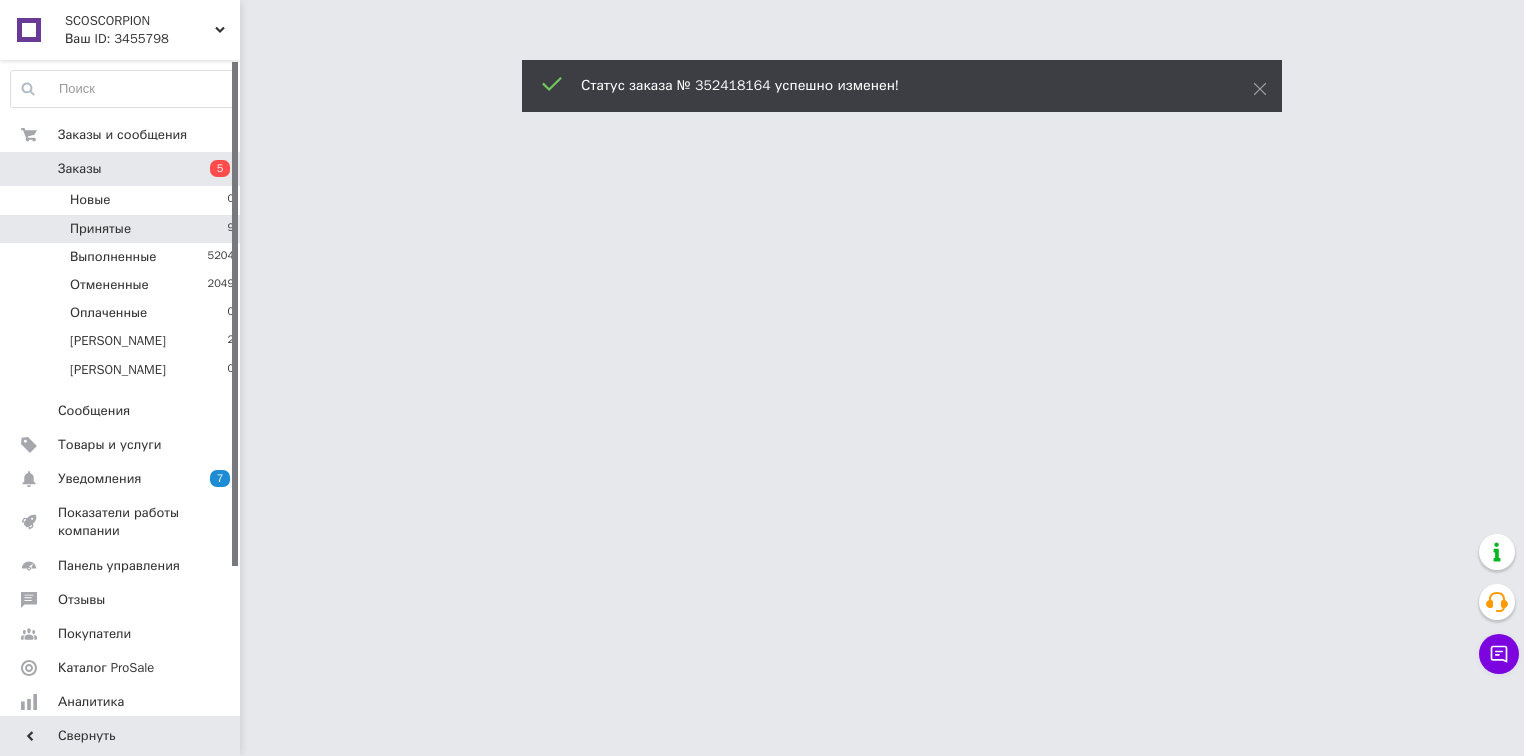 scroll, scrollTop: 0, scrollLeft: 0, axis: both 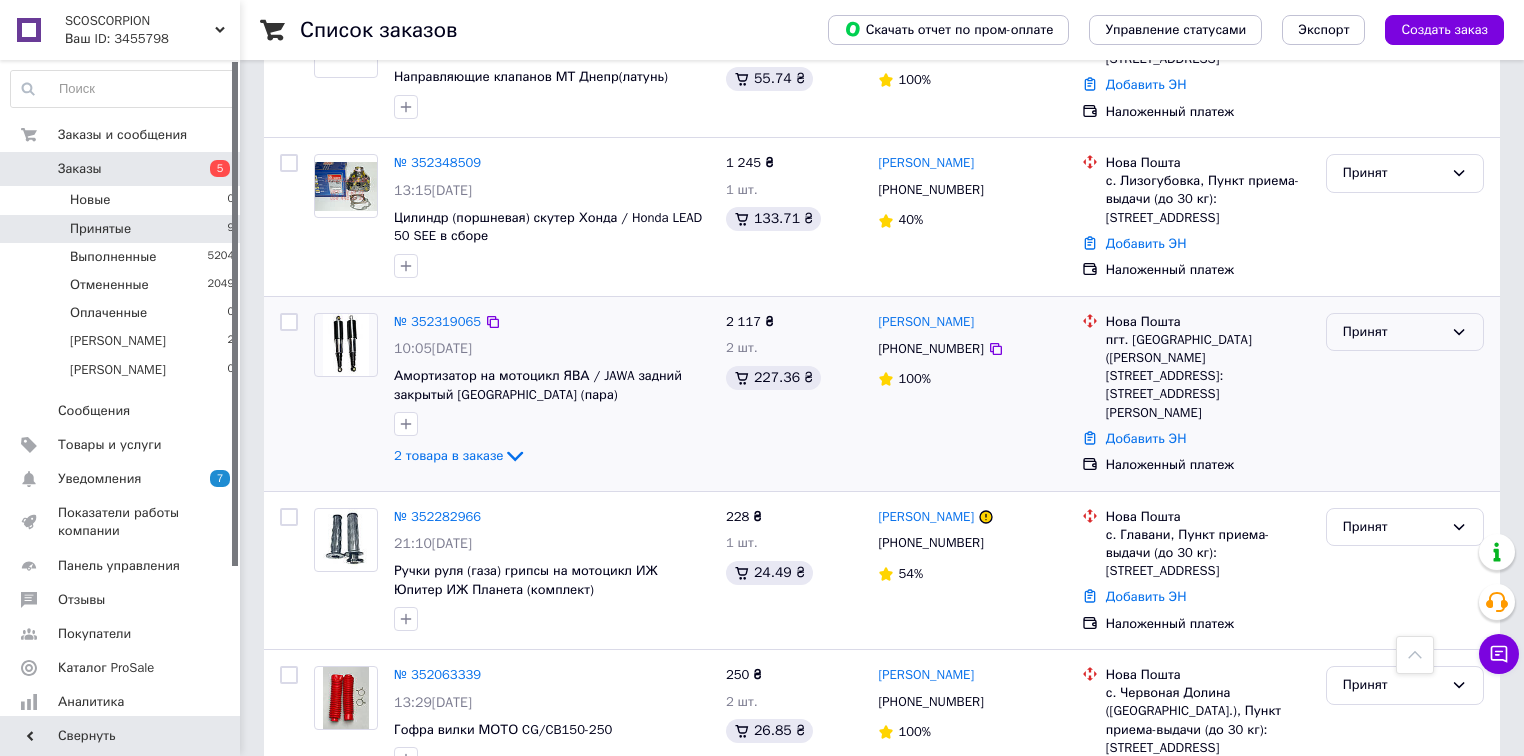 click on "Принят" at bounding box center (1393, 332) 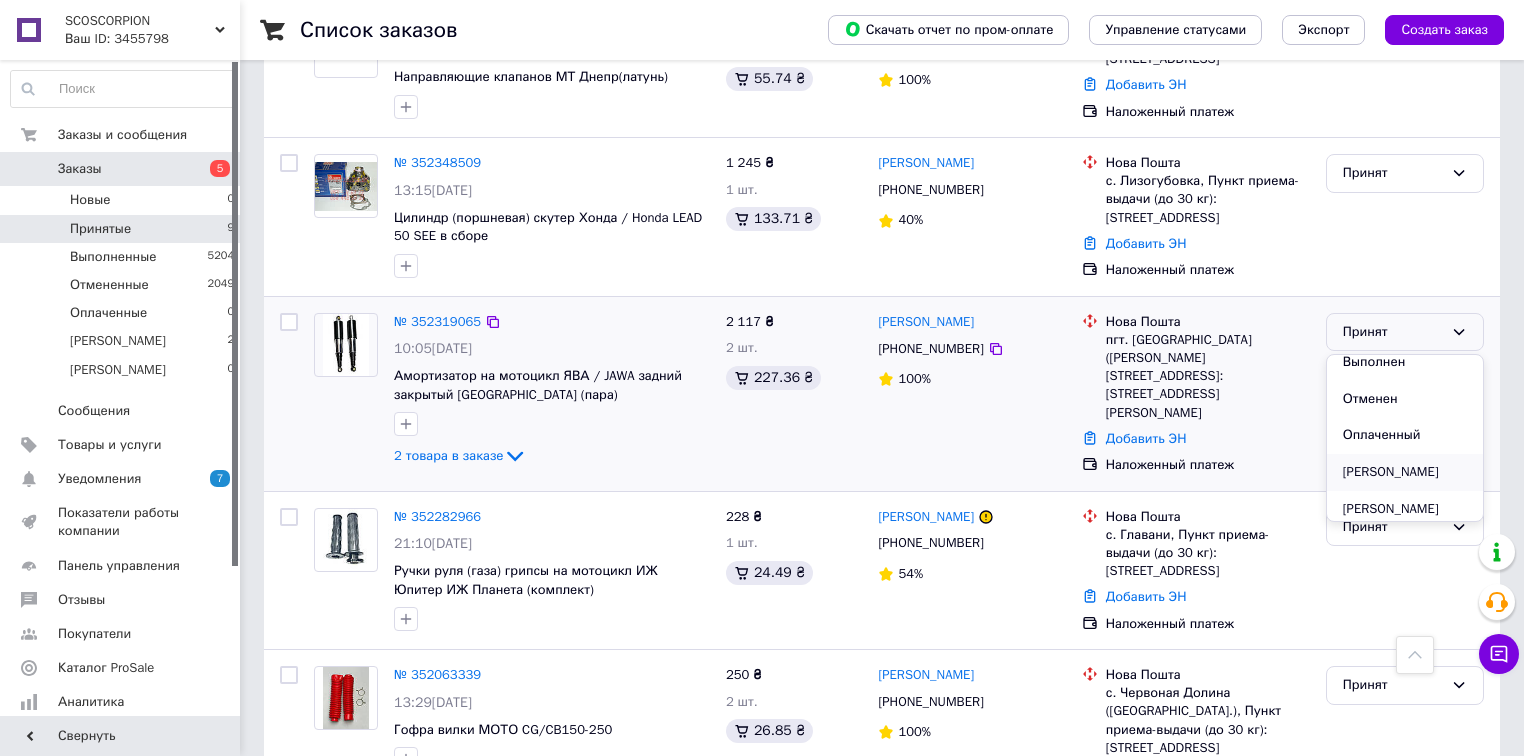 scroll, scrollTop: 16, scrollLeft: 0, axis: vertical 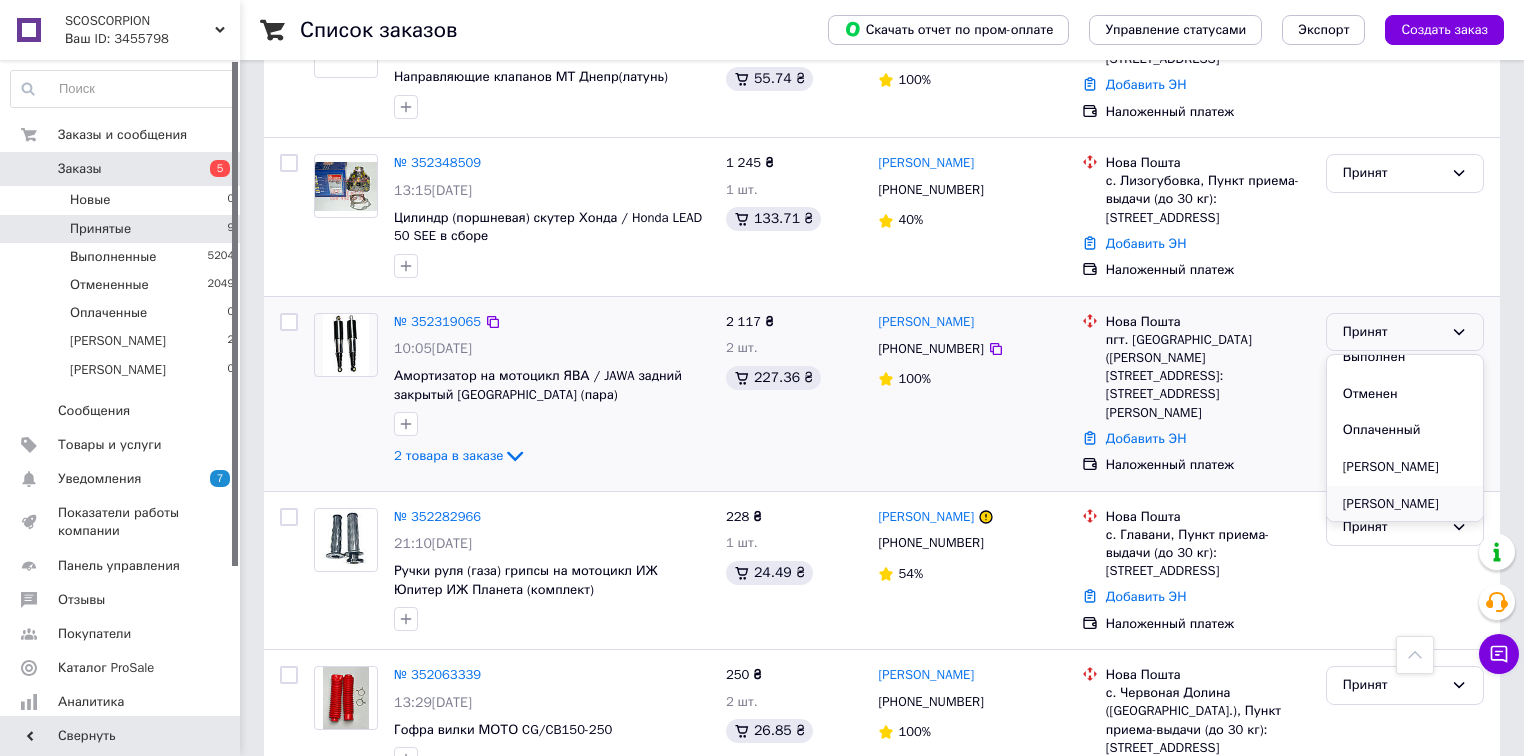 click on "[PERSON_NAME]" at bounding box center (1405, 504) 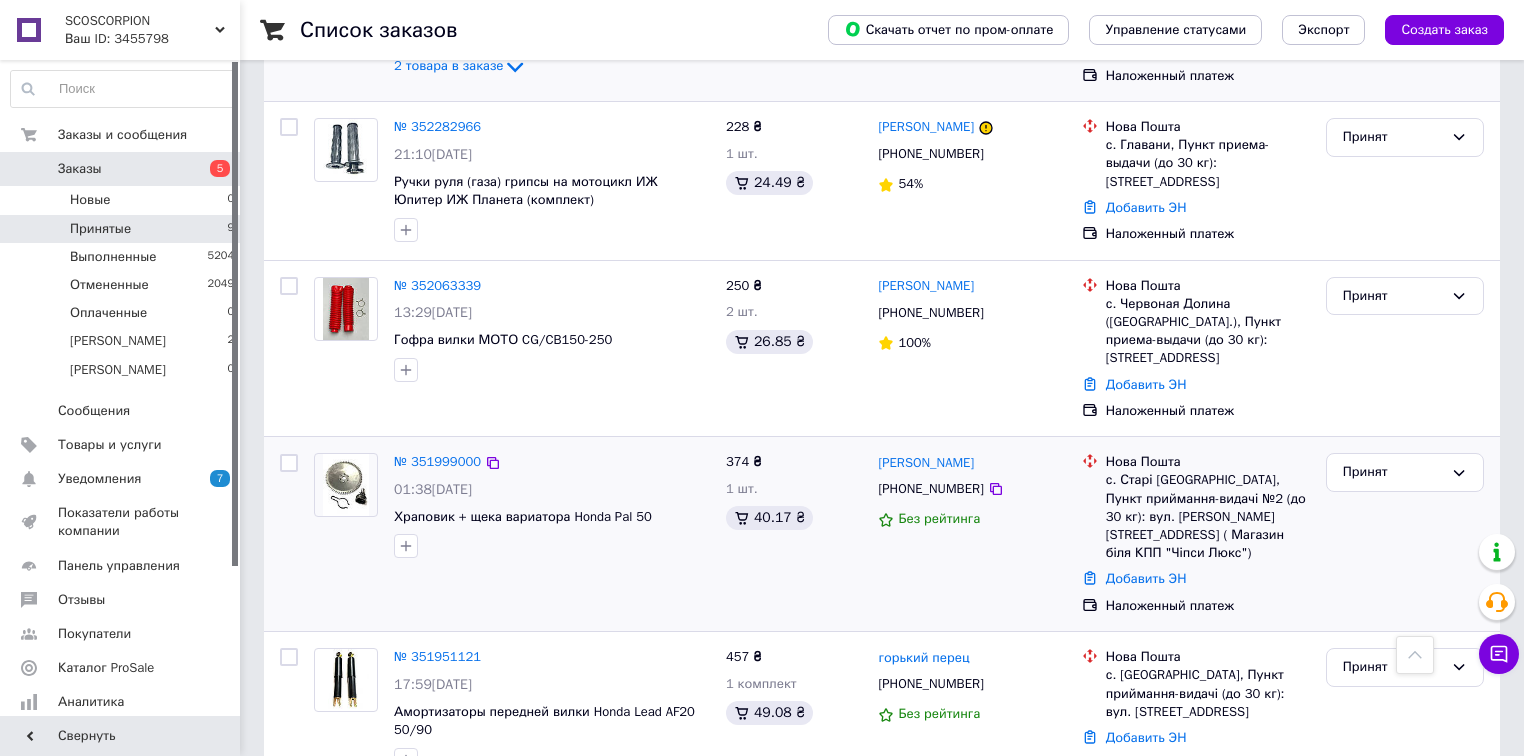 scroll, scrollTop: 810, scrollLeft: 0, axis: vertical 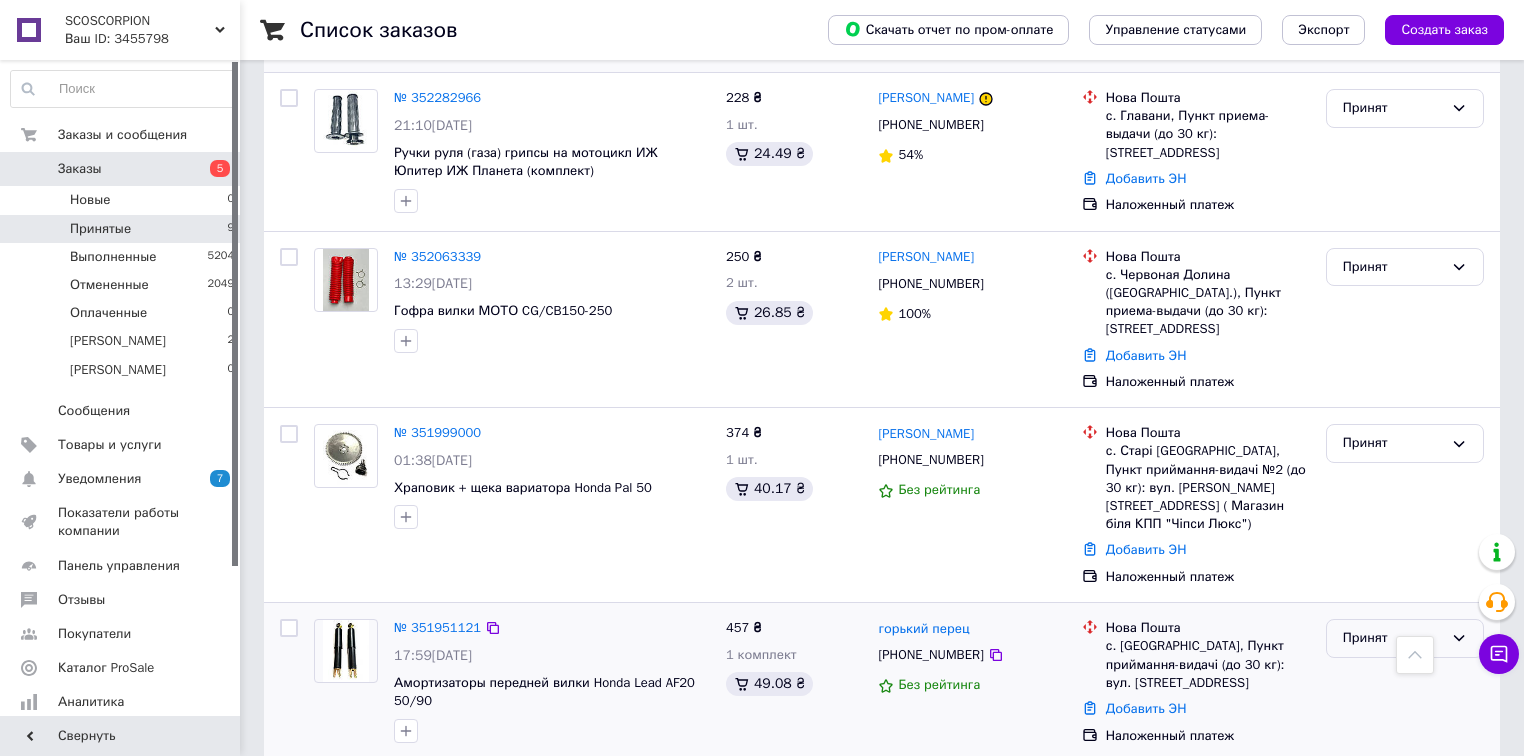 click on "Принят" at bounding box center (1393, 638) 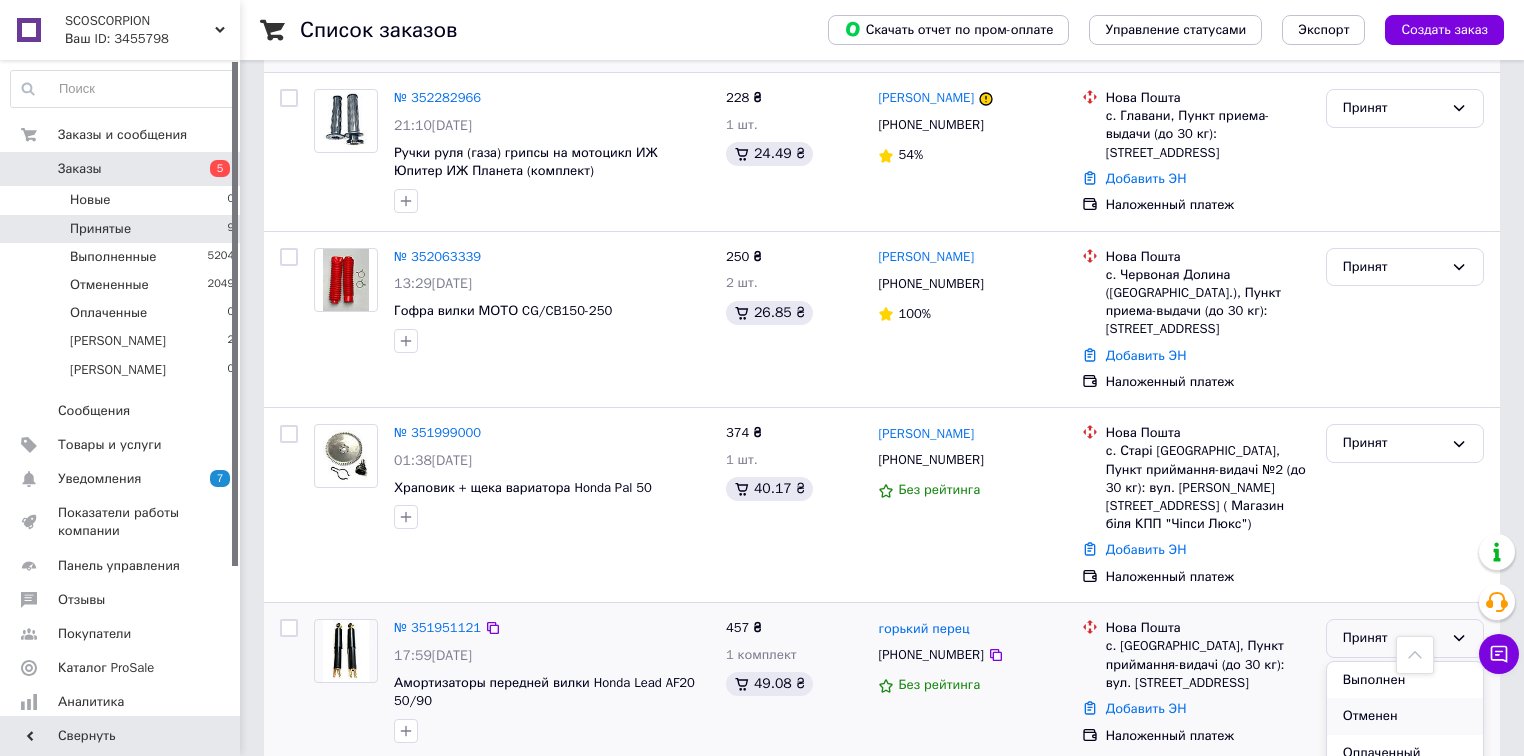 click on "Отменен" at bounding box center [1405, 716] 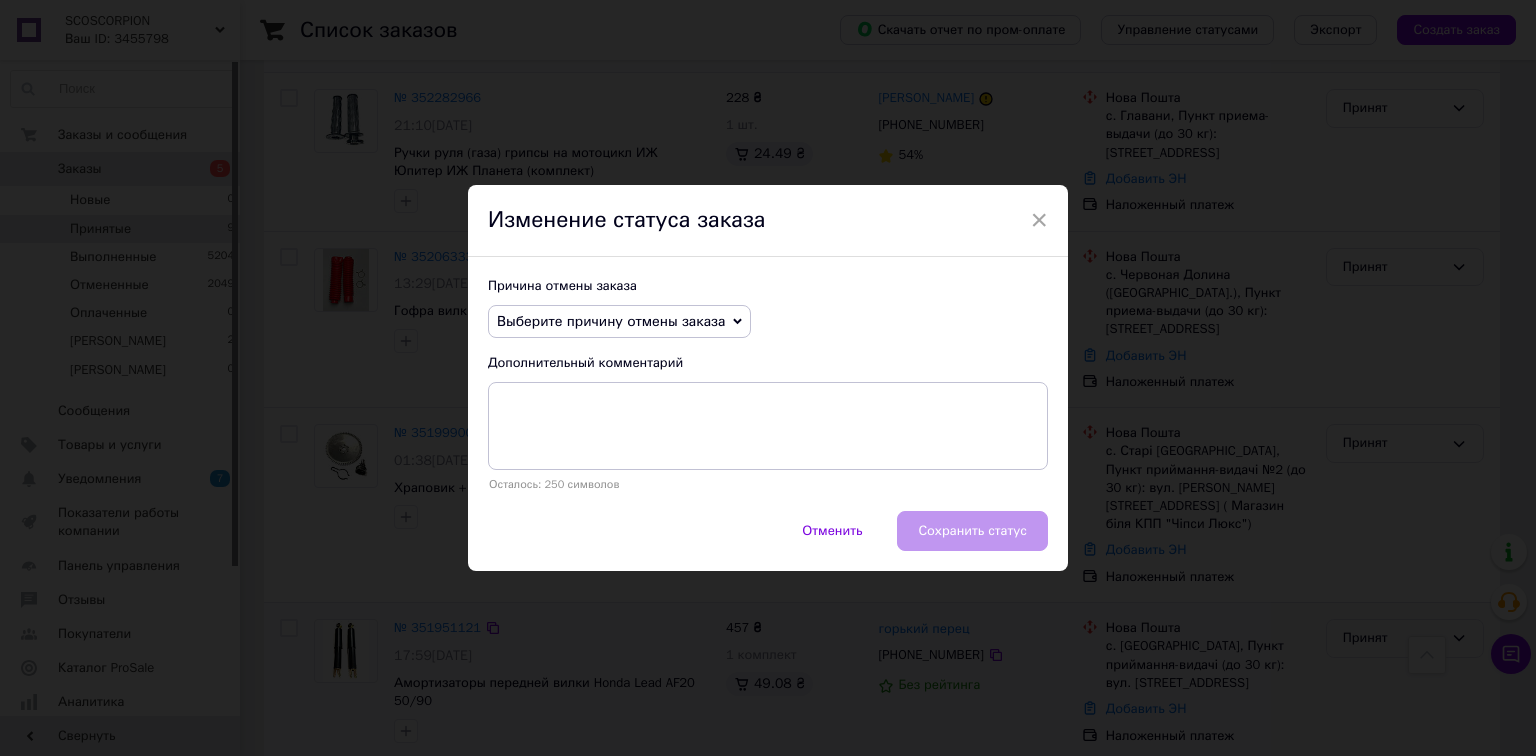 click on "Выберите причину отмены заказа" at bounding box center (611, 321) 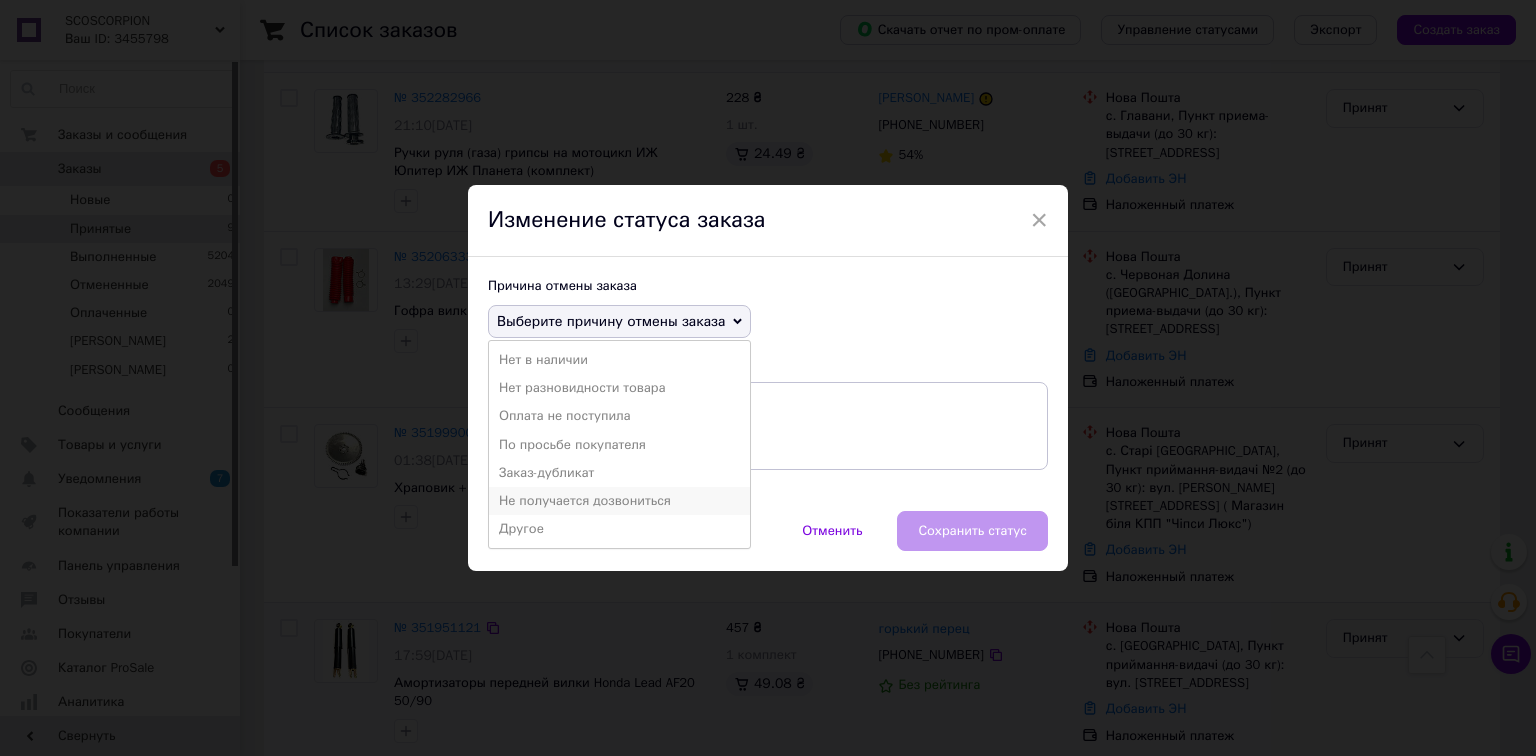 click on "Не получается дозвониться" at bounding box center (619, 501) 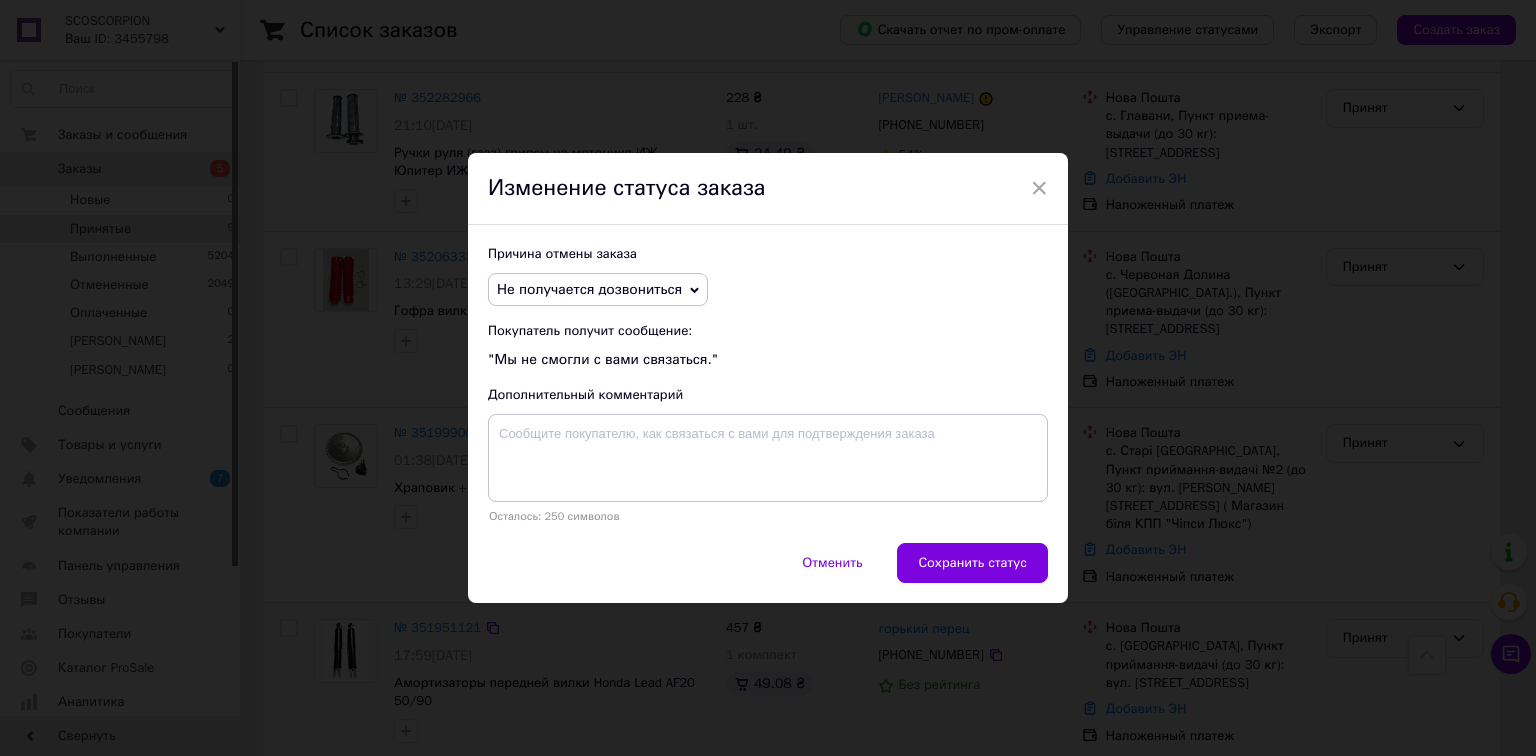click on "Сохранить статус" at bounding box center (972, 563) 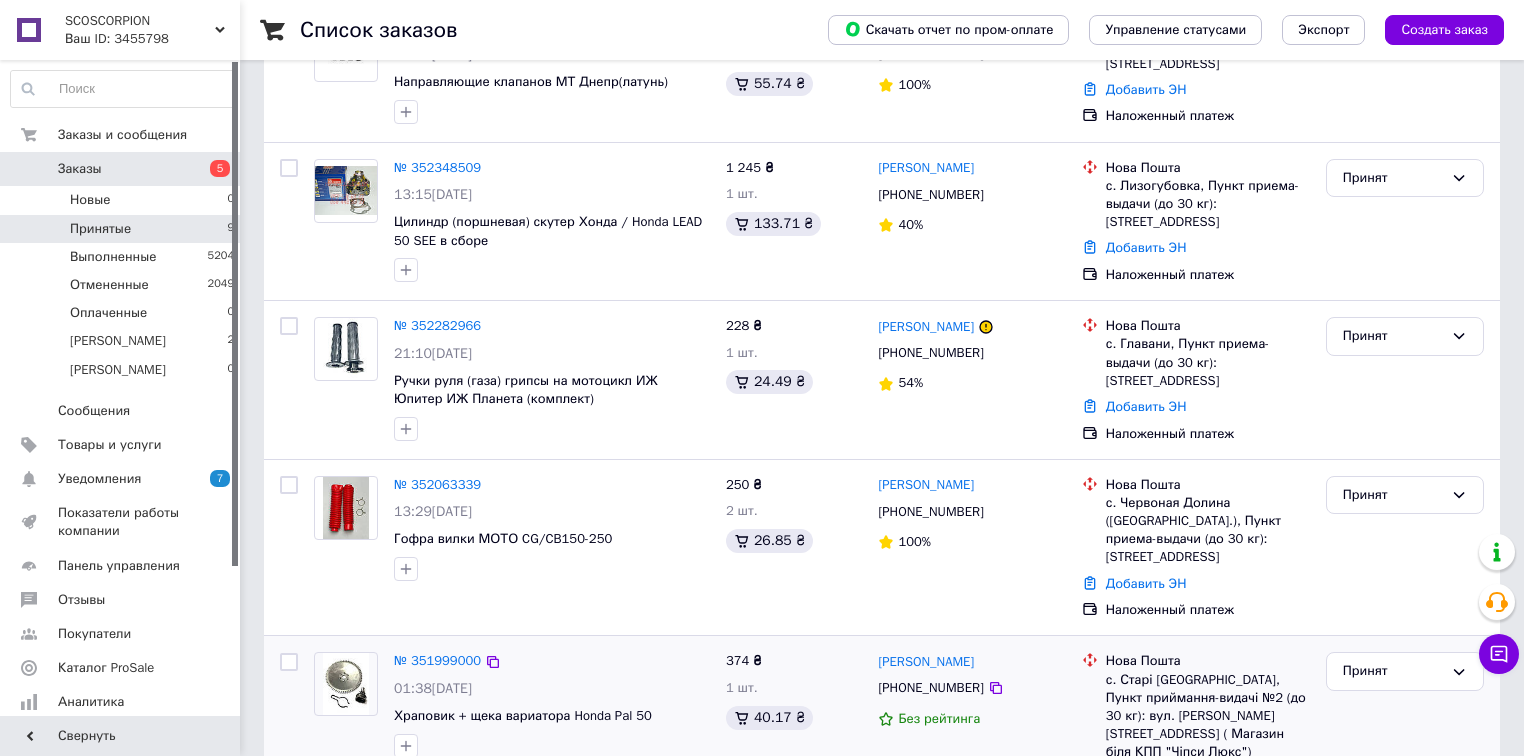 scroll, scrollTop: 480, scrollLeft: 0, axis: vertical 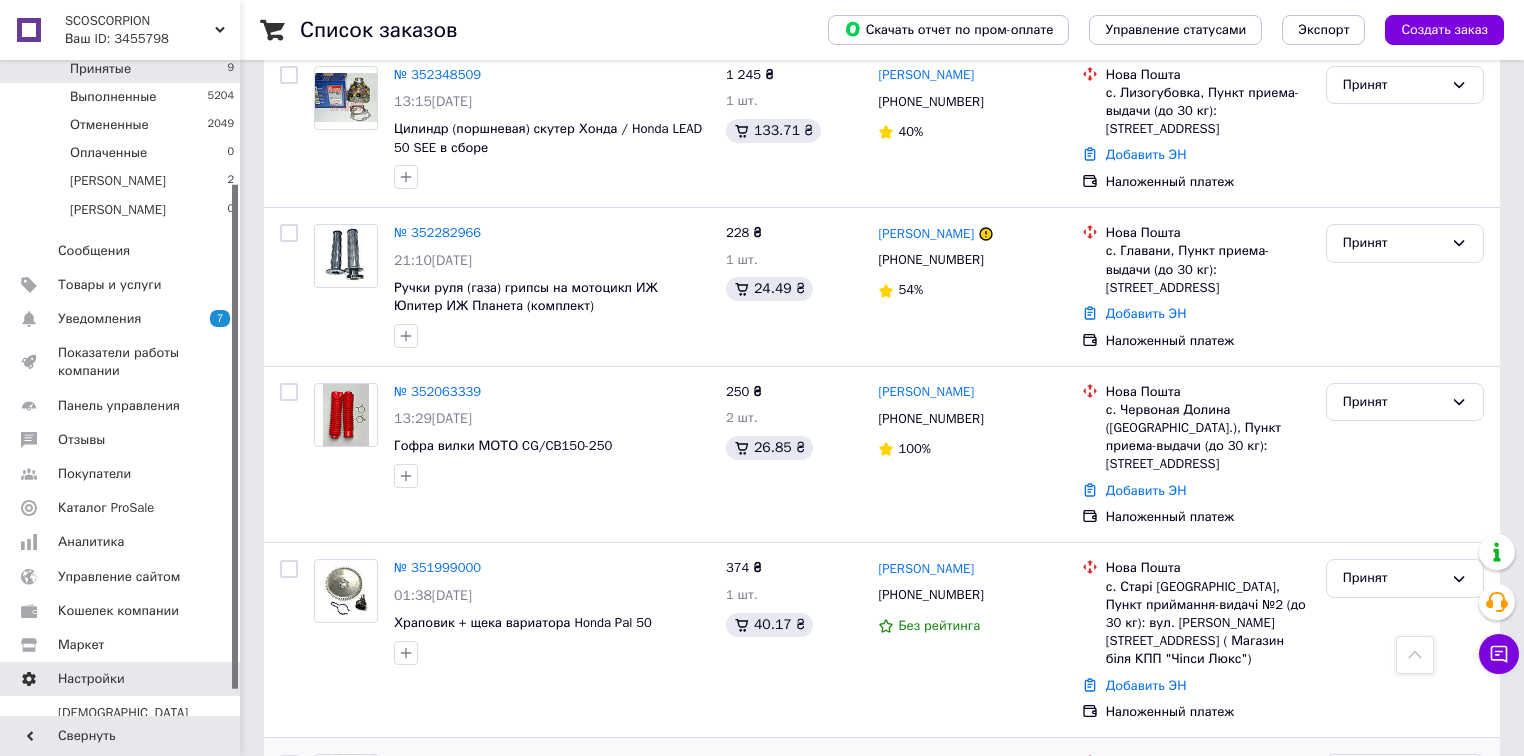 click on "Настройки" at bounding box center [91, 679] 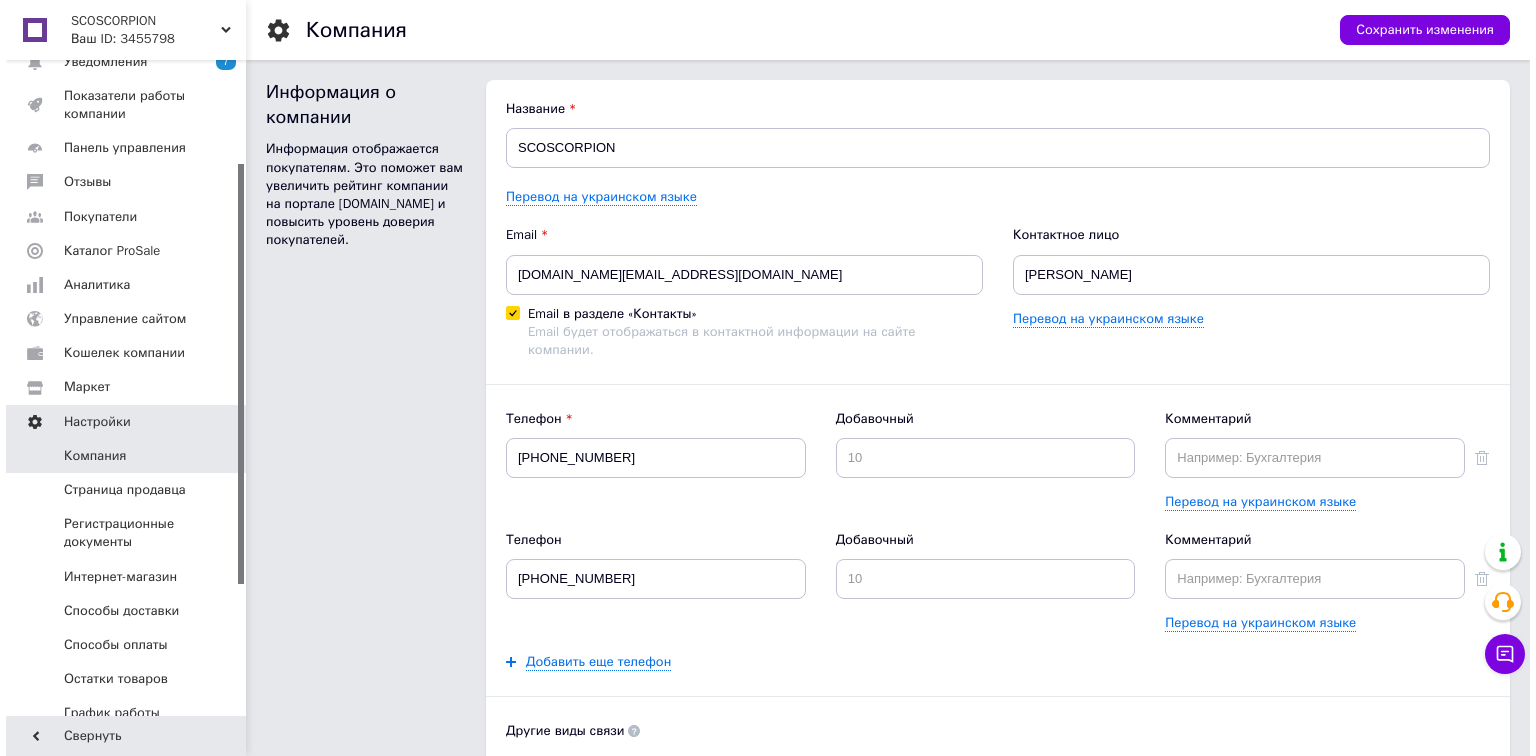 scroll, scrollTop: 0, scrollLeft: 0, axis: both 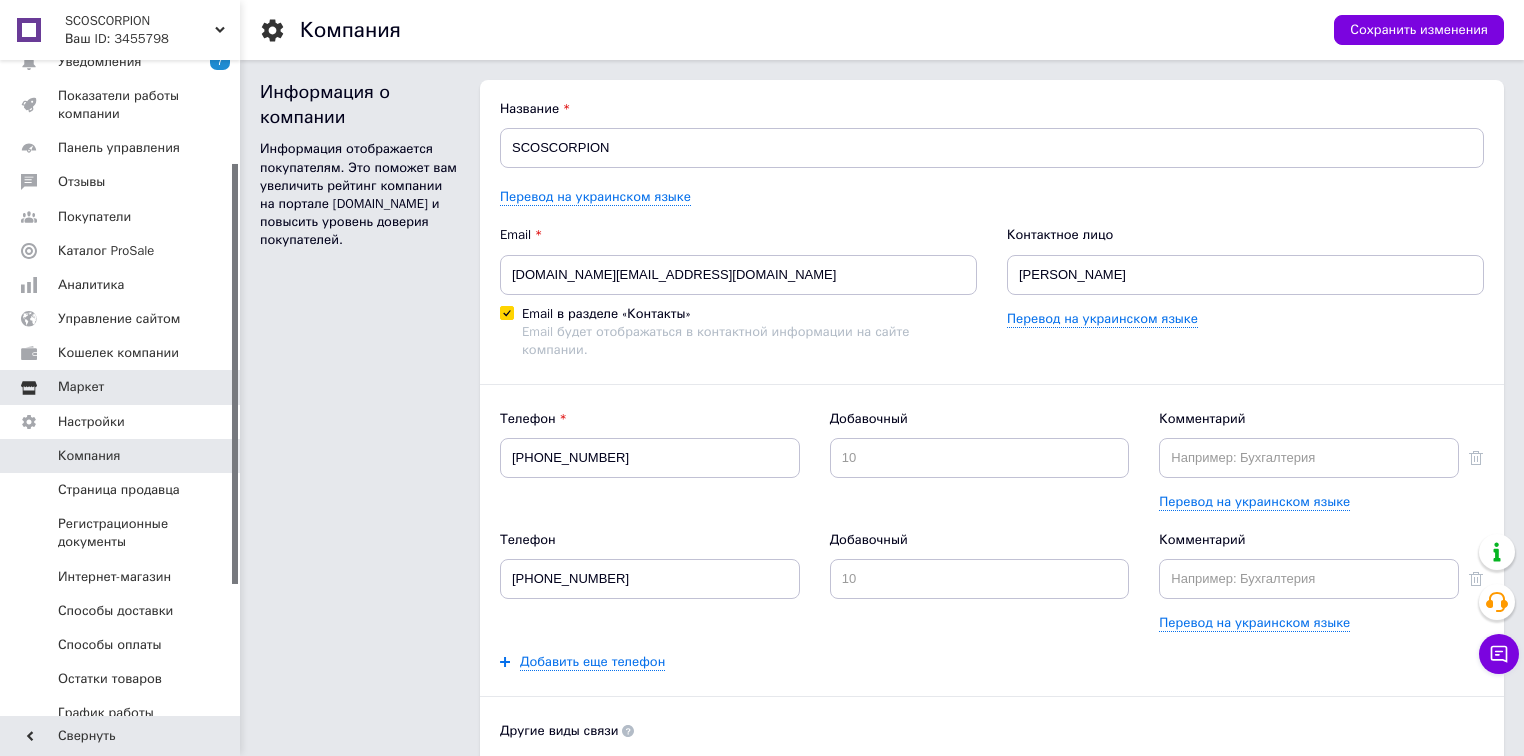 click on "Маркет" at bounding box center (121, 387) 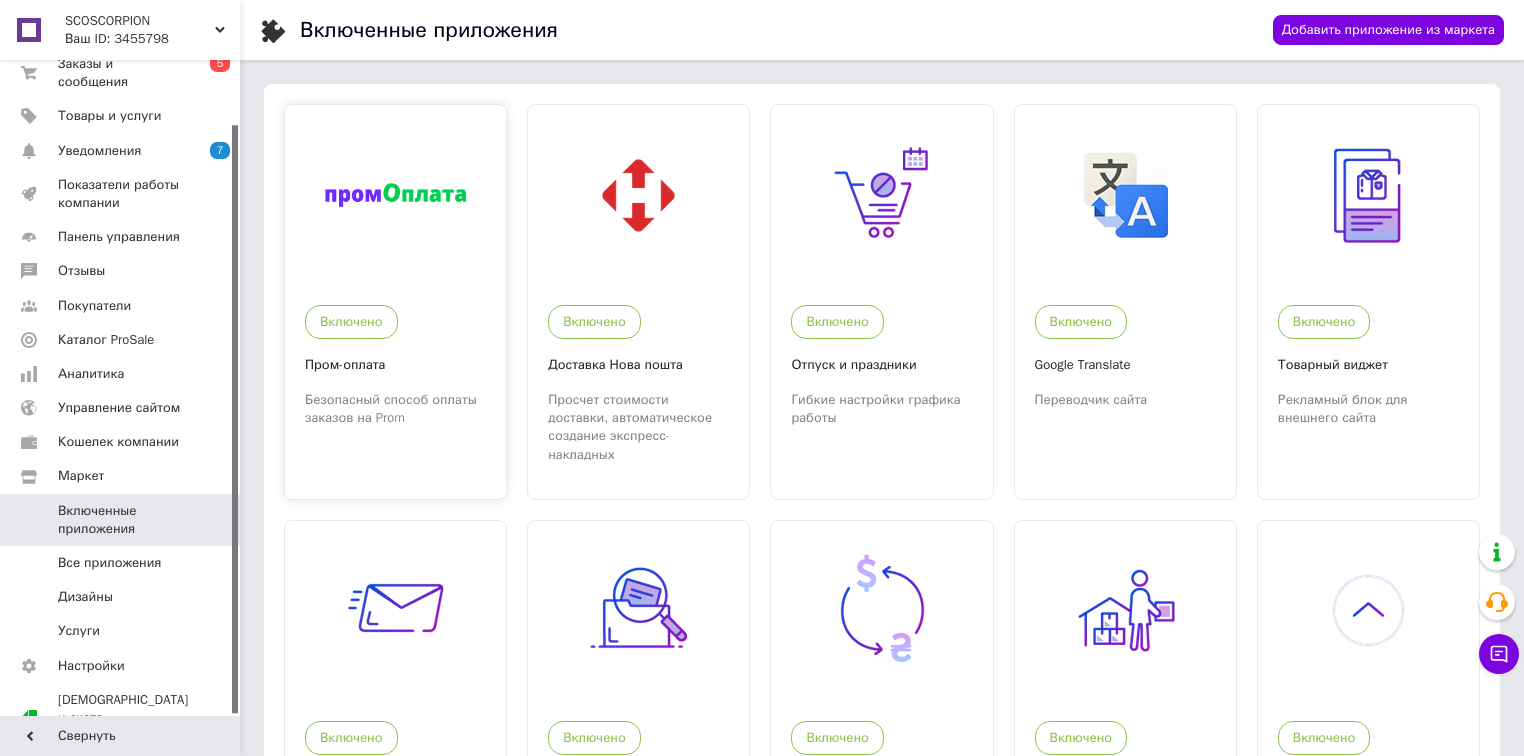 click at bounding box center [395, 195] 